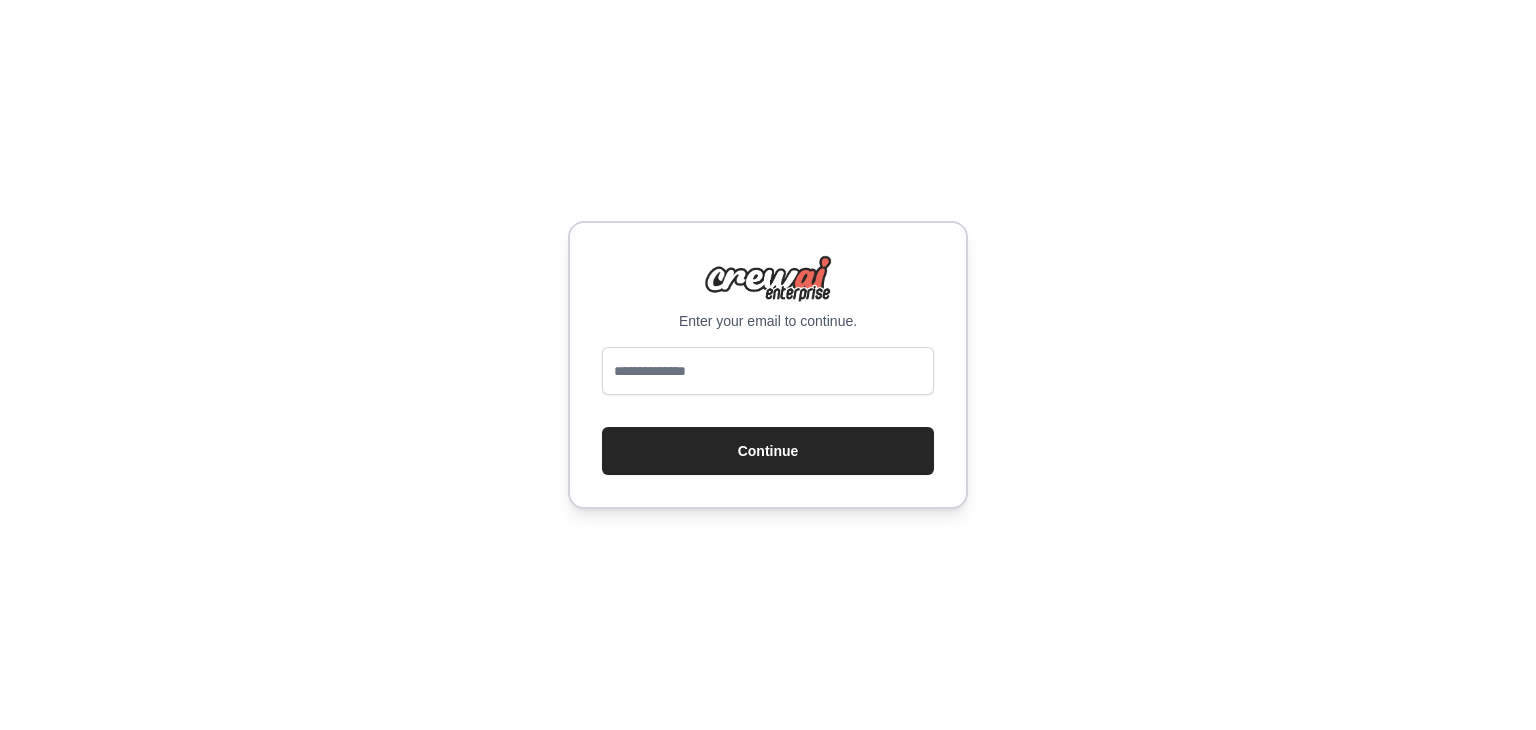 scroll, scrollTop: 0, scrollLeft: 0, axis: both 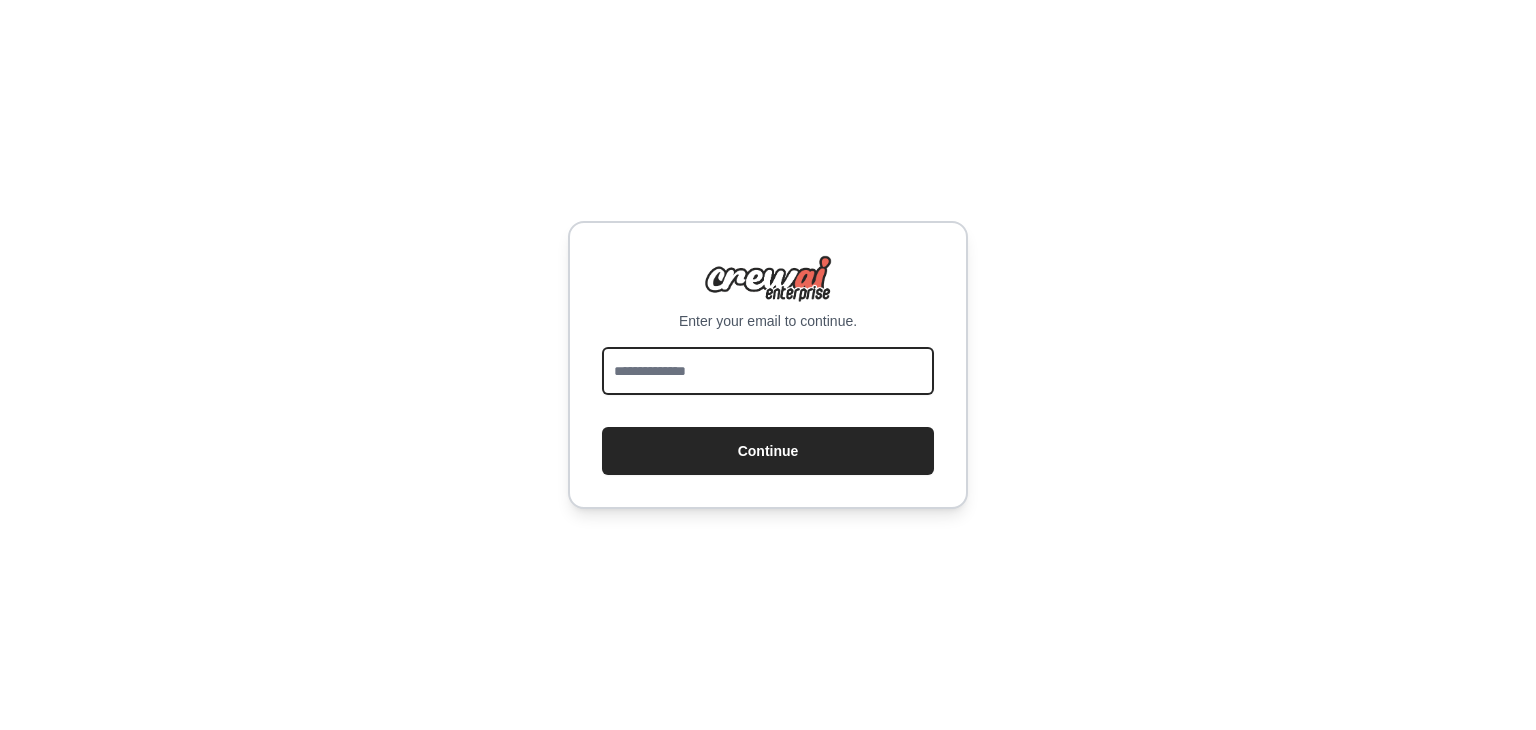 click at bounding box center (768, 371) 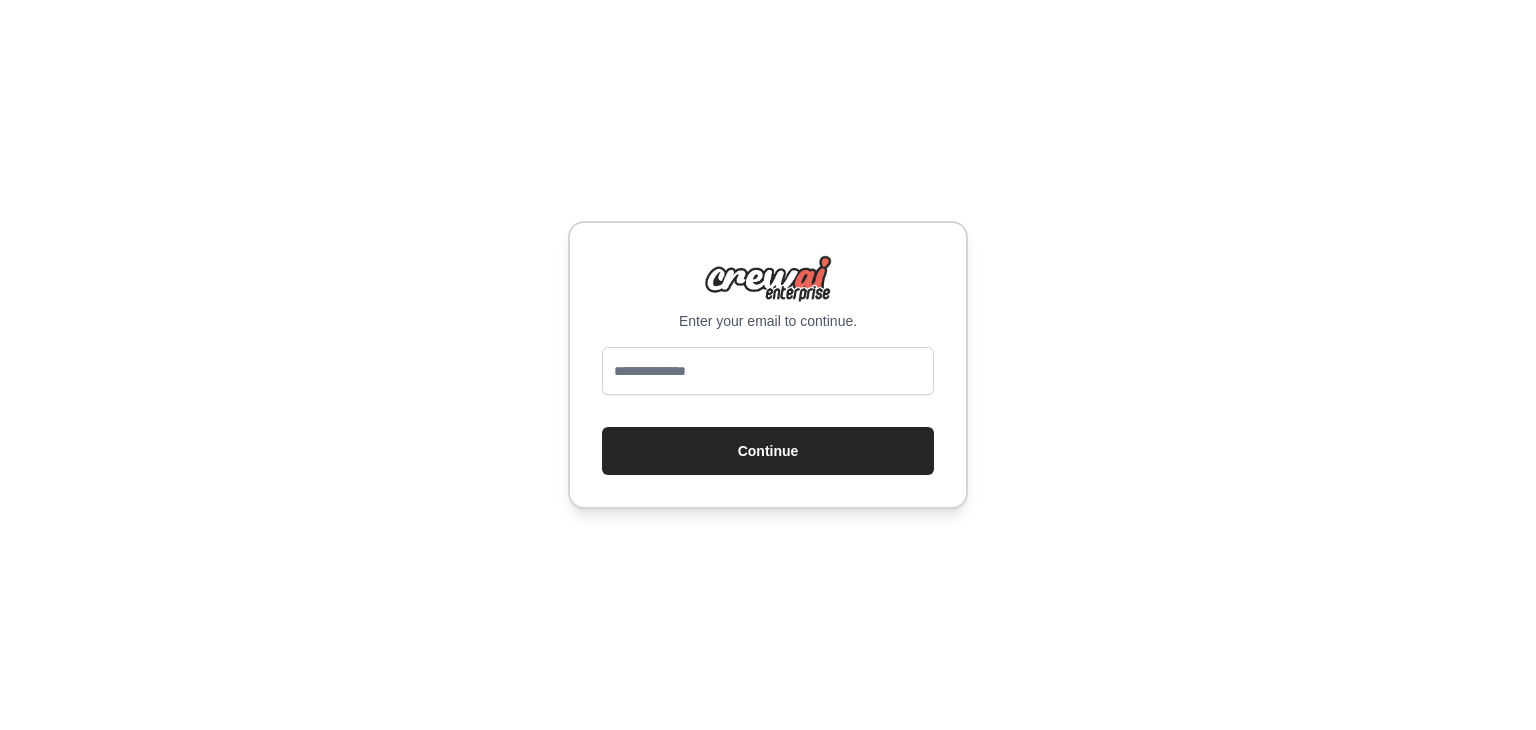 scroll, scrollTop: 0, scrollLeft: 0, axis: both 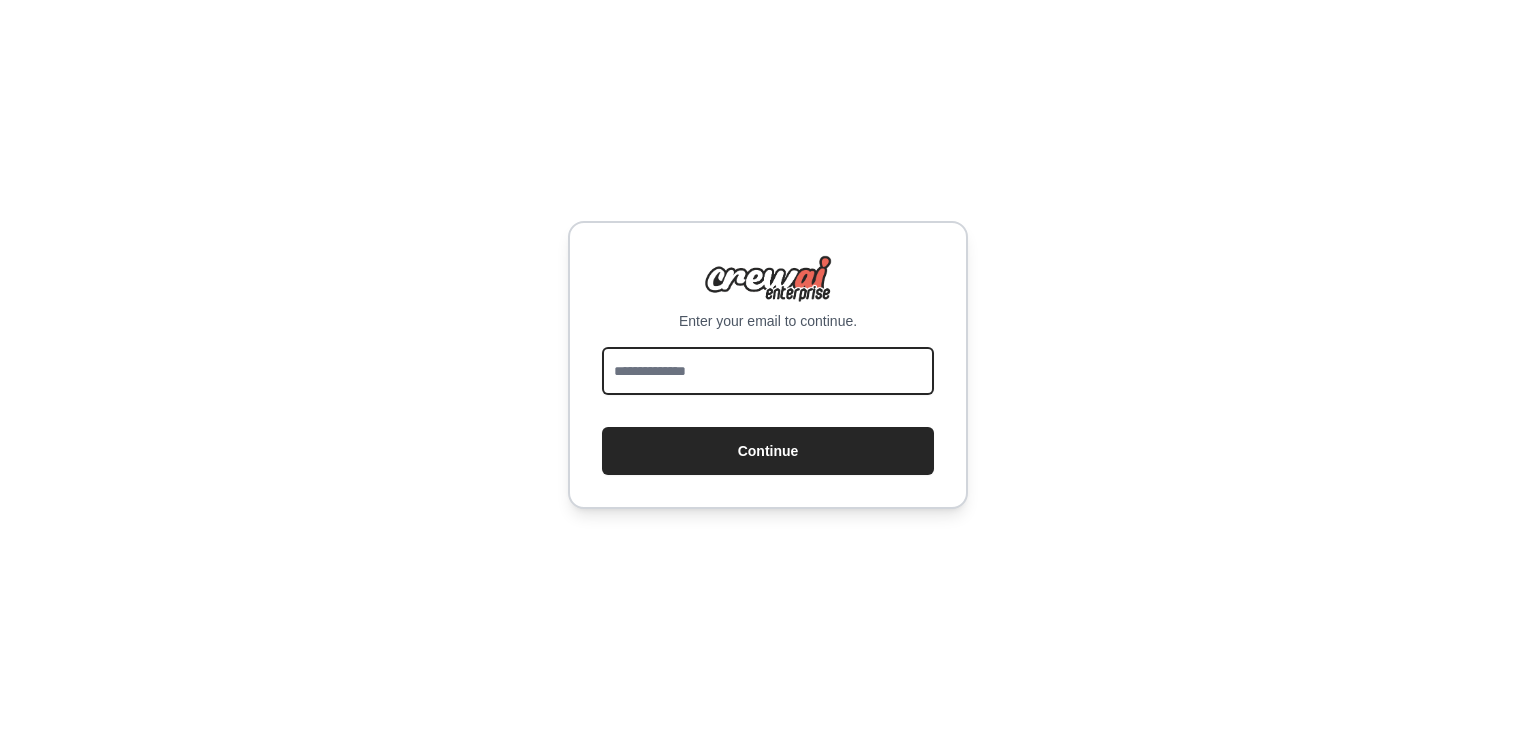 click at bounding box center [768, 371] 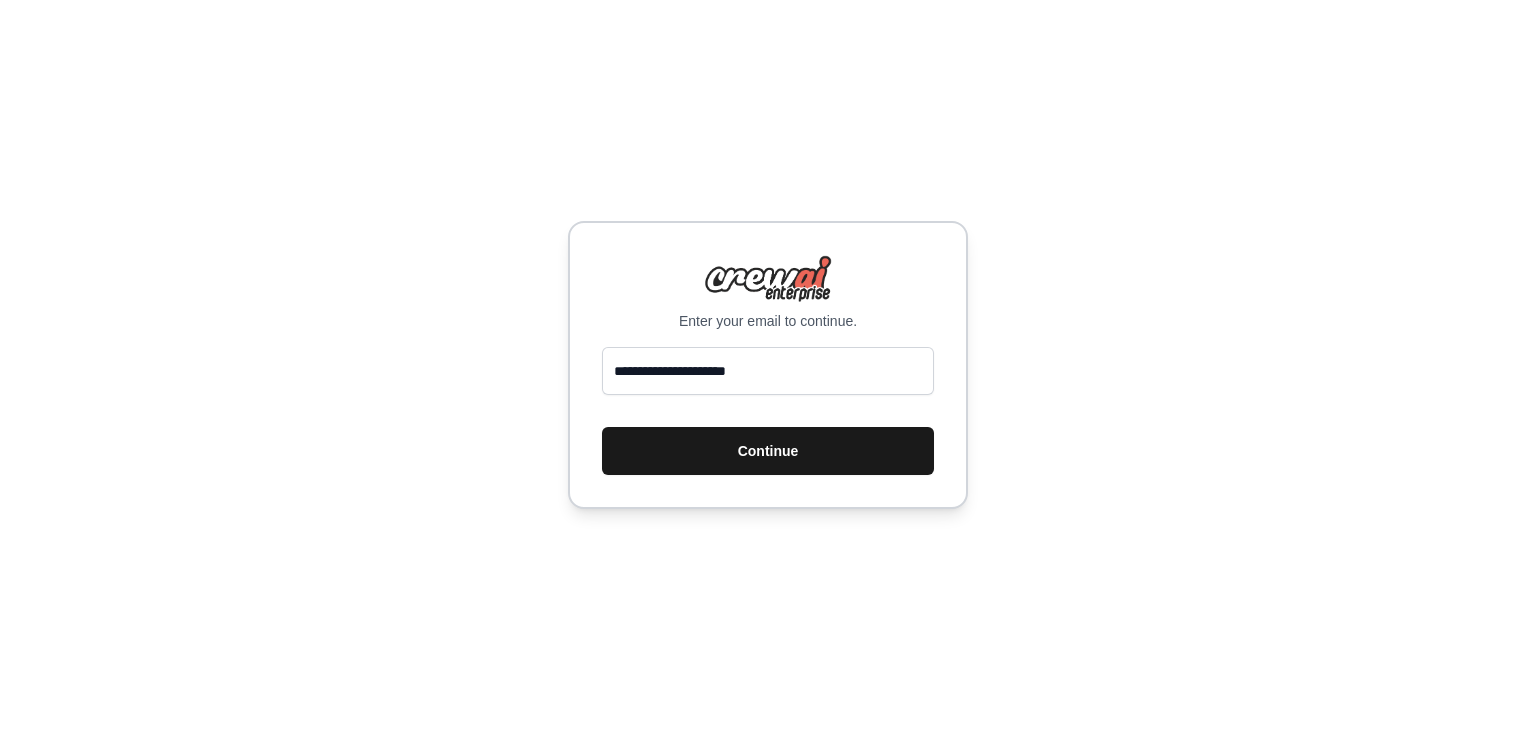 click on "Continue" at bounding box center [768, 451] 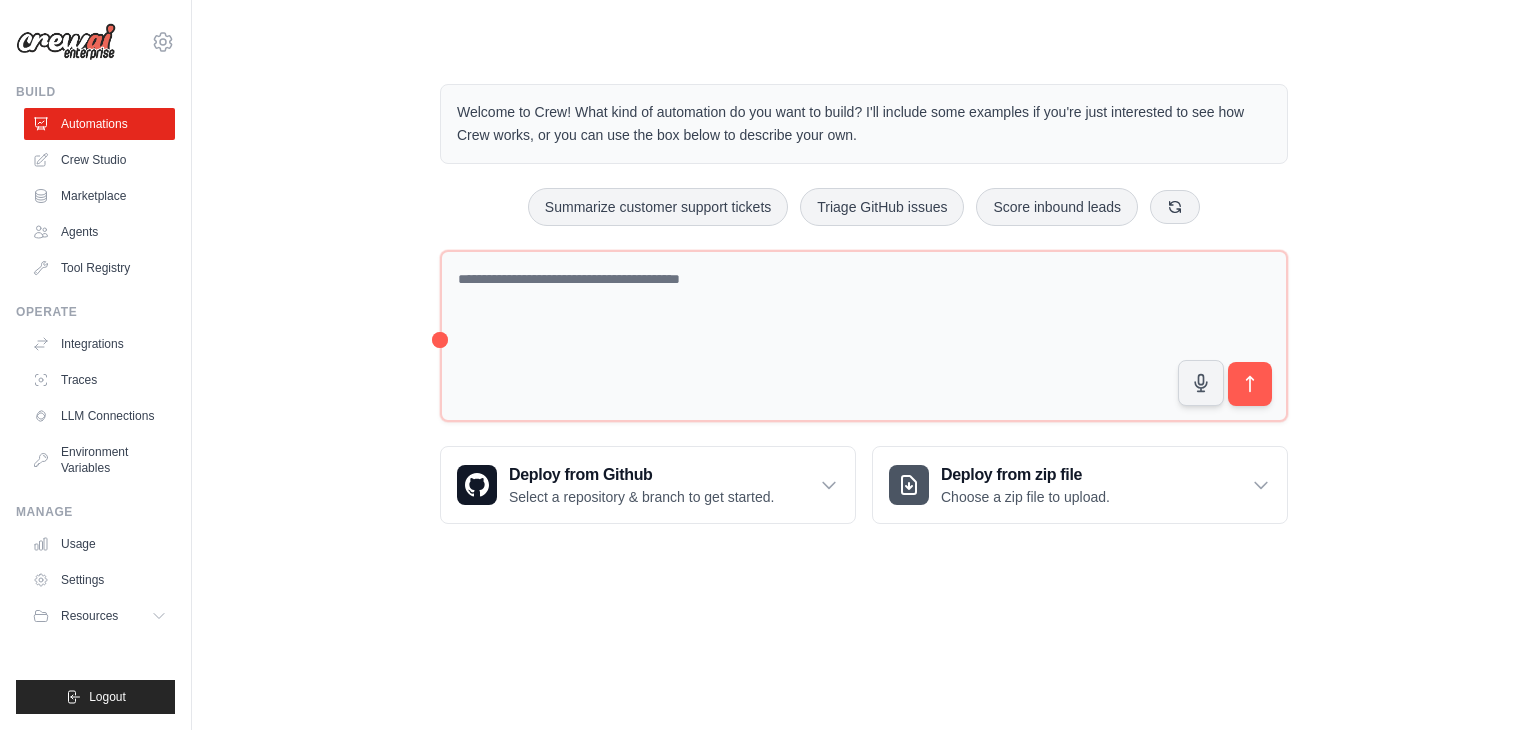 scroll, scrollTop: 0, scrollLeft: 0, axis: both 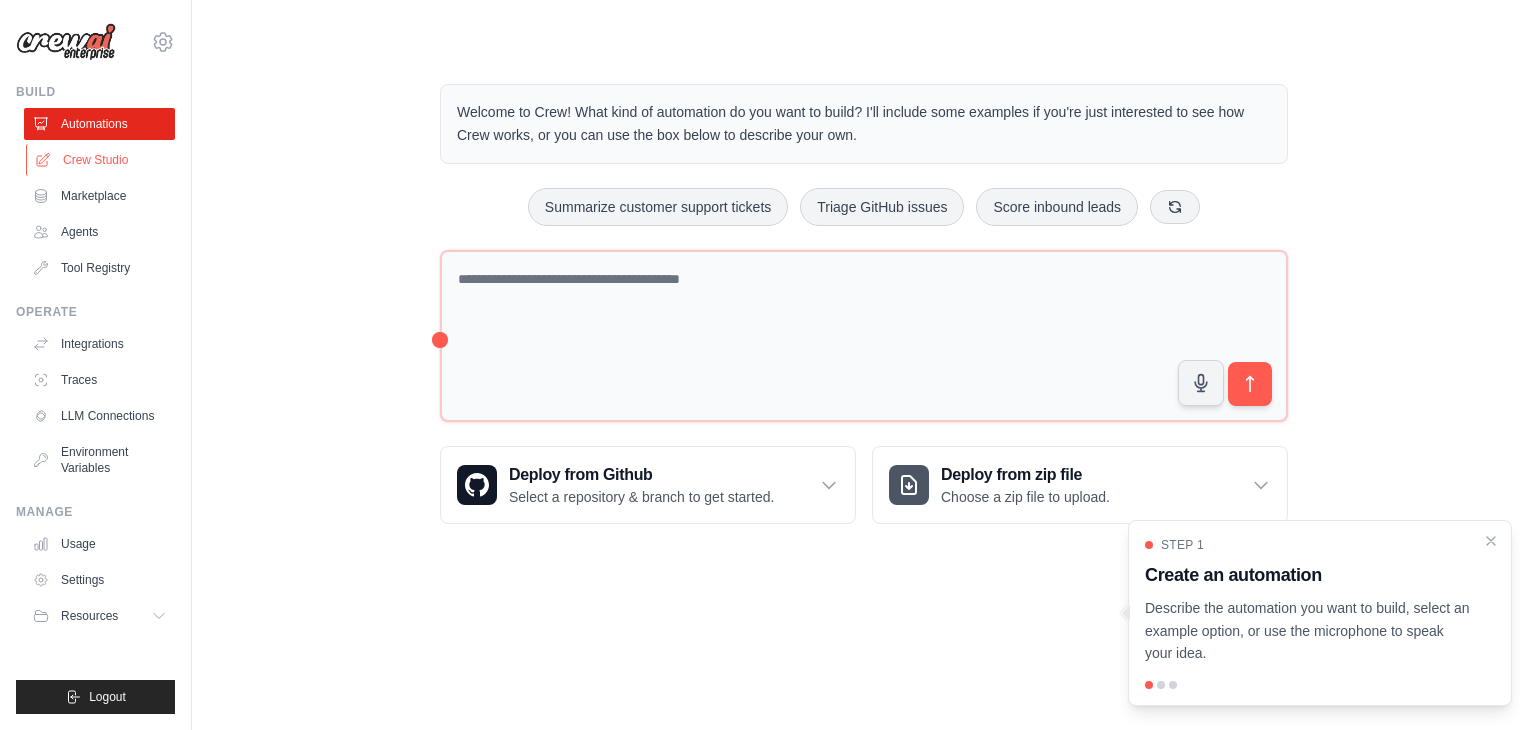 click on "Crew Studio" at bounding box center [101, 160] 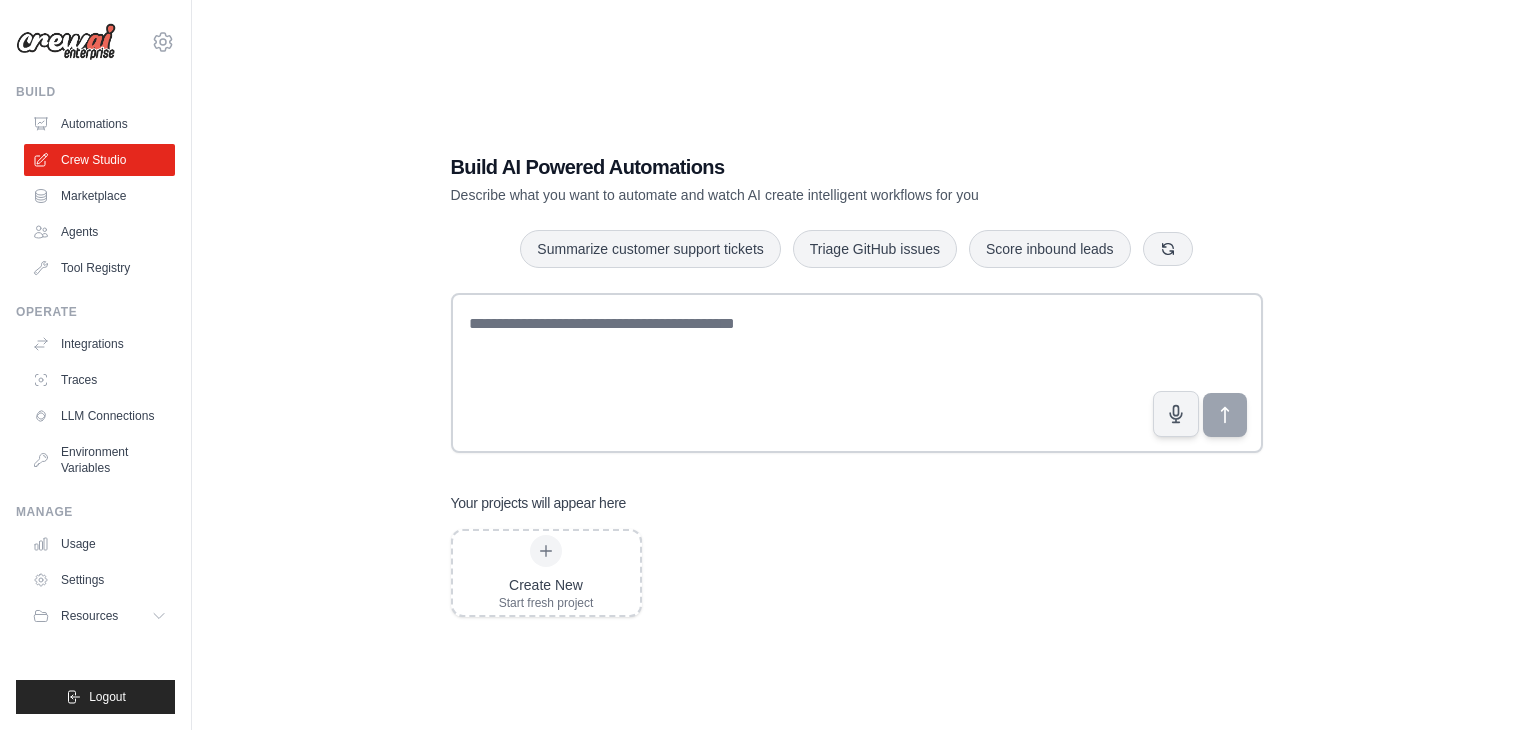 scroll, scrollTop: 0, scrollLeft: 0, axis: both 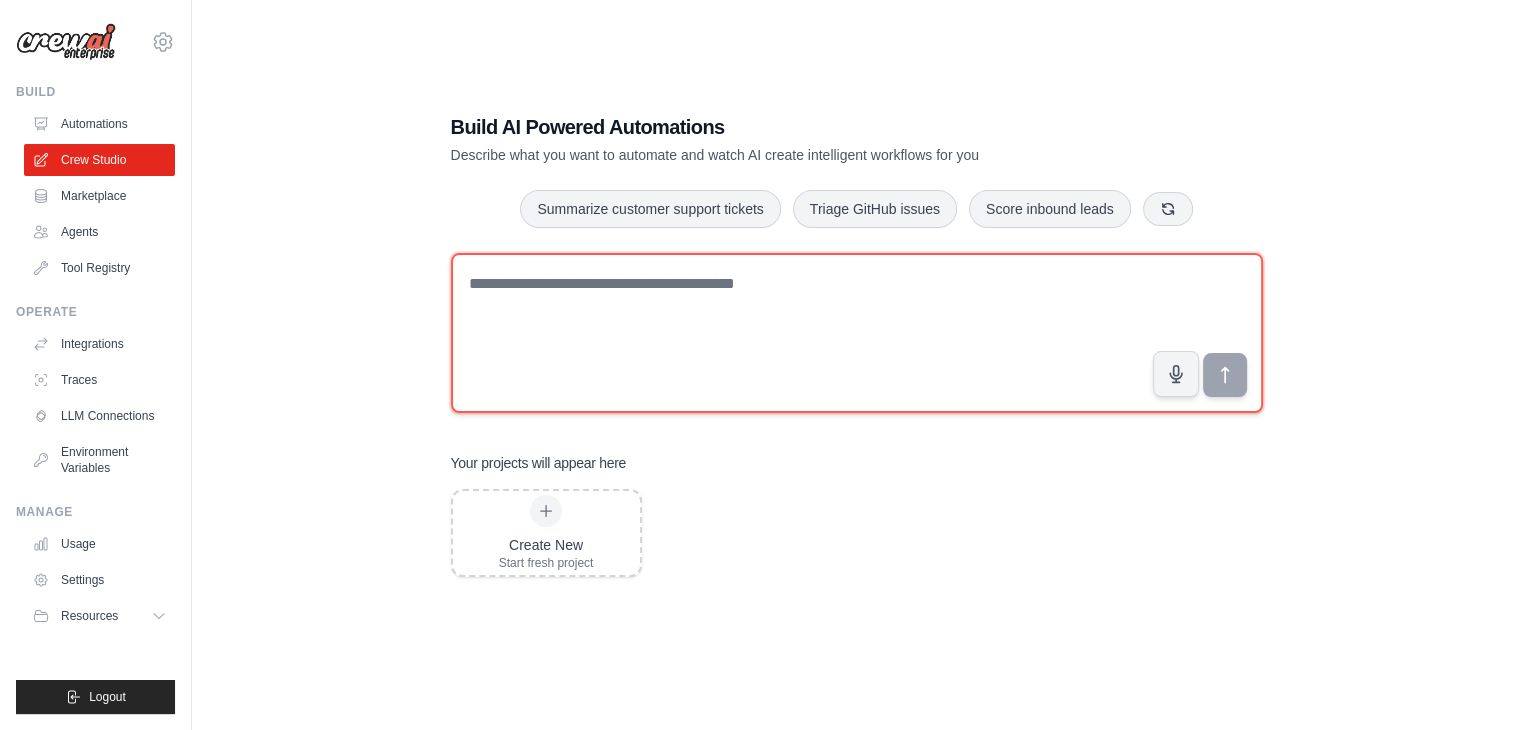 click at bounding box center [857, 333] 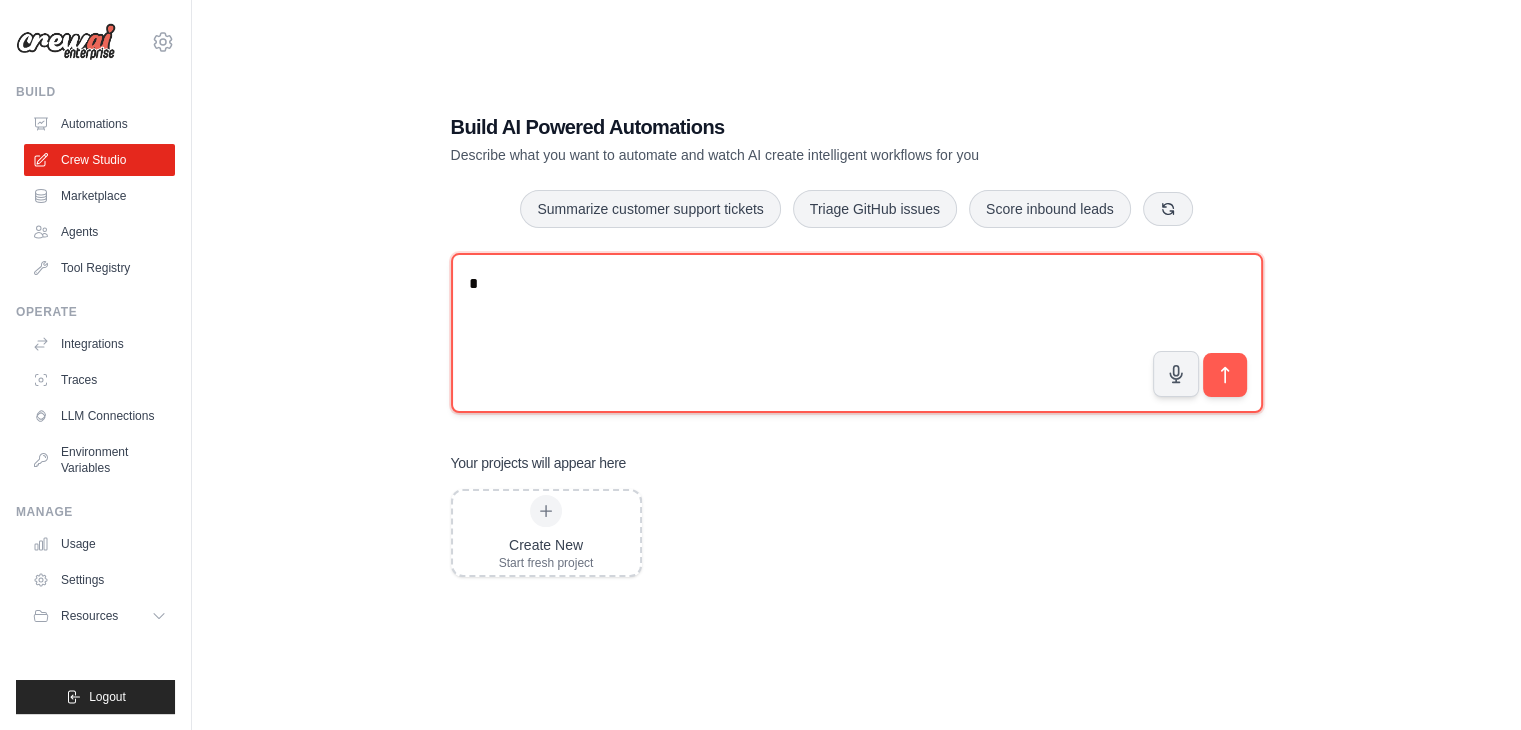 click on "*" at bounding box center [857, 333] 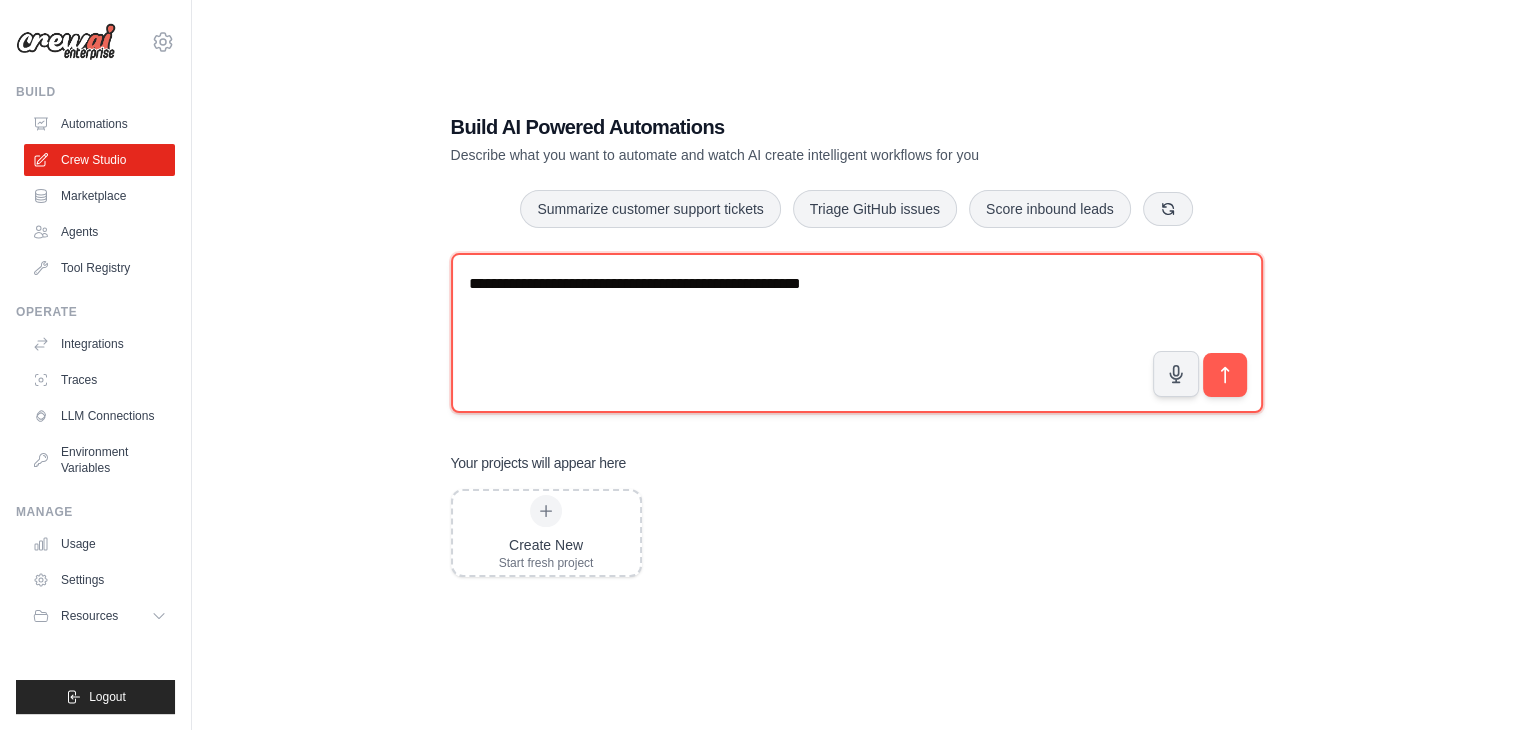 click on "**********" at bounding box center (857, 333) 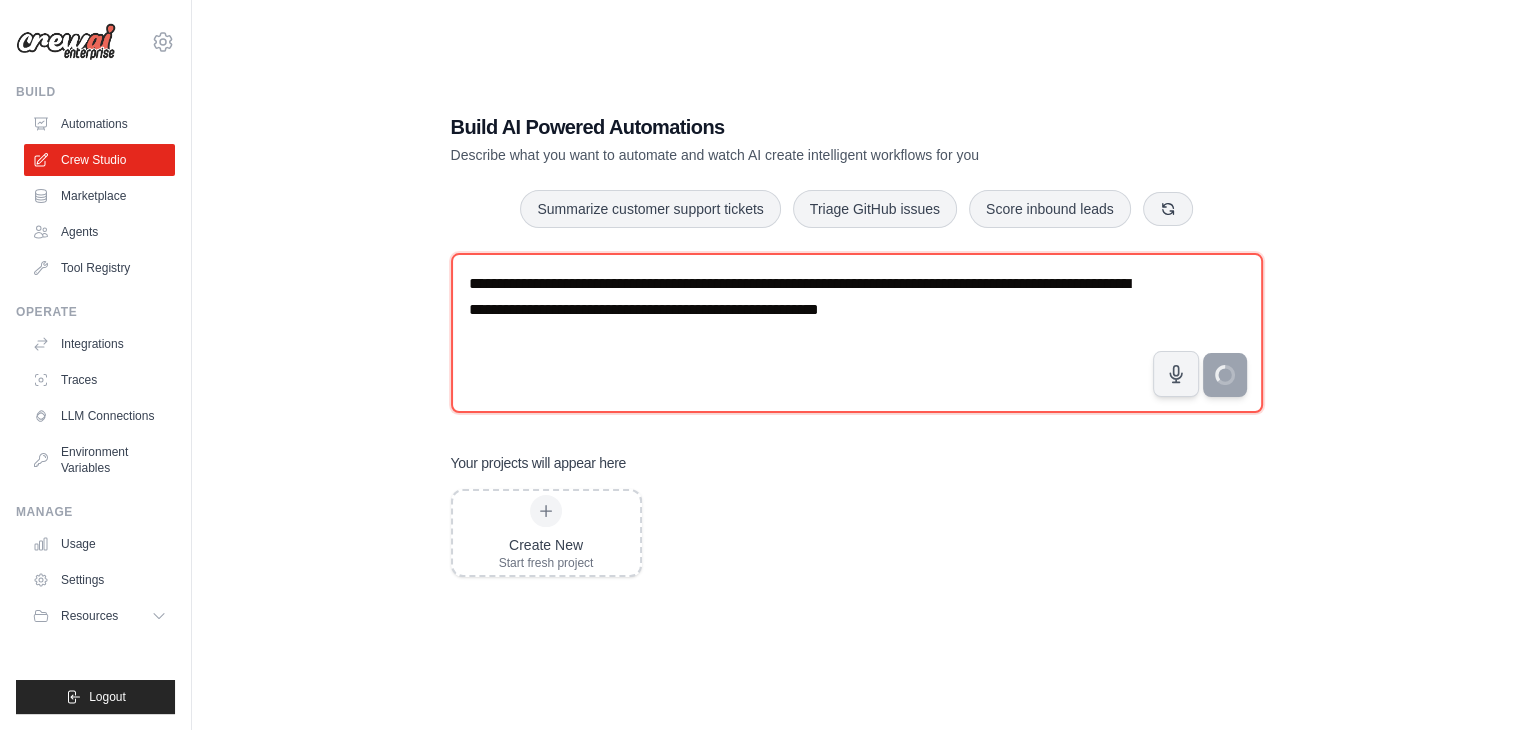 type on "**********" 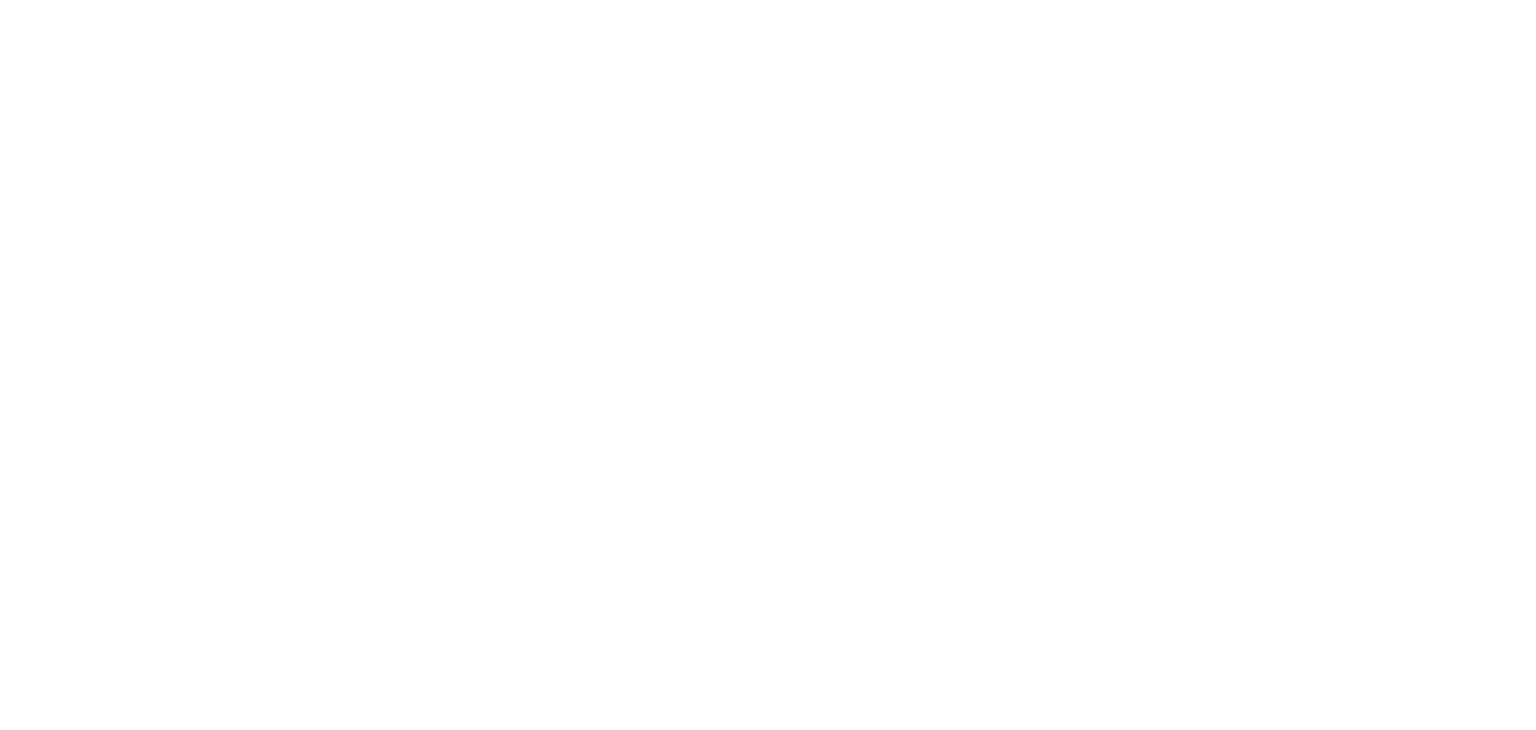 scroll, scrollTop: 0, scrollLeft: 0, axis: both 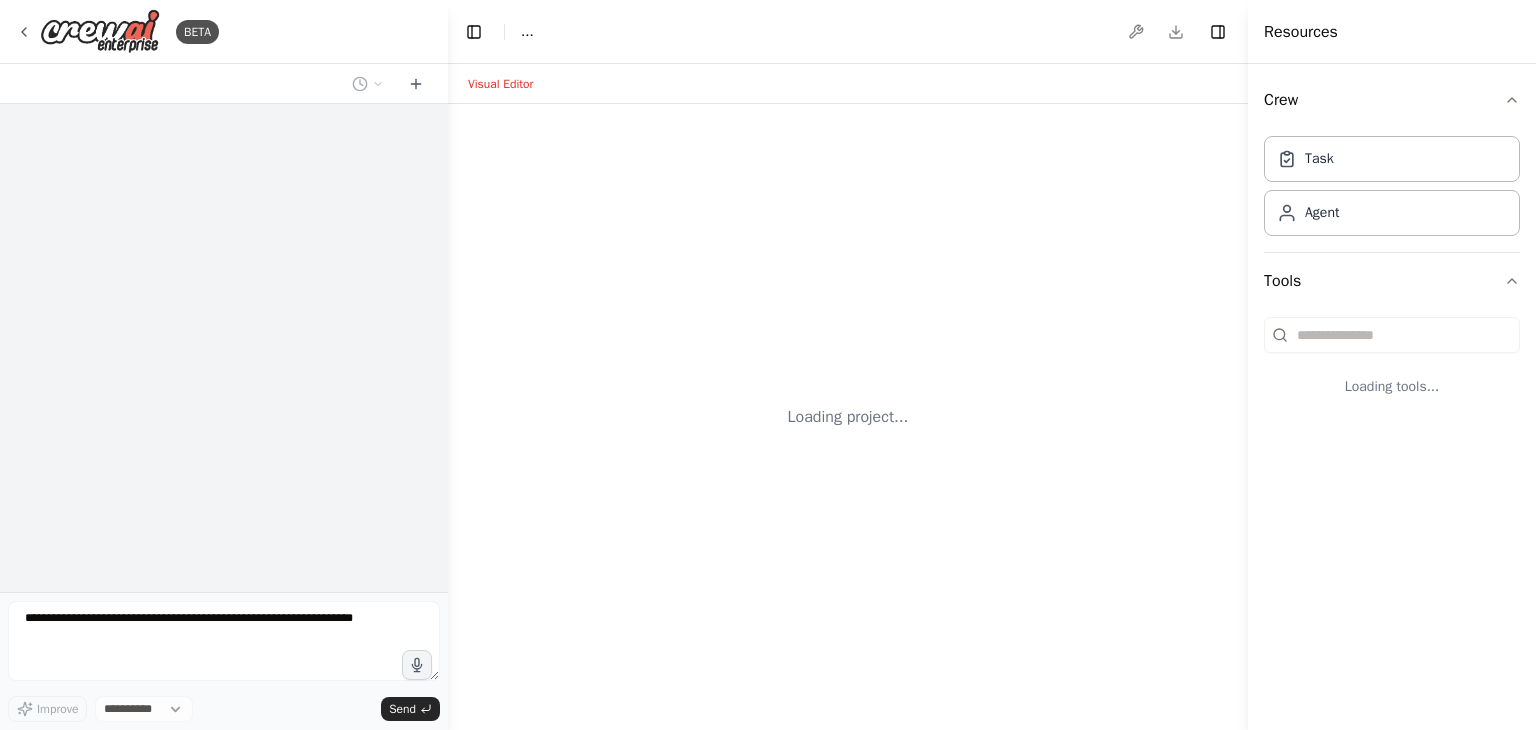 select on "****" 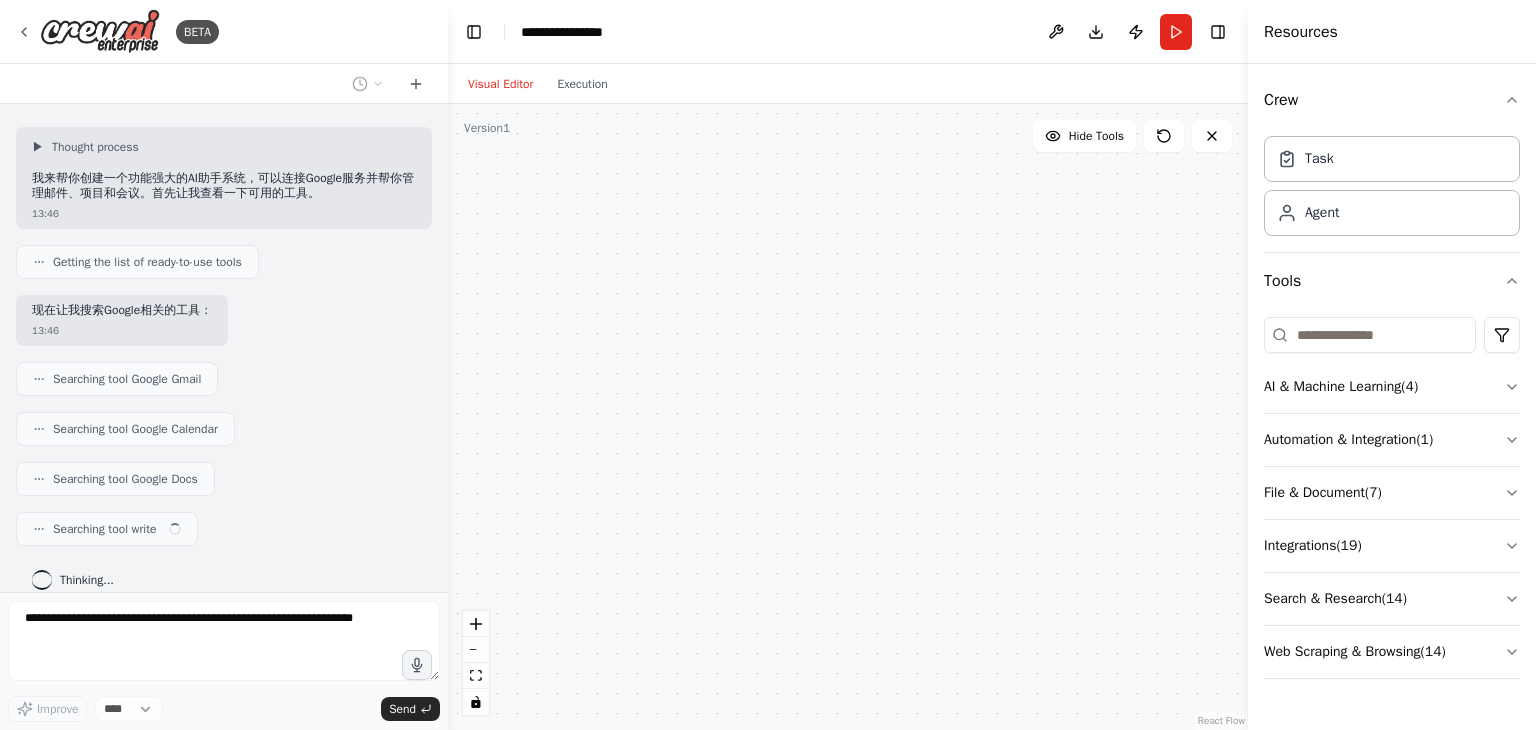 scroll, scrollTop: 140, scrollLeft: 0, axis: vertical 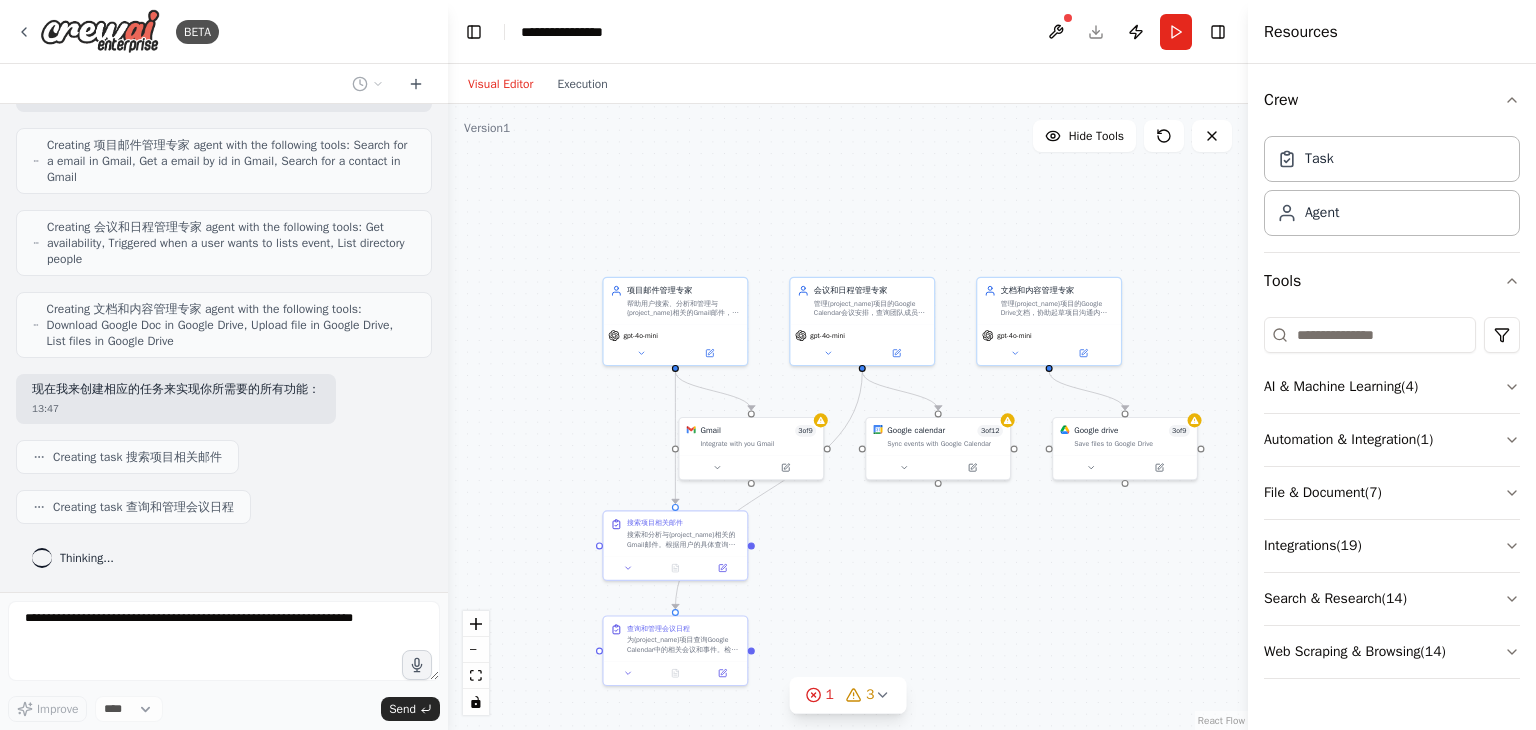 drag, startPoint x: 1047, startPoint y: 579, endPoint x: 976, endPoint y: 551, distance: 76.321686 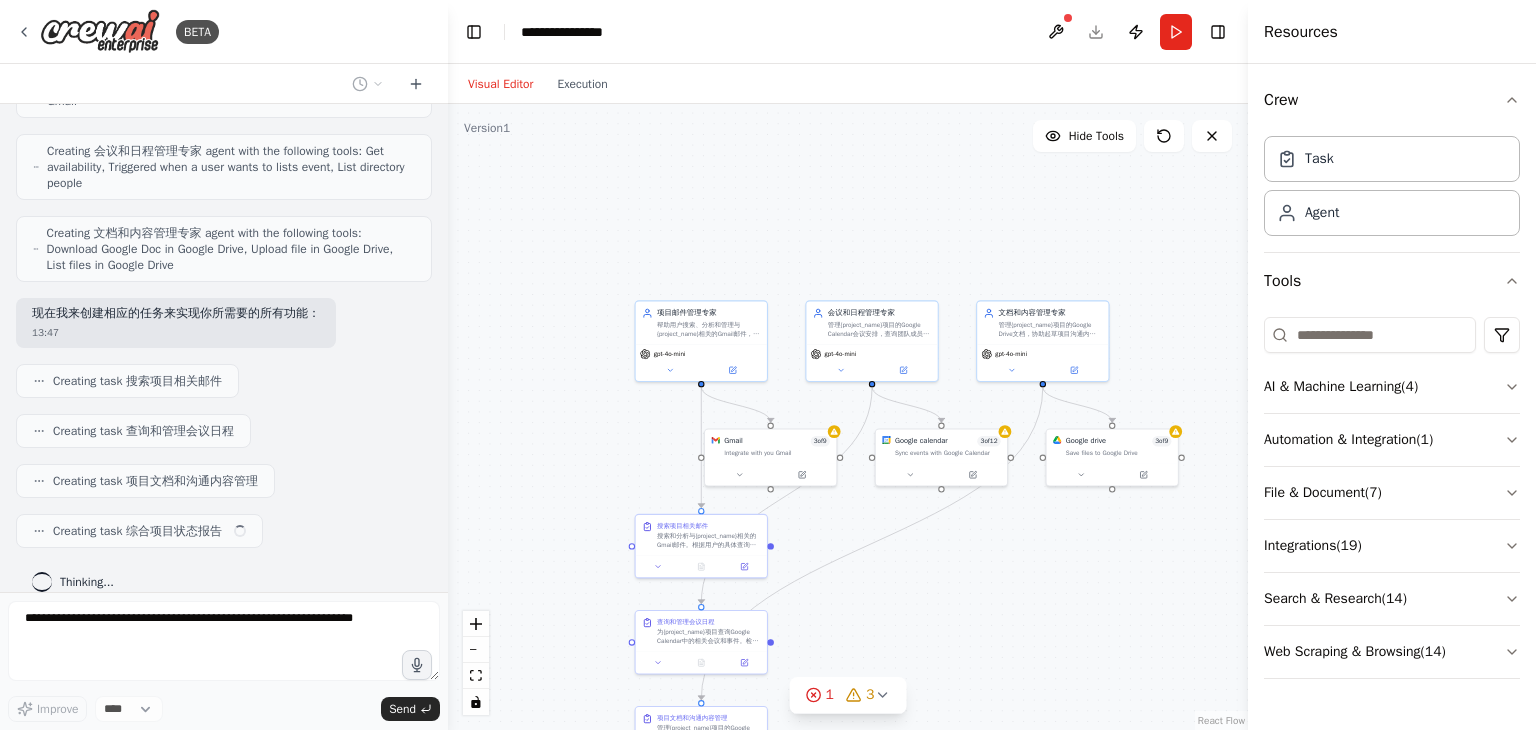 scroll, scrollTop: 732, scrollLeft: 0, axis: vertical 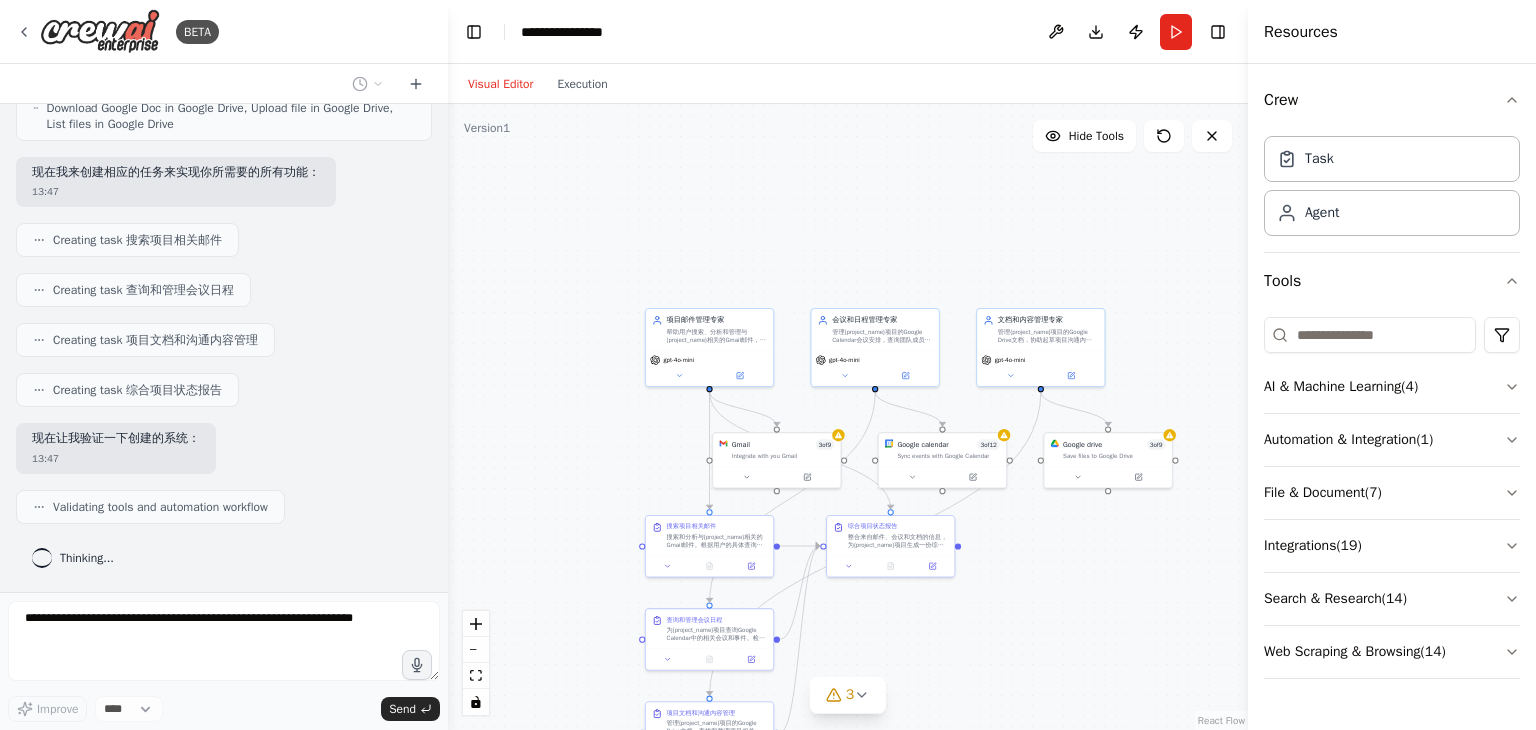 drag, startPoint x: 1037, startPoint y: 611, endPoint x: 972, endPoint y: 533, distance: 101.53325 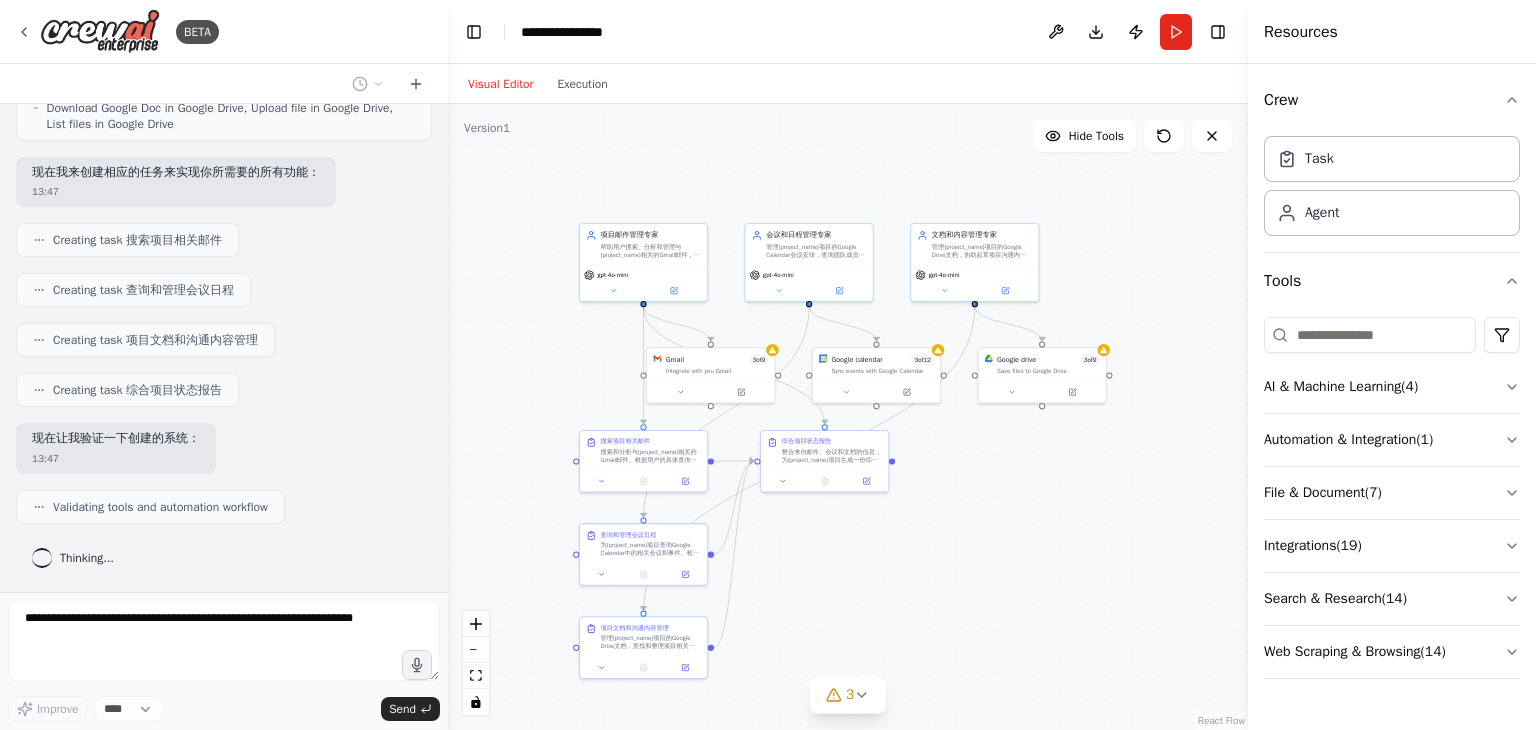 click on ".deletable-edge-delete-btn {
width: 20px;
height: 20px;
border: 0px solid #ffffff;
color: #6b7280;
background-color: #f8fafc;
cursor: pointer;
border-radius: 50%;
font-size: 12px;
padding: 3px;
display: flex;
align-items: center;
justify-content: center;
transition: all 0.2s cubic-bezier(0.4, 0, 0.2, 1);
box-shadow: 0 2px 4px rgba(0, 0, 0, 0.1);
}
.deletable-edge-delete-btn:hover {
background-color: #ef4444;
color: #ffffff;
border-color: #dc2626;
transform: scale(1.1);
box-shadow: 0 4px 12px rgba(239, 68, 68, 0.4);
}
.deletable-edge-delete-btn:active {
transform: scale(0.95);
box-shadow: 0 2px 4px rgba(239, 68, 68, 0.3);
}
项目邮件管理专家 gpt-4o-mini Gmail 3  of  9 gpt-4o-mini 3 12" at bounding box center (848, 417) 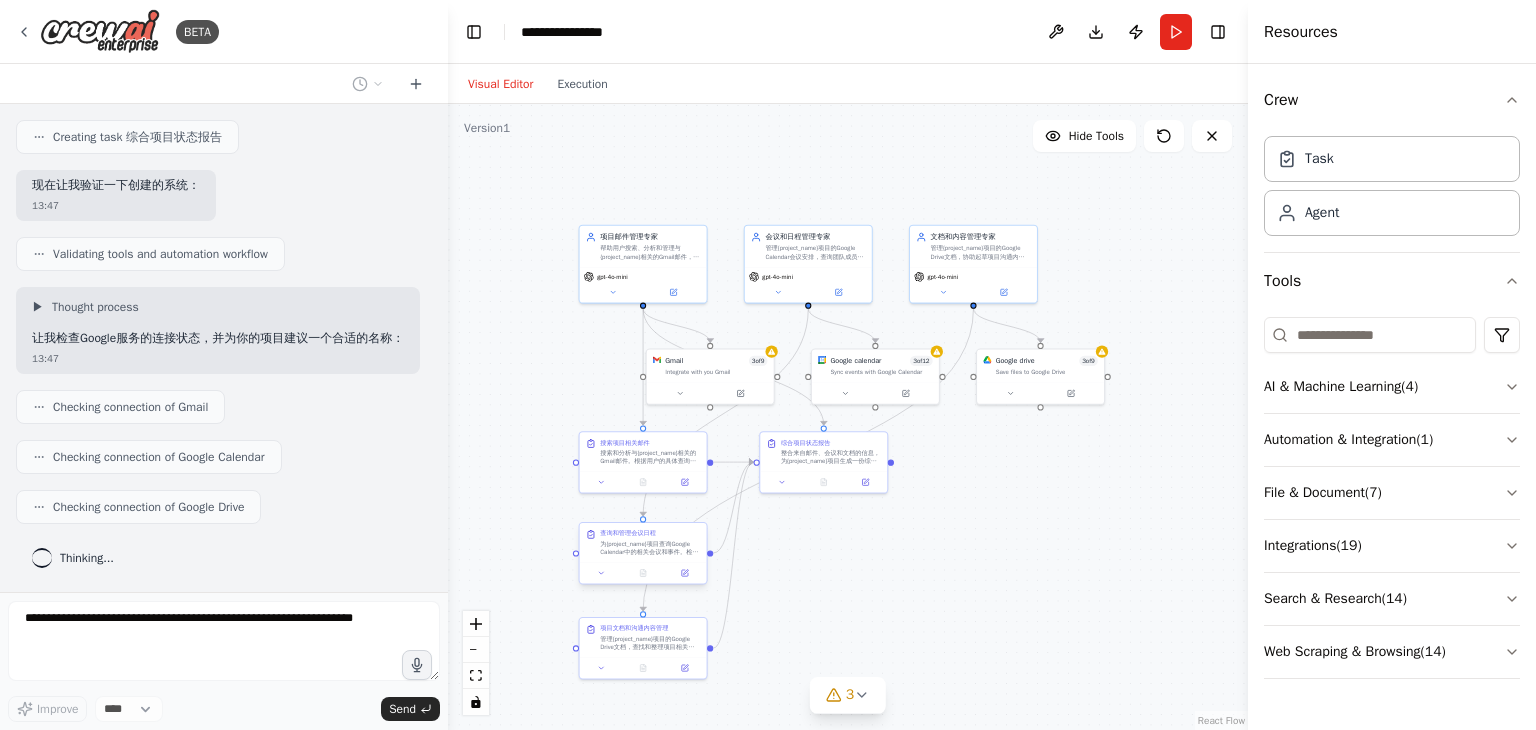 scroll, scrollTop: 1181, scrollLeft: 0, axis: vertical 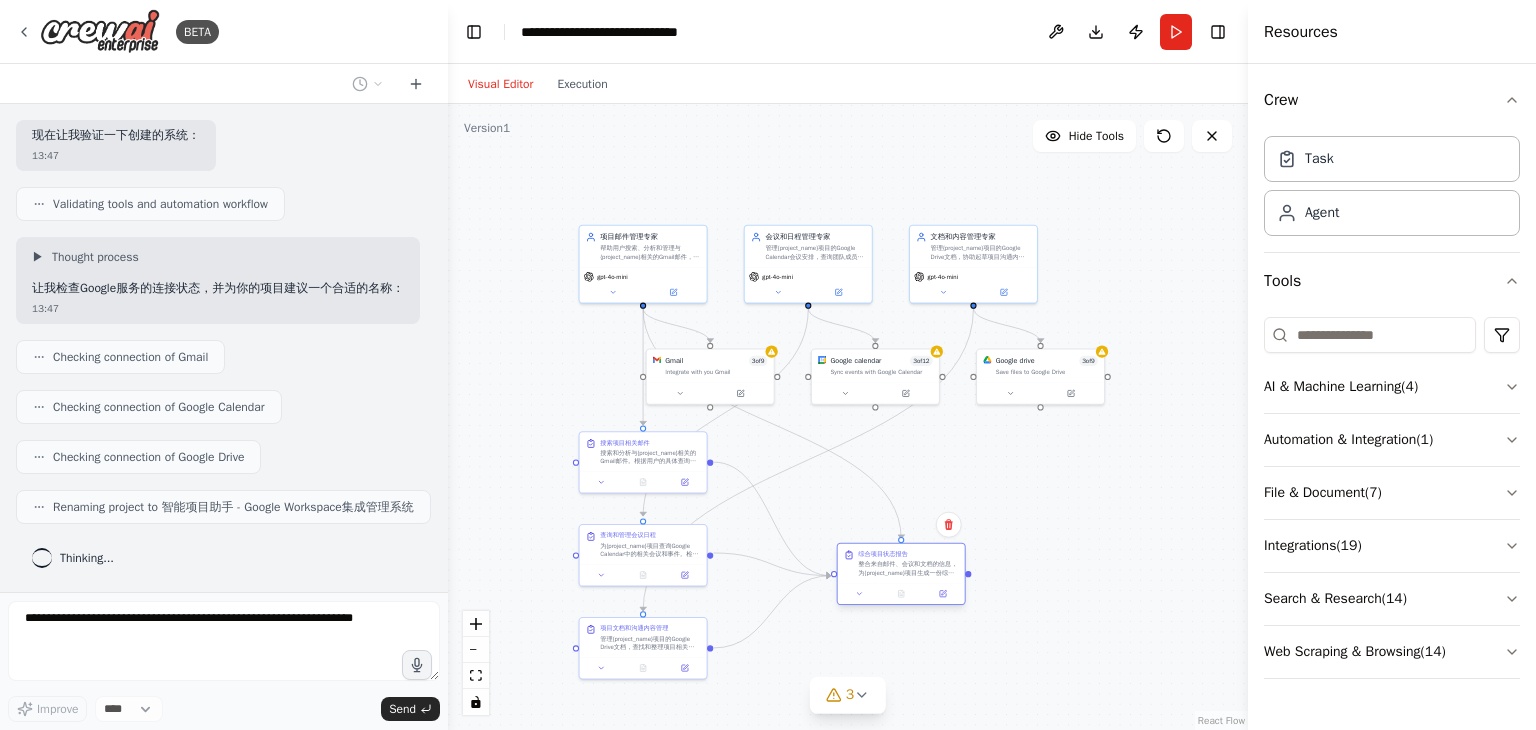 drag, startPoint x: 826, startPoint y: 467, endPoint x: 917, endPoint y: 596, distance: 157.86703 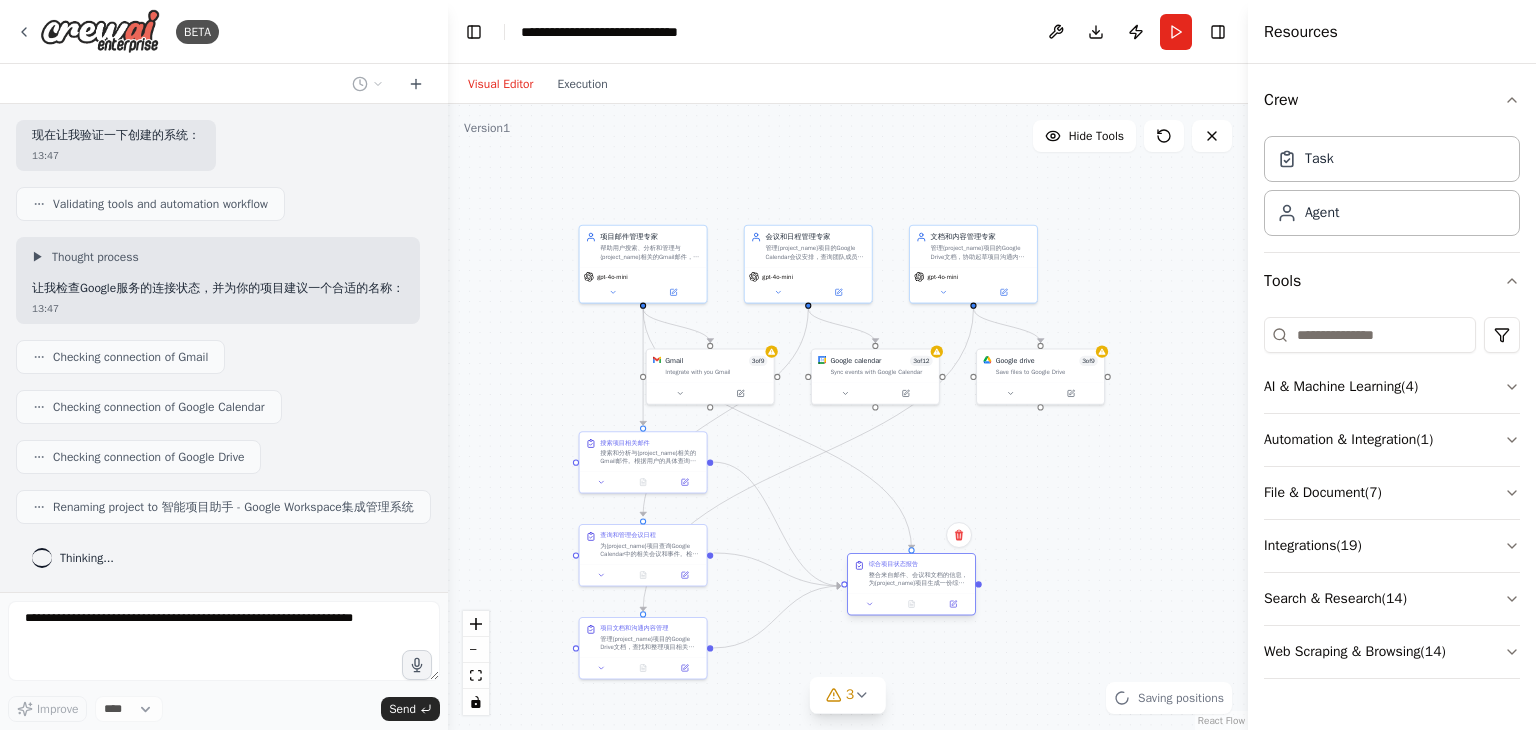 click at bounding box center [911, 603] 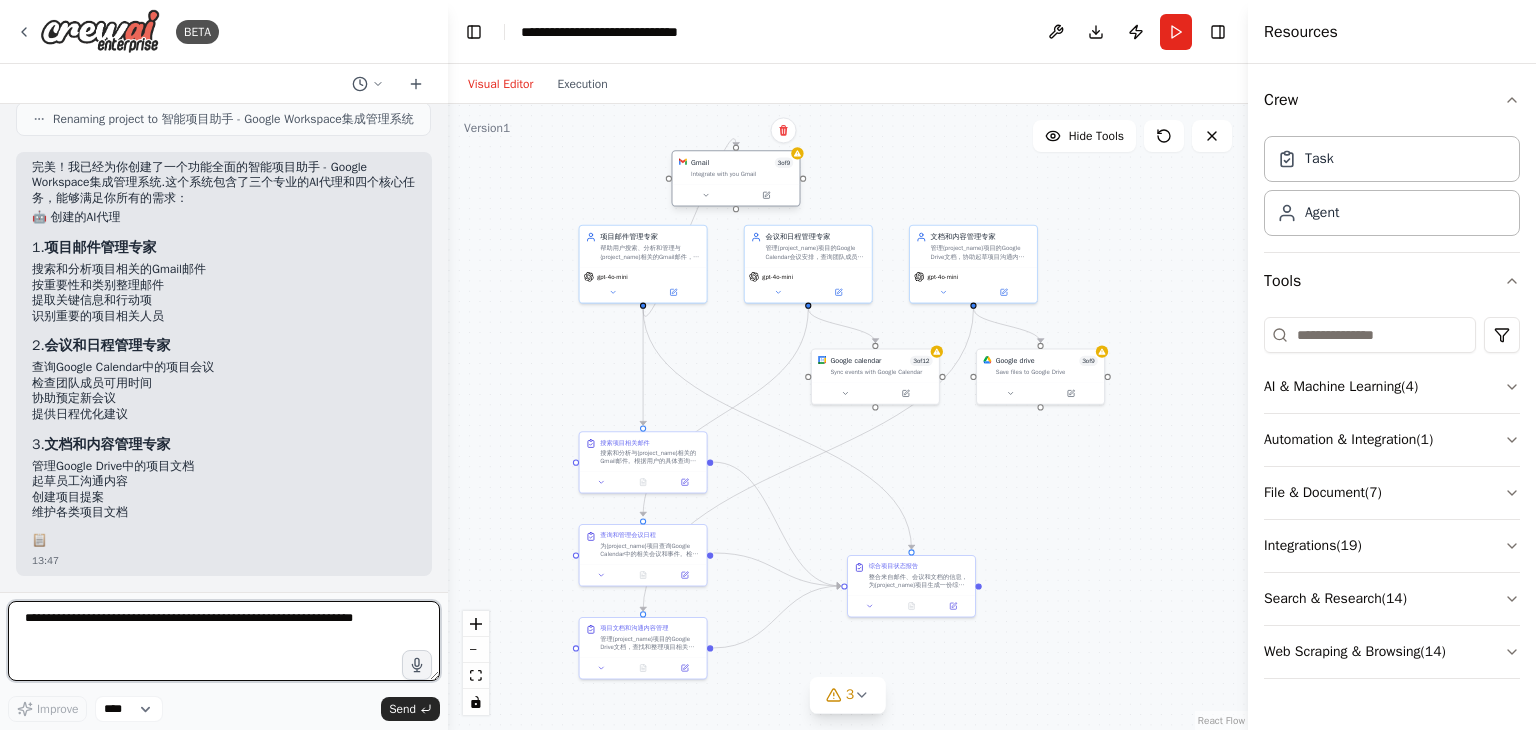 drag, startPoint x: 714, startPoint y: 376, endPoint x: 750, endPoint y: 173, distance: 206.1674 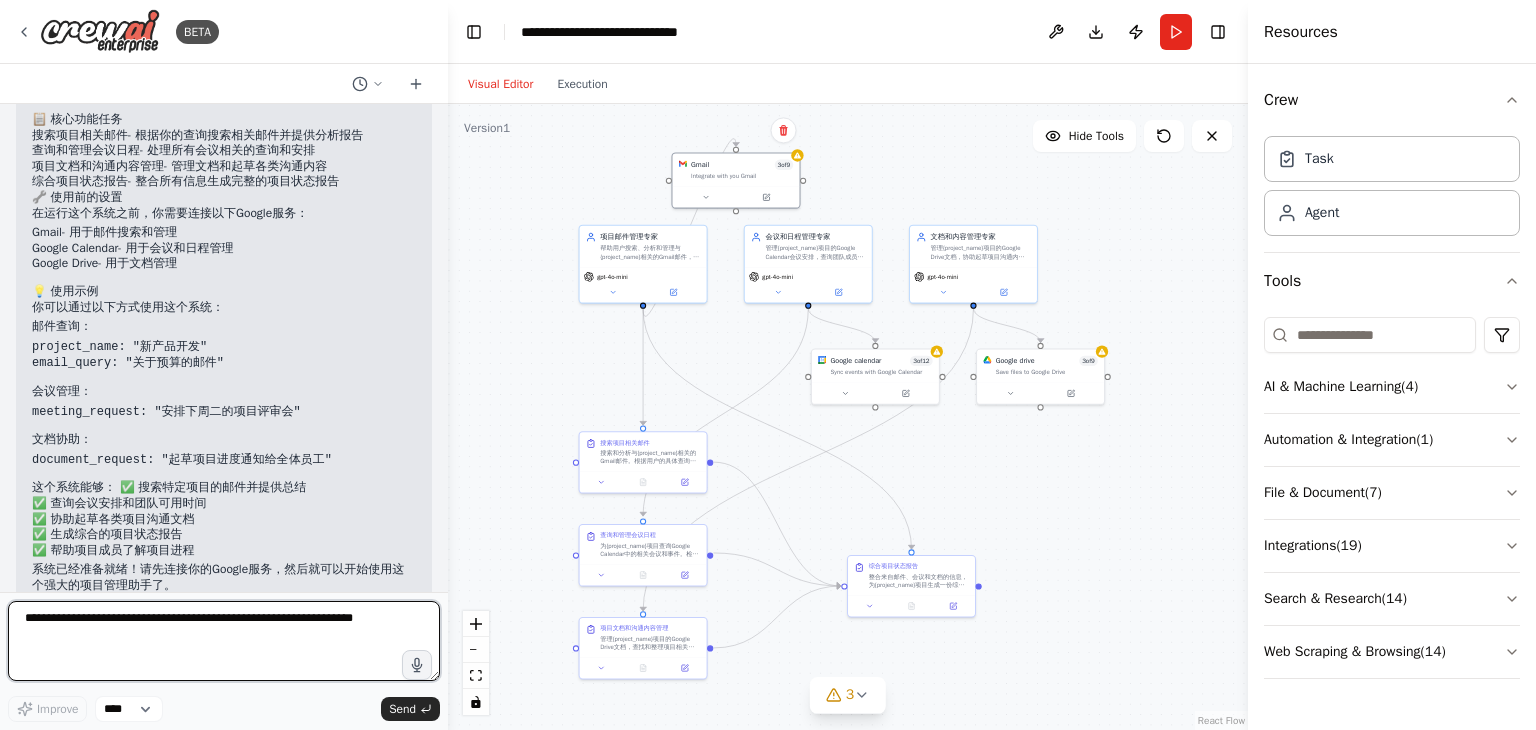 scroll, scrollTop: 2035, scrollLeft: 0, axis: vertical 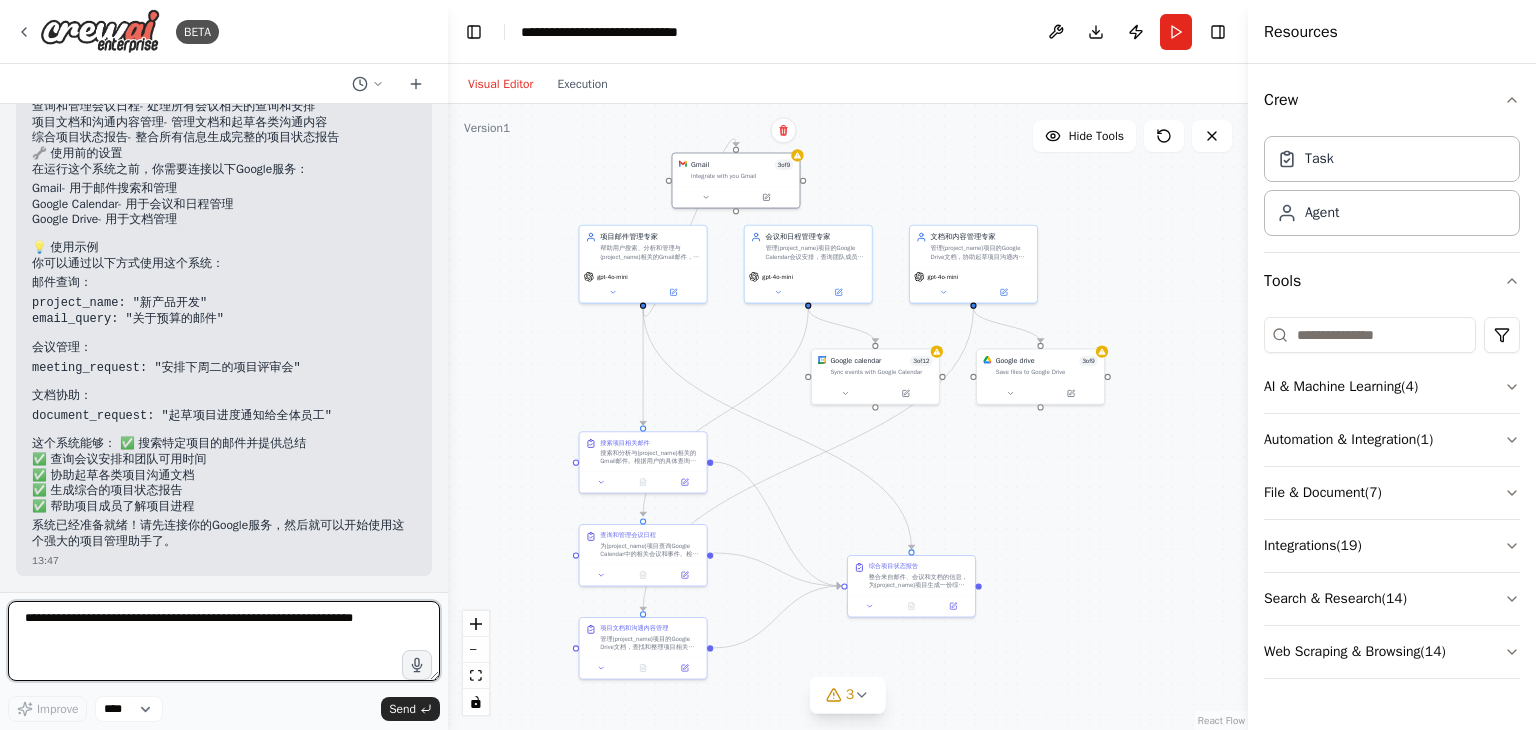 click at bounding box center (224, 641) 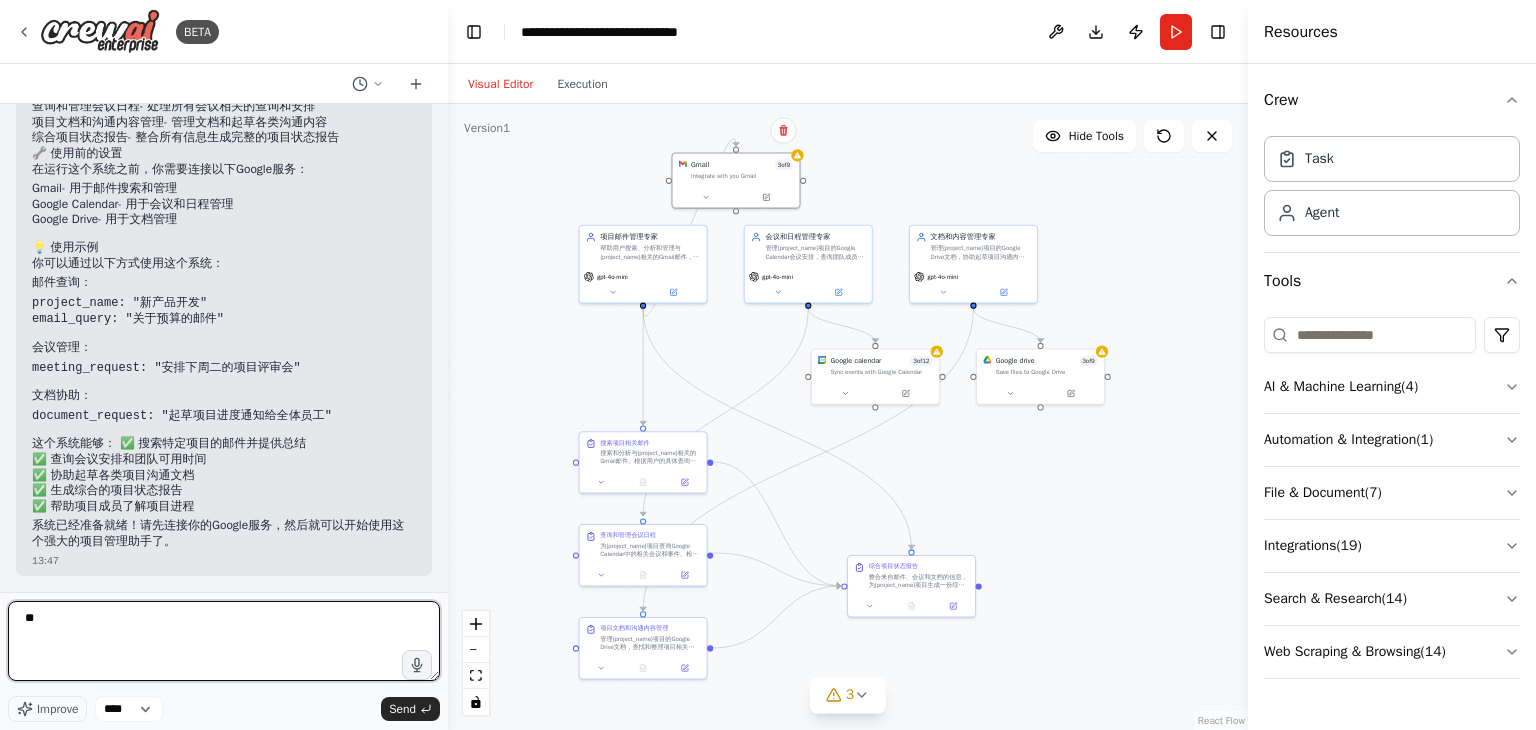 type on "*" 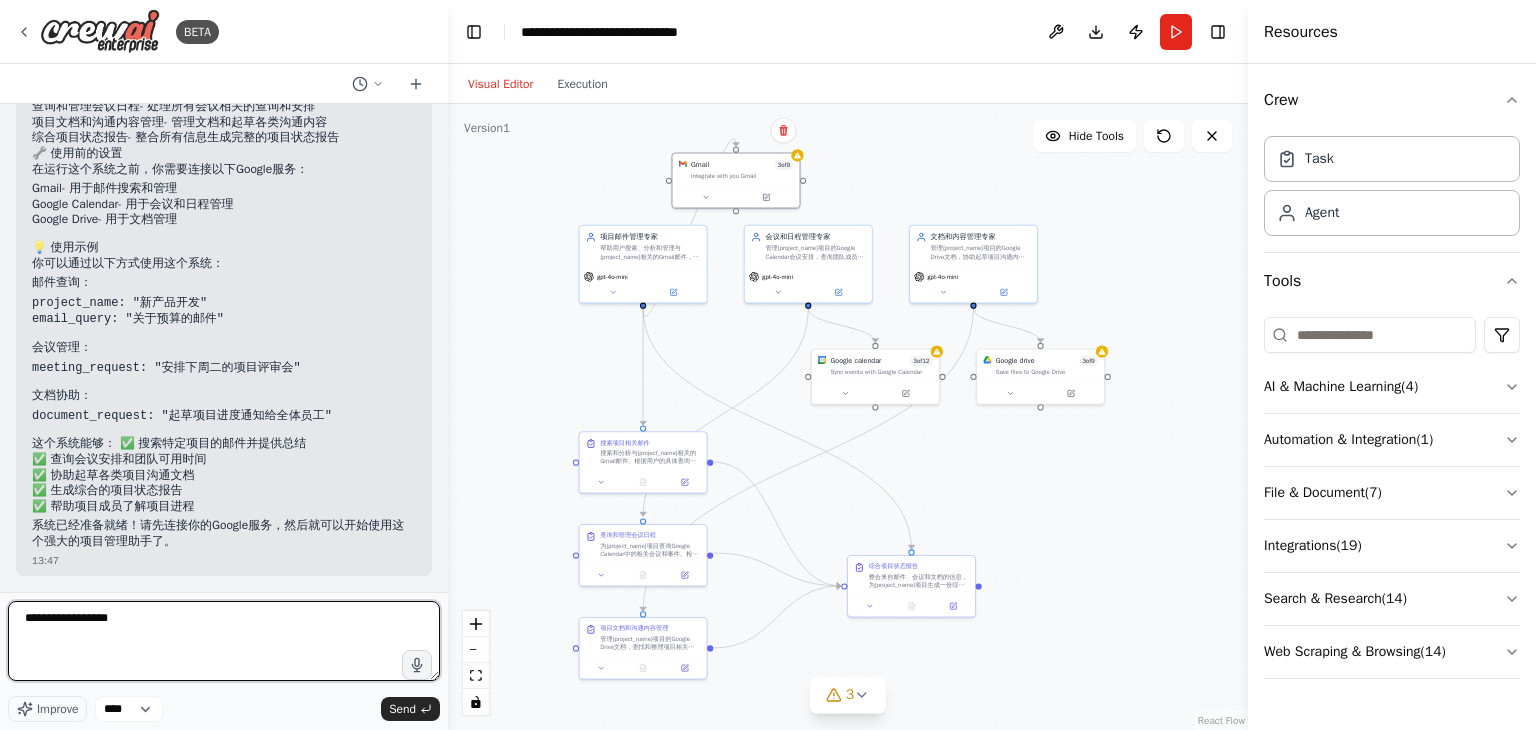 type on "**********" 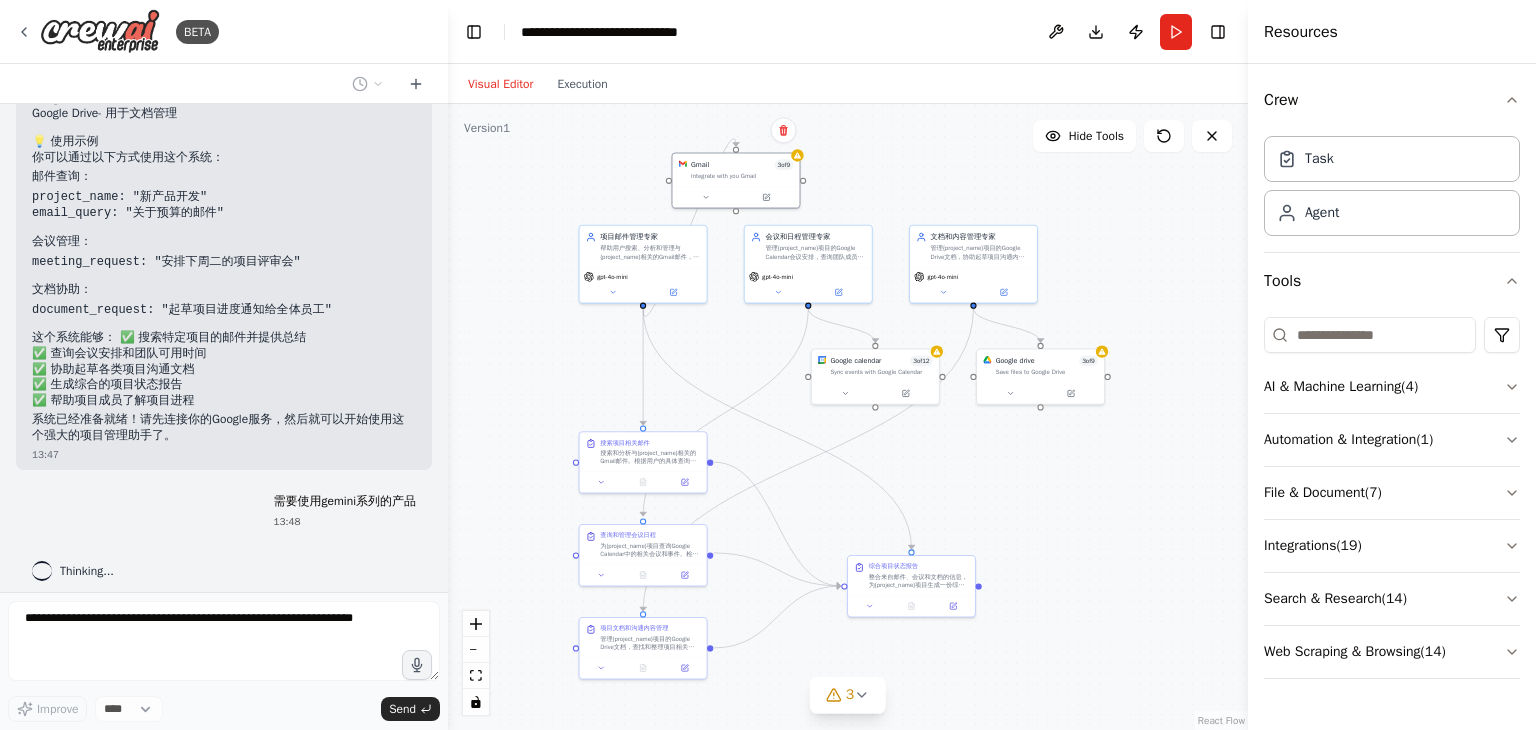 scroll, scrollTop: 2153, scrollLeft: 0, axis: vertical 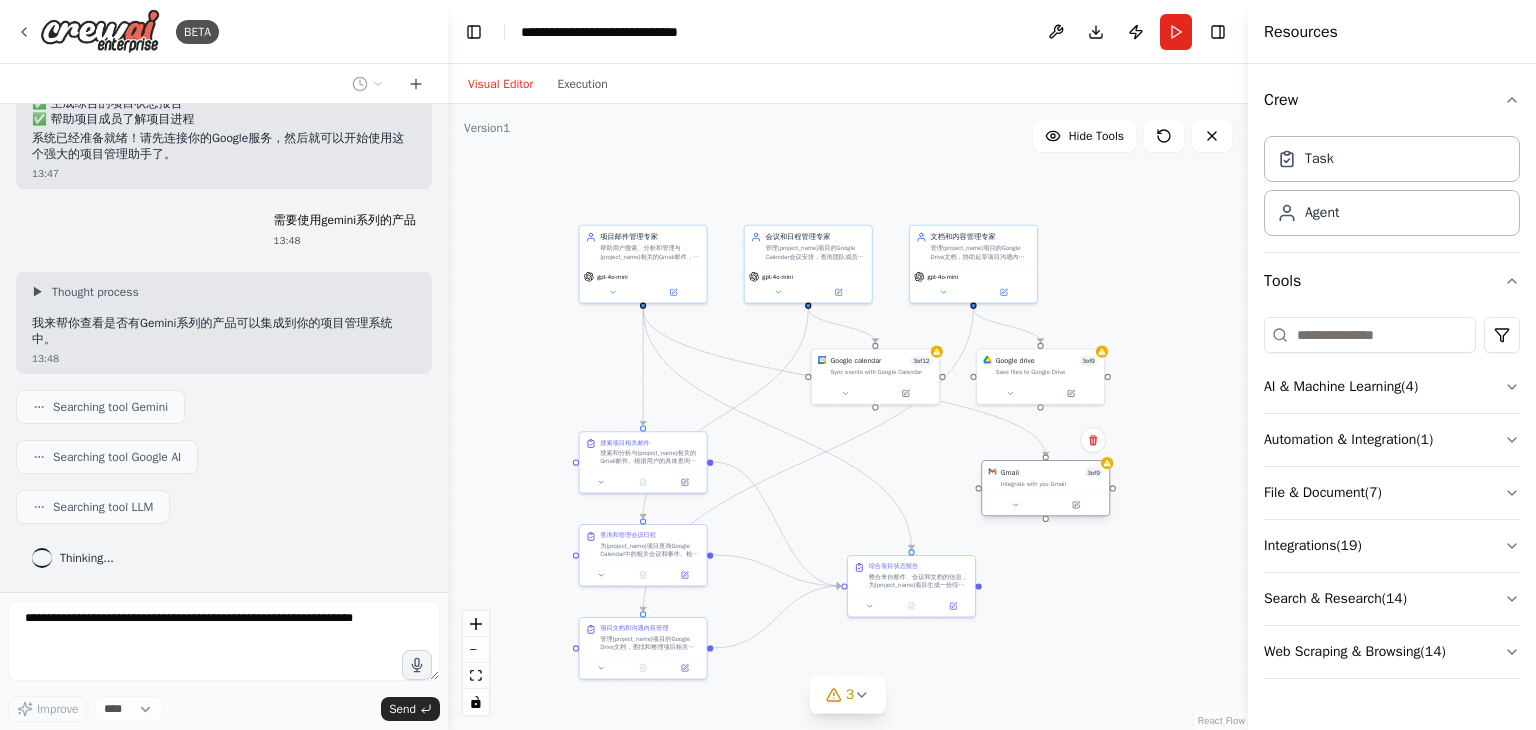 drag, startPoint x: 709, startPoint y: 176, endPoint x: 1016, endPoint y: 493, distance: 441.2913 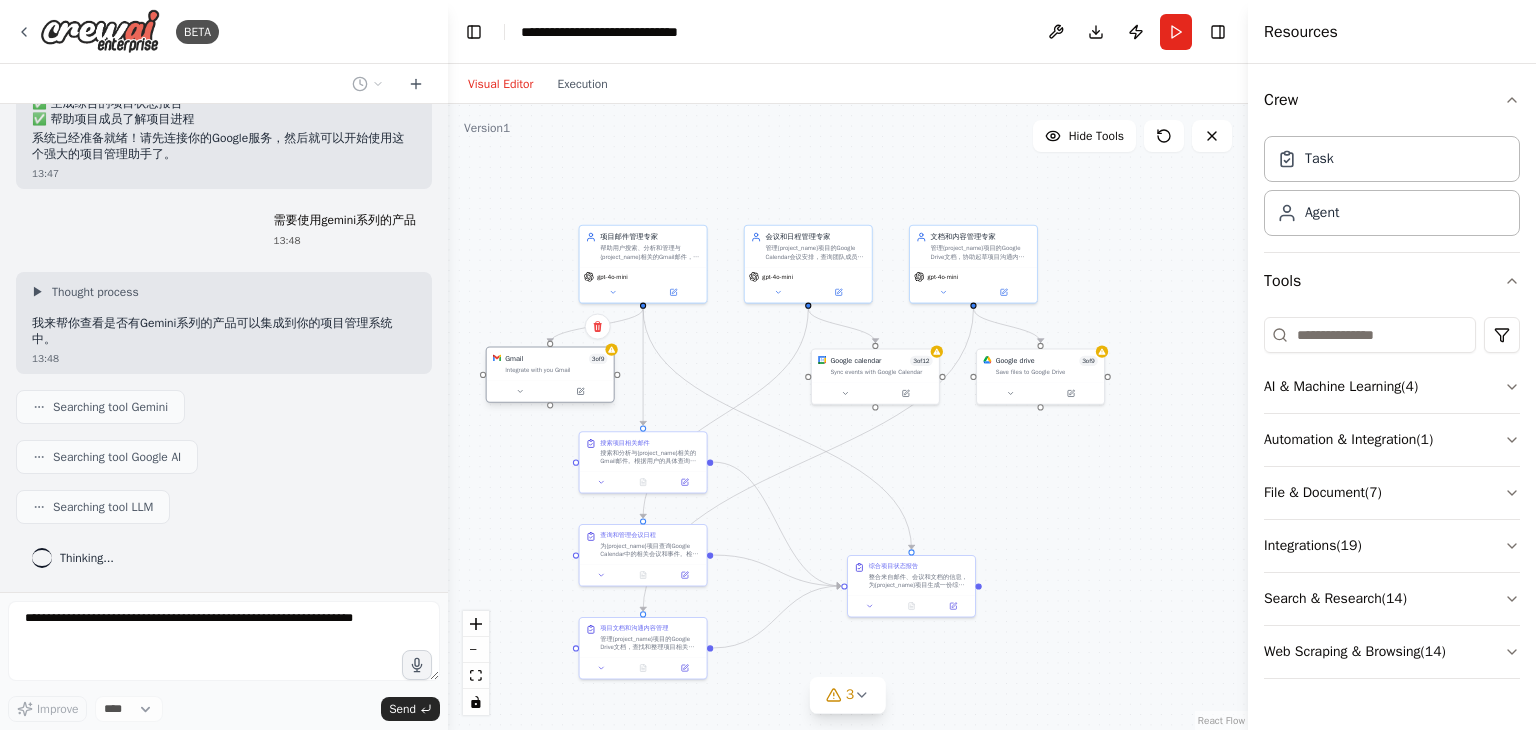drag, startPoint x: 1016, startPoint y: 493, endPoint x: 524, endPoint y: 377, distance: 505.48987 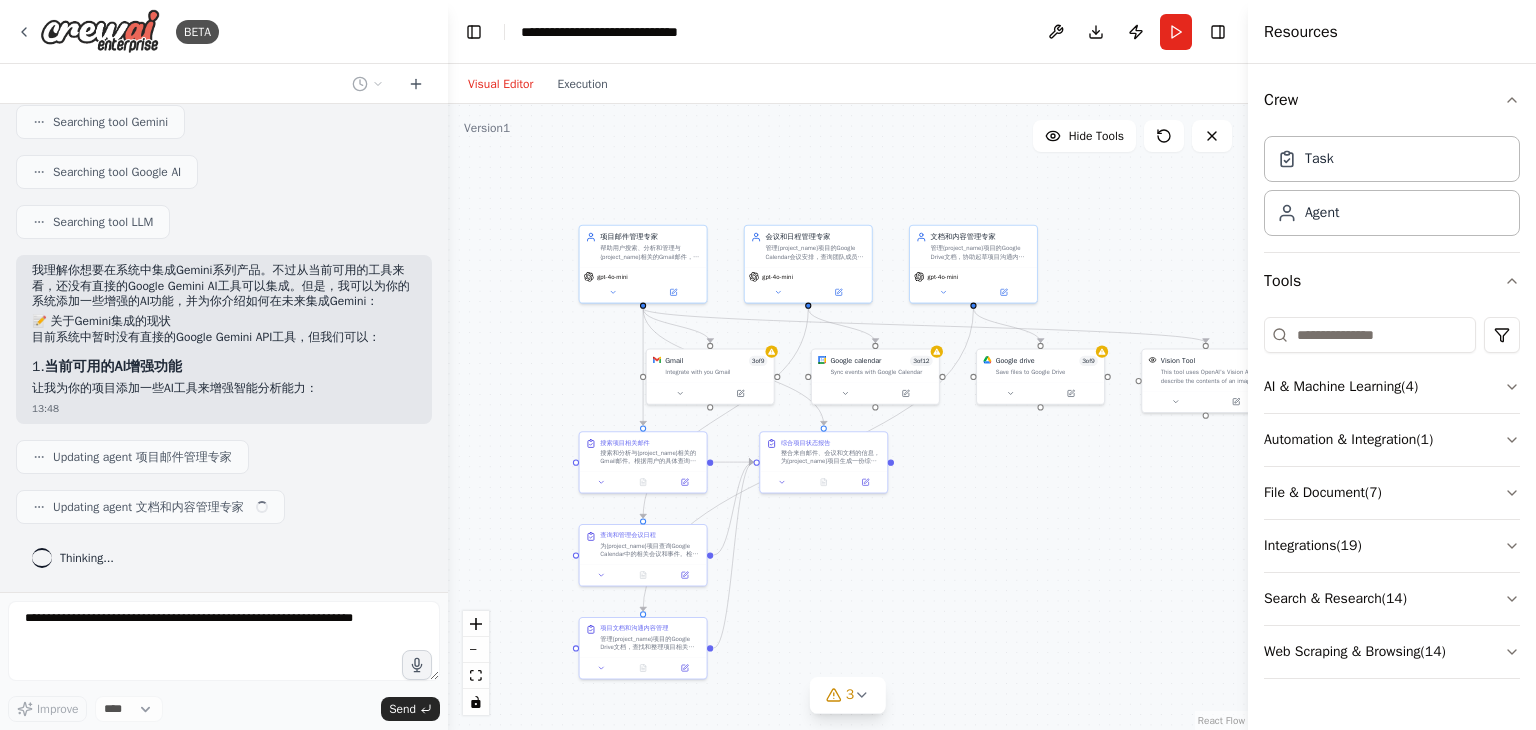 scroll, scrollTop: 2720, scrollLeft: 0, axis: vertical 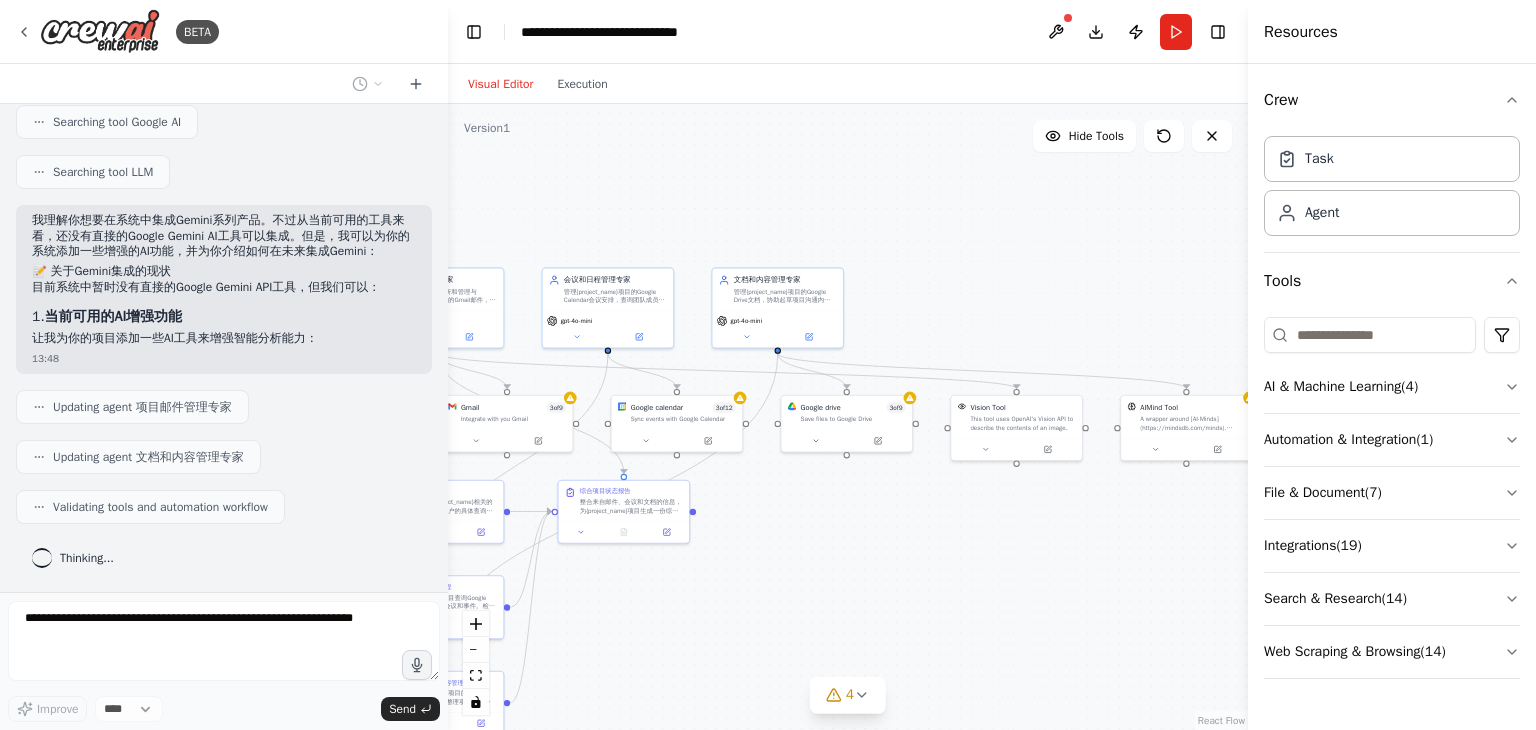 drag, startPoint x: 1091, startPoint y: 489, endPoint x: 854, endPoint y: 545, distance: 243.52618 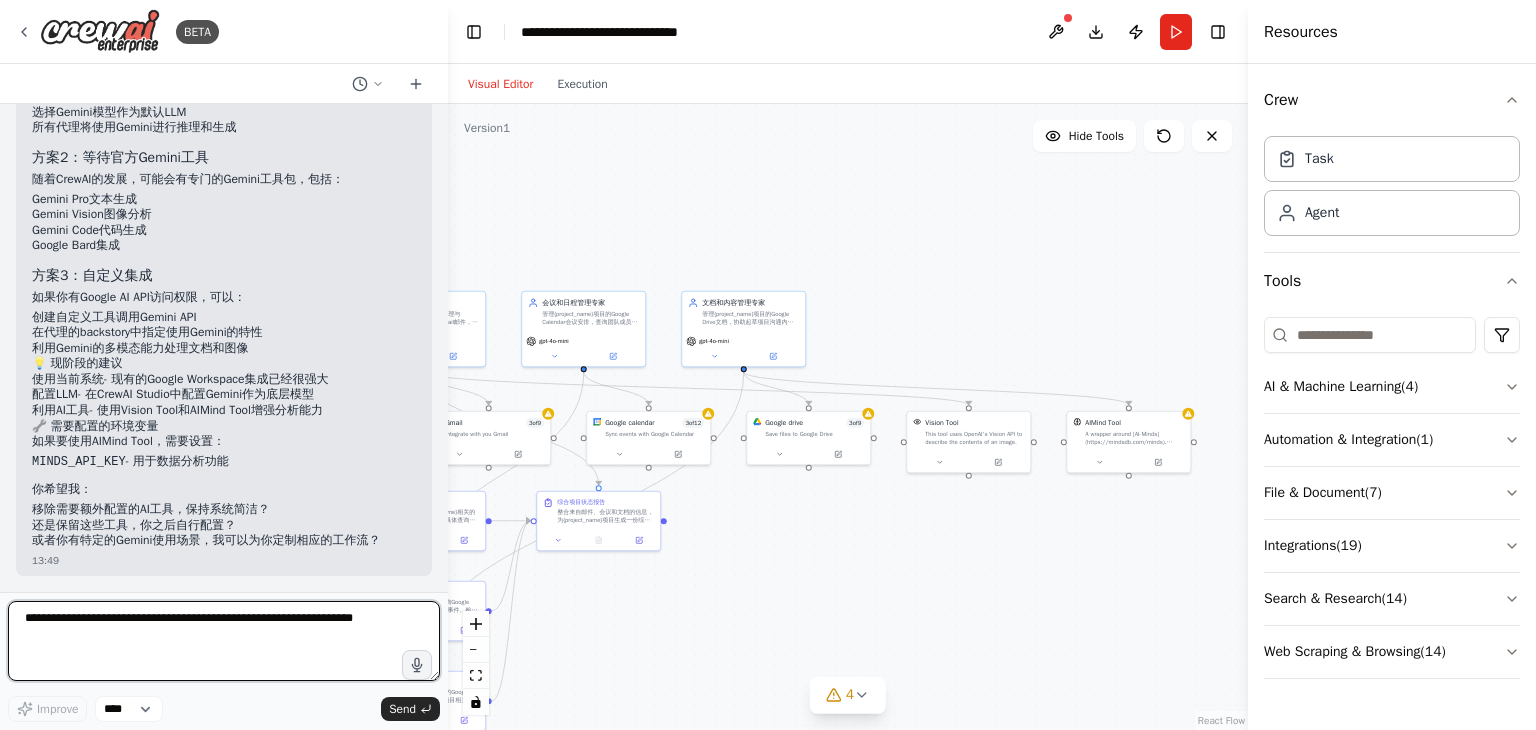 scroll, scrollTop: 3428, scrollLeft: 0, axis: vertical 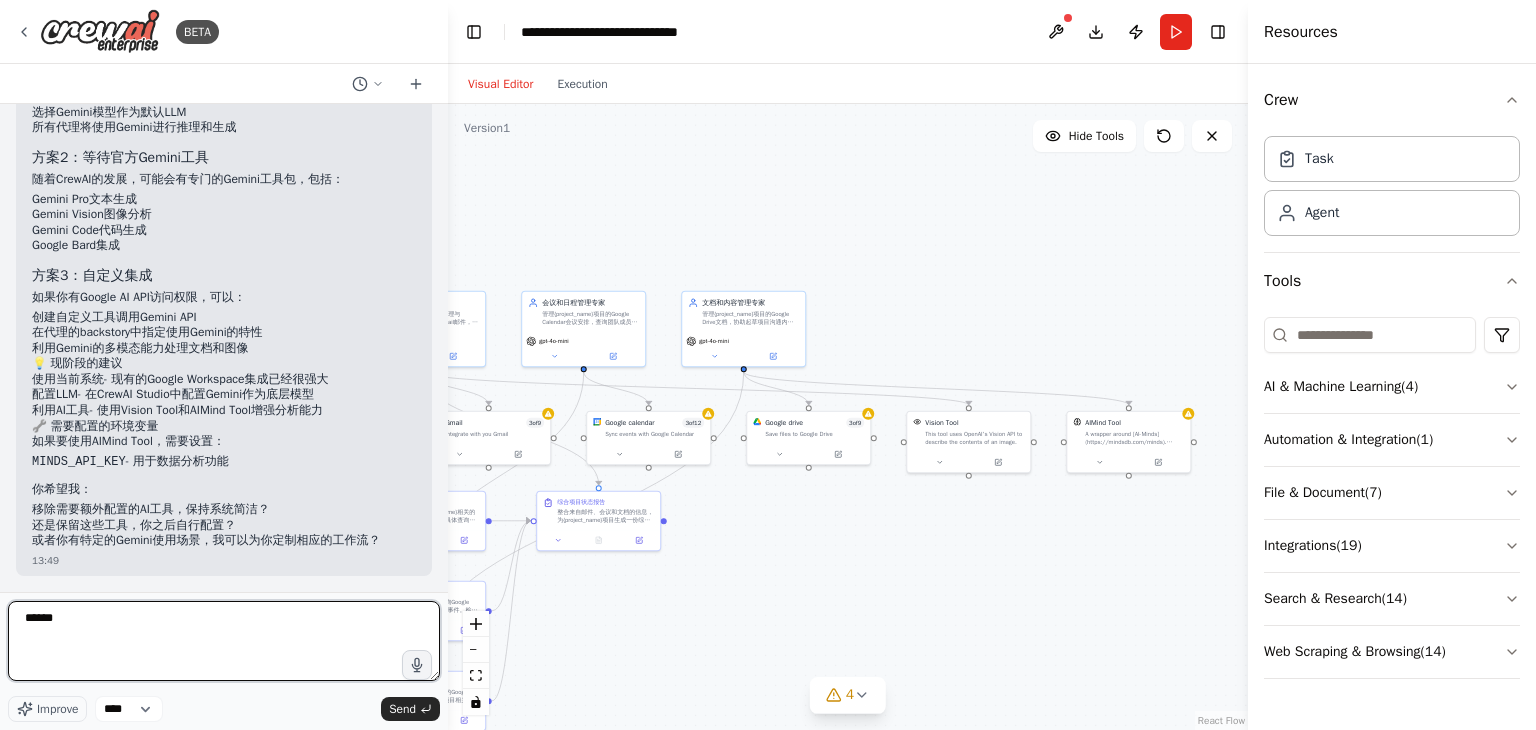 type on "*******" 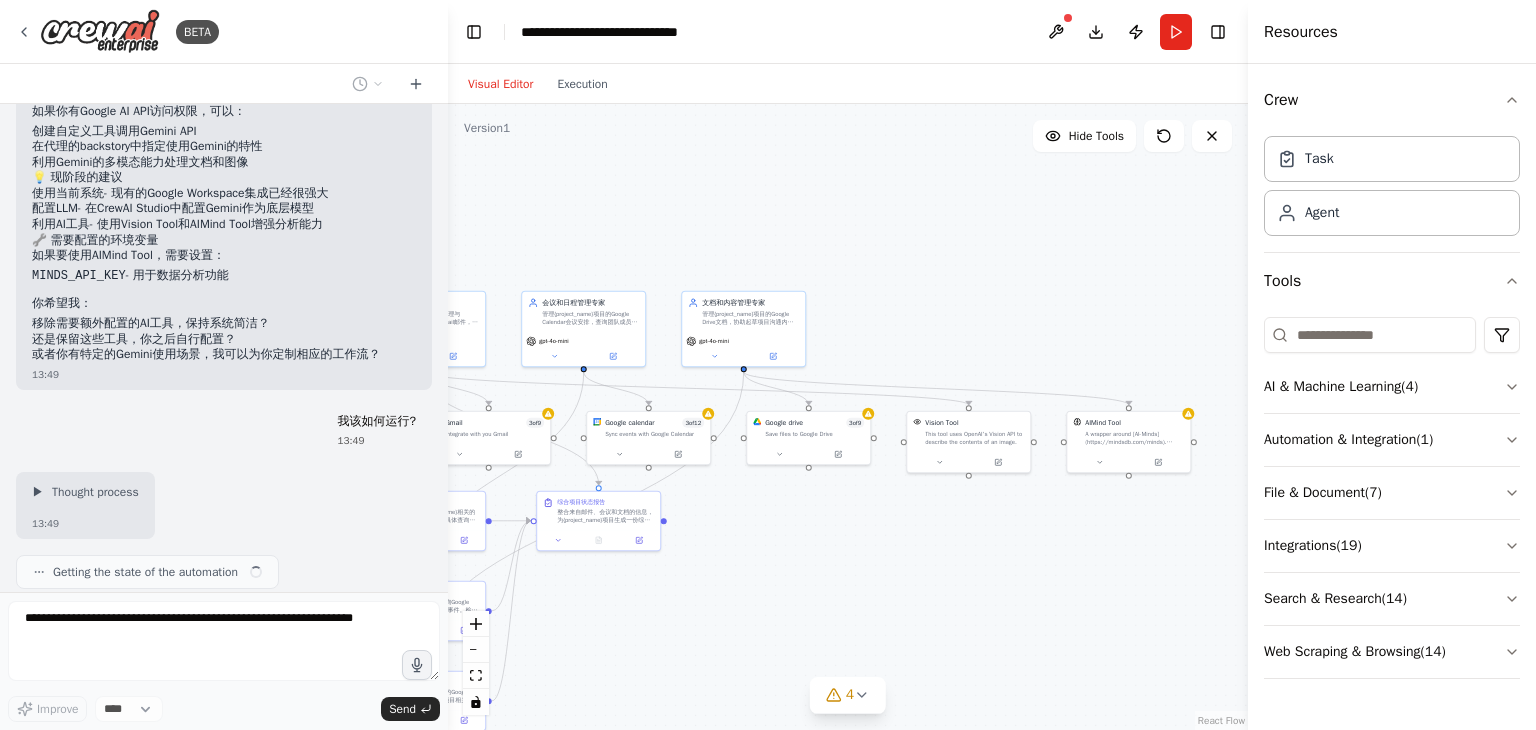 scroll, scrollTop: 3700, scrollLeft: 0, axis: vertical 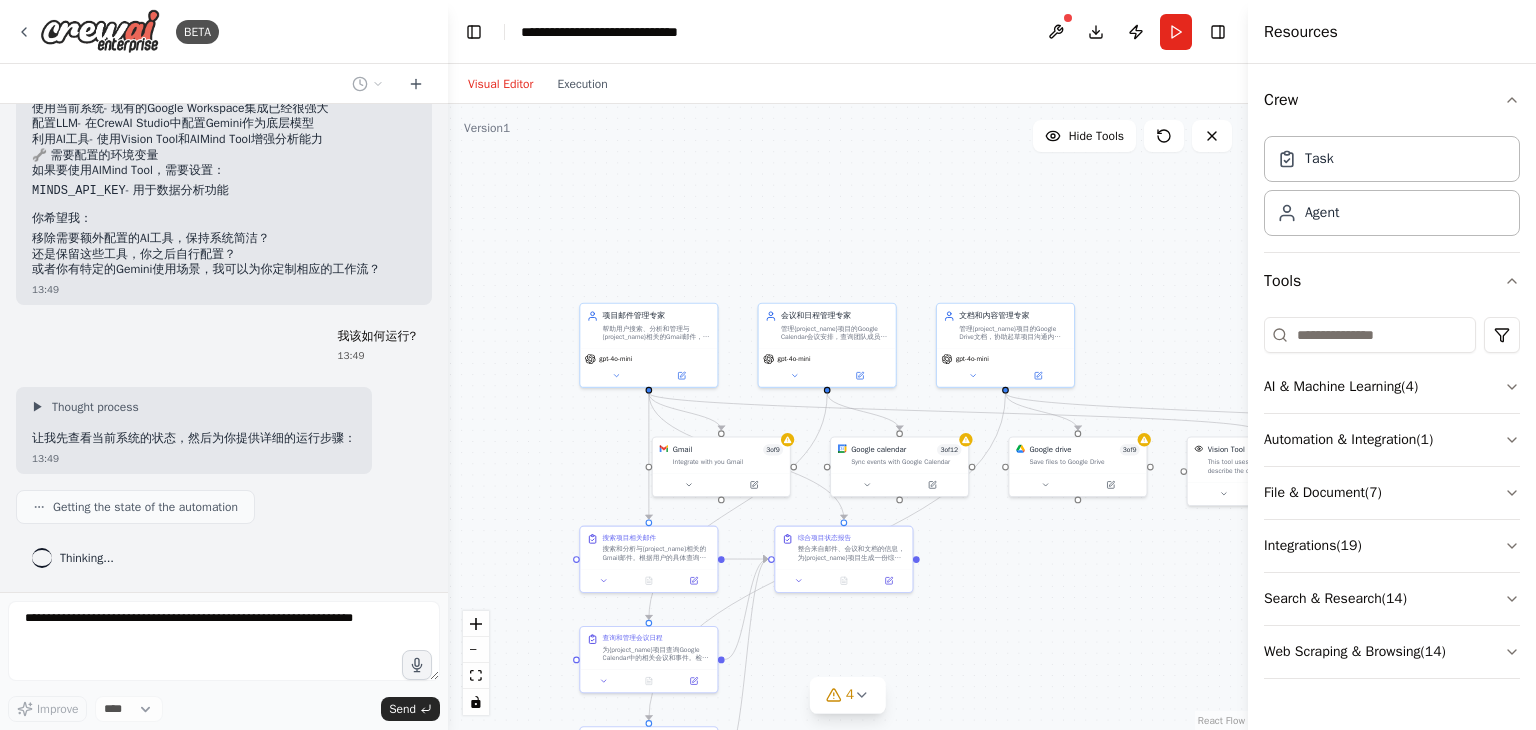 drag, startPoint x: 690, startPoint y: 592, endPoint x: 949, endPoint y: 637, distance: 262.8802 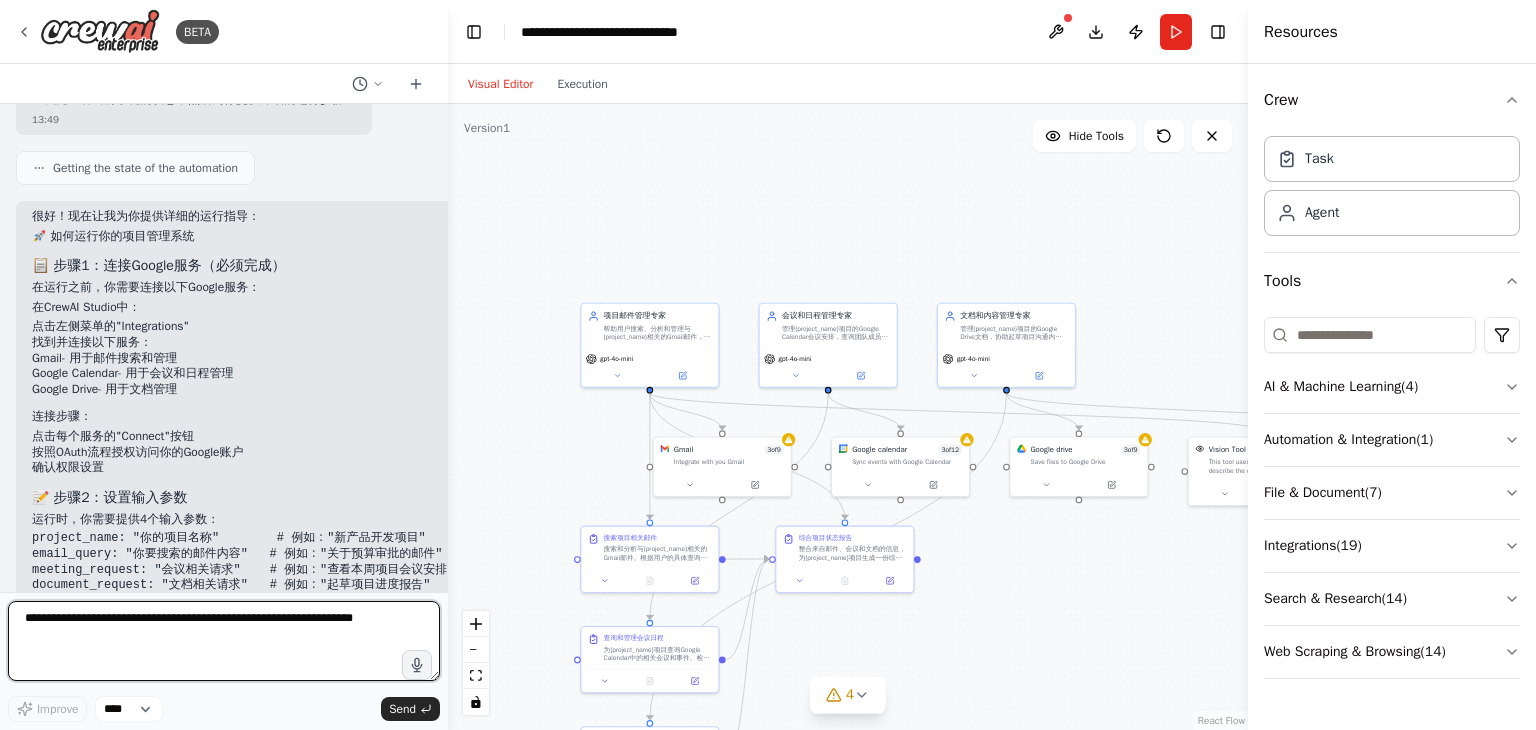 scroll, scrollTop: 3971, scrollLeft: 0, axis: vertical 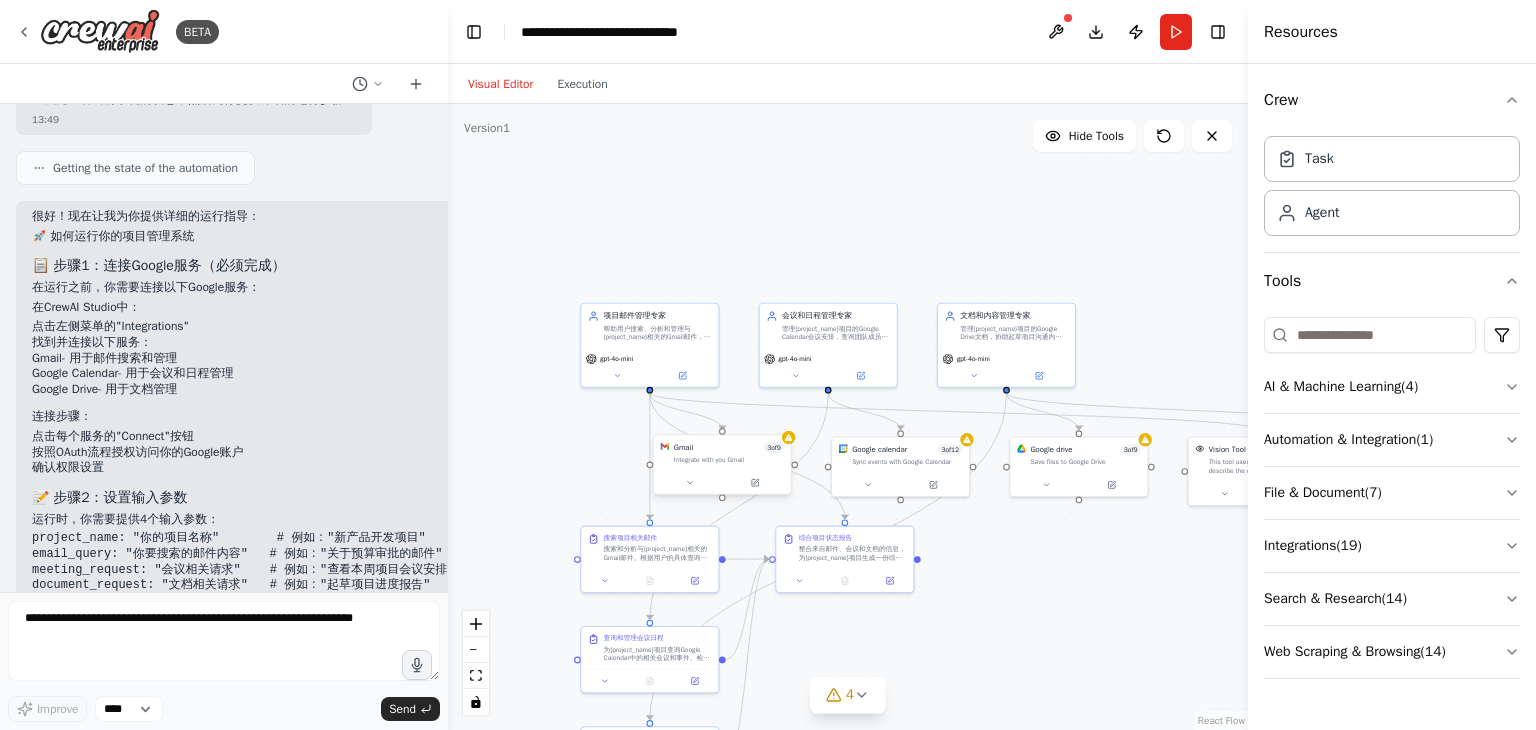 click on "Gmail 3  of  9 Integrate with you Gmail" at bounding box center [722, 453] 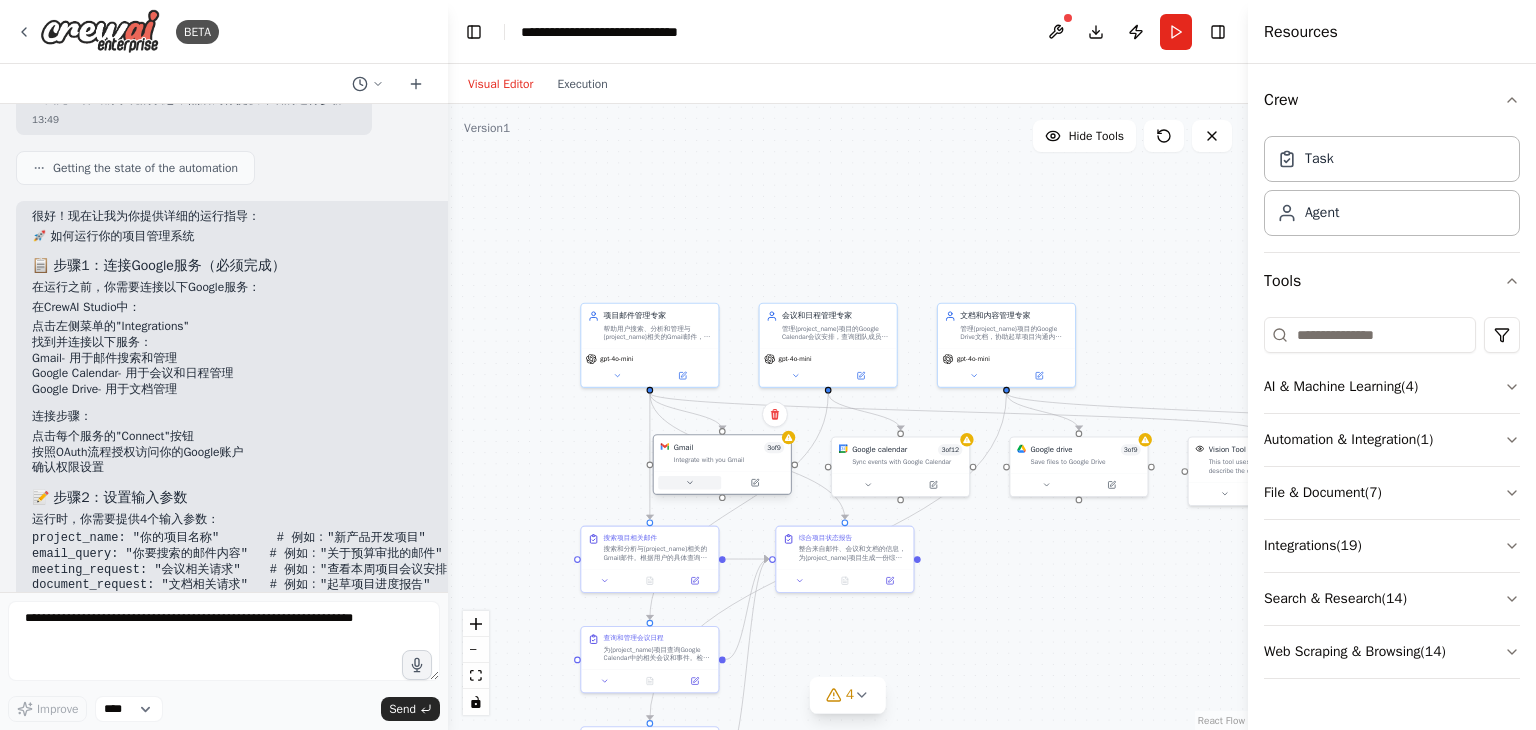 click 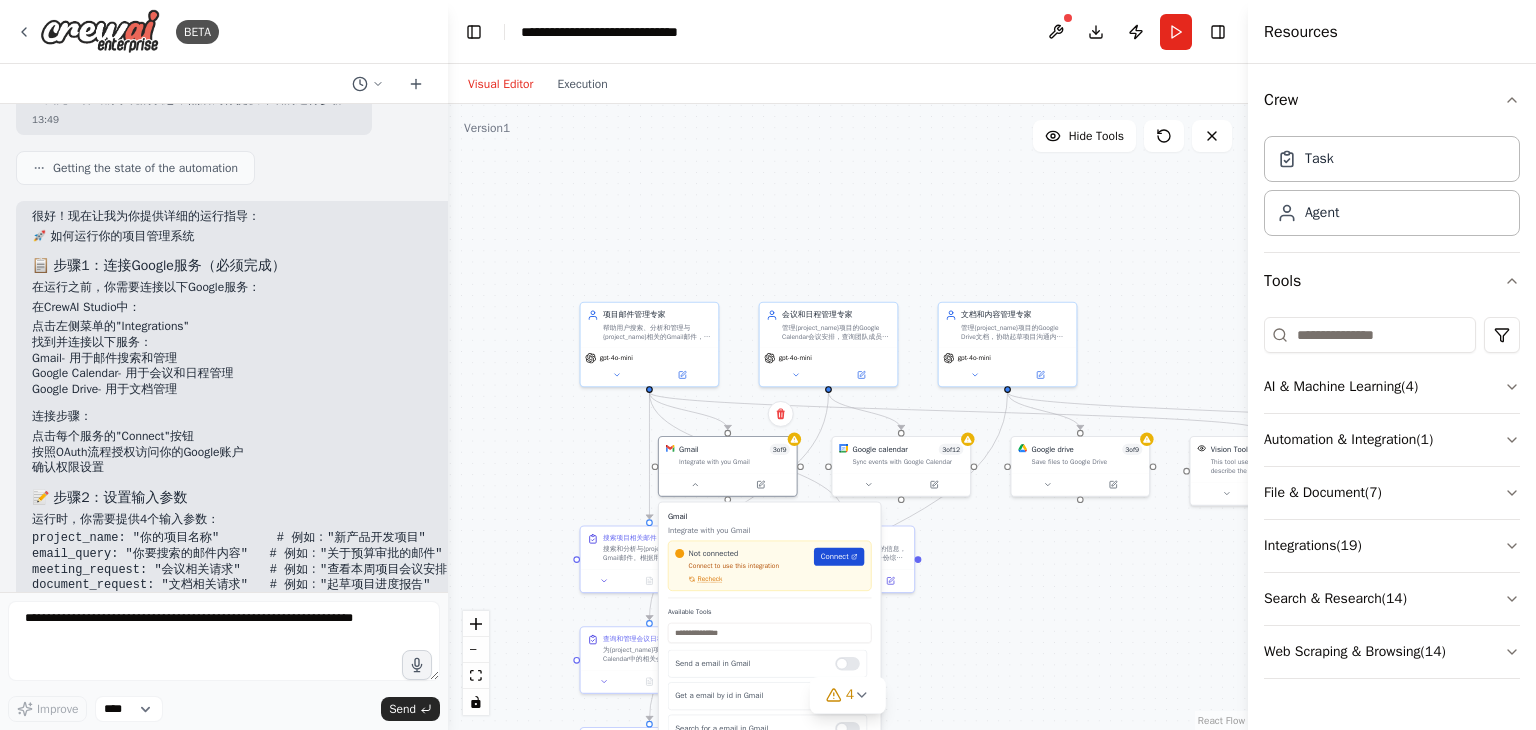 click on "Connect" at bounding box center (839, 557) 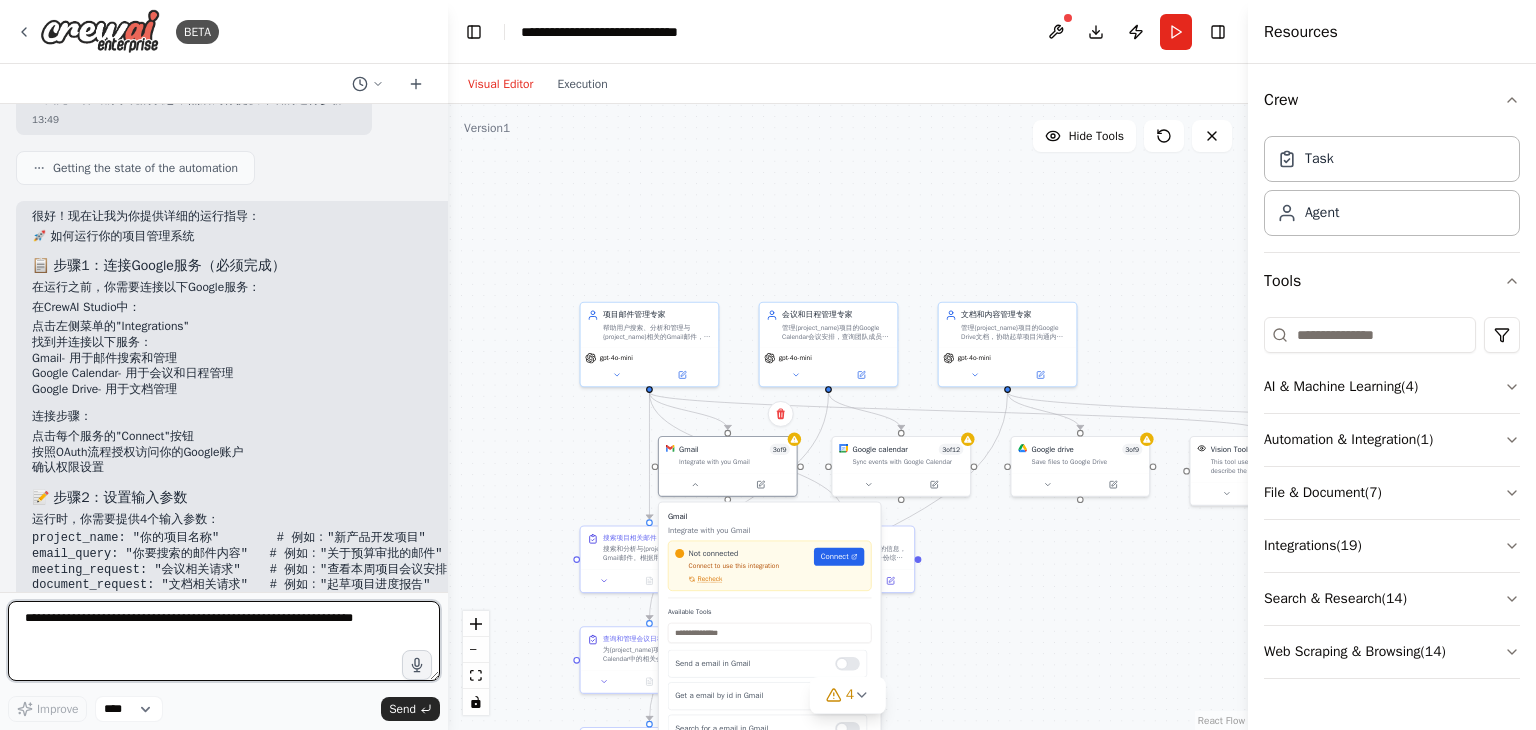 click at bounding box center [224, 641] 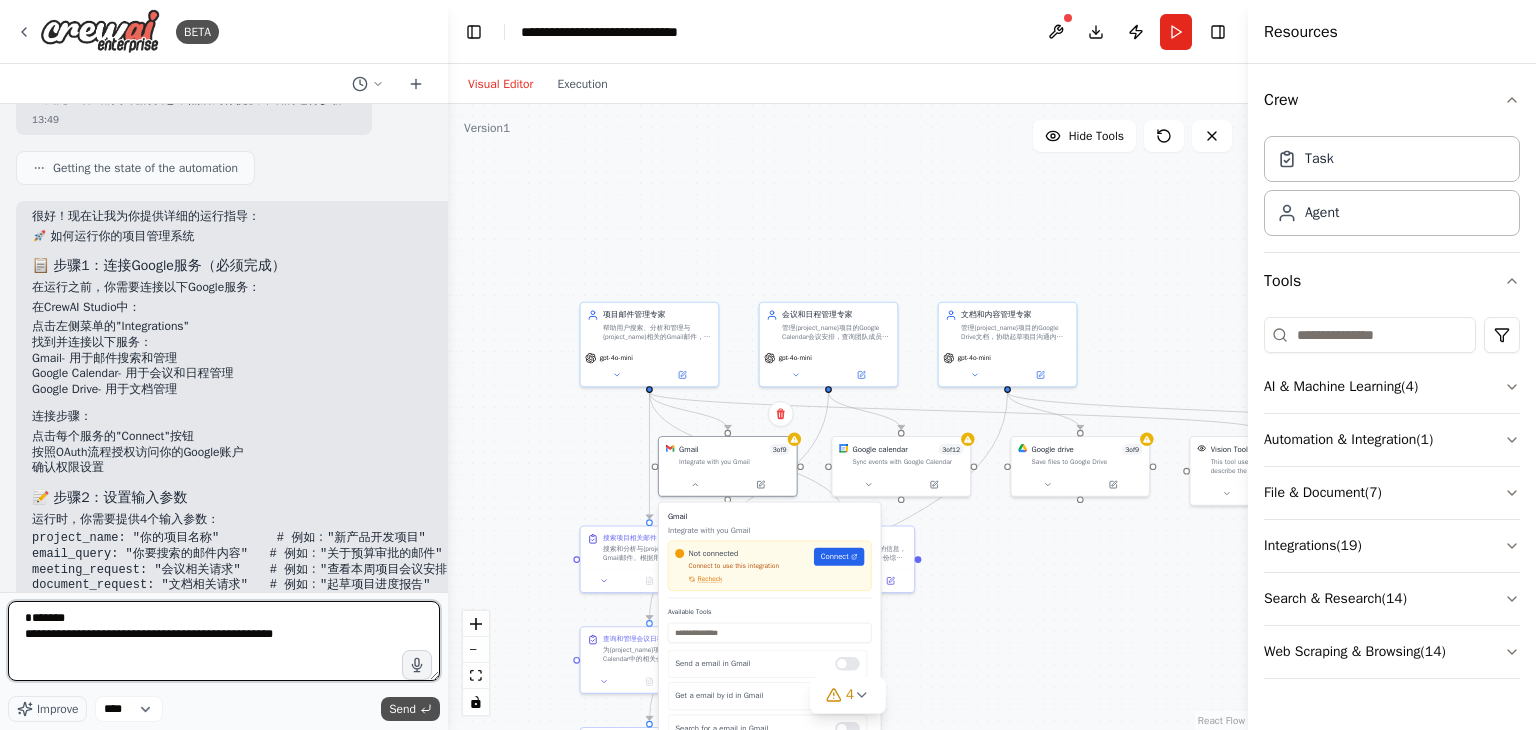 type on "**********" 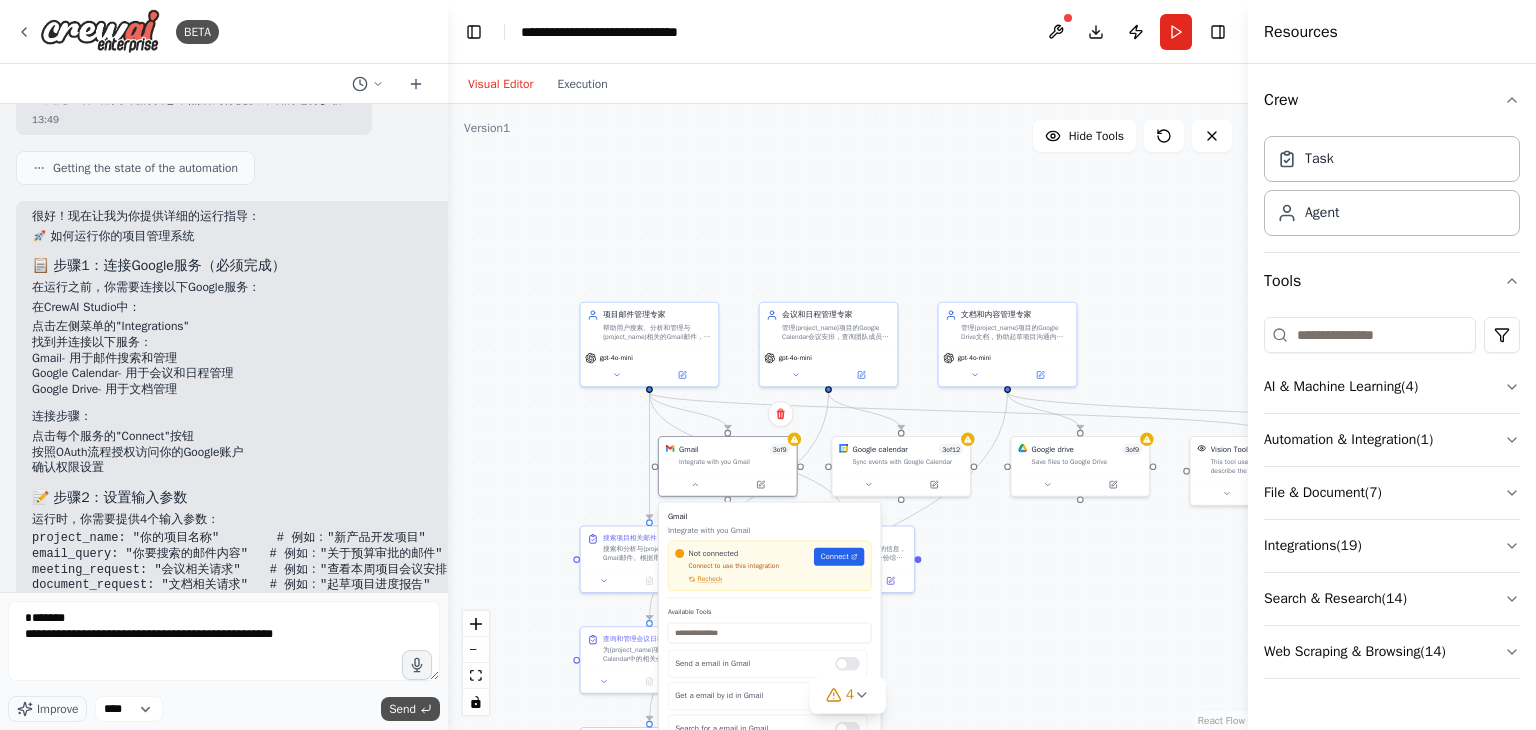 click on "Send" at bounding box center [402, 709] 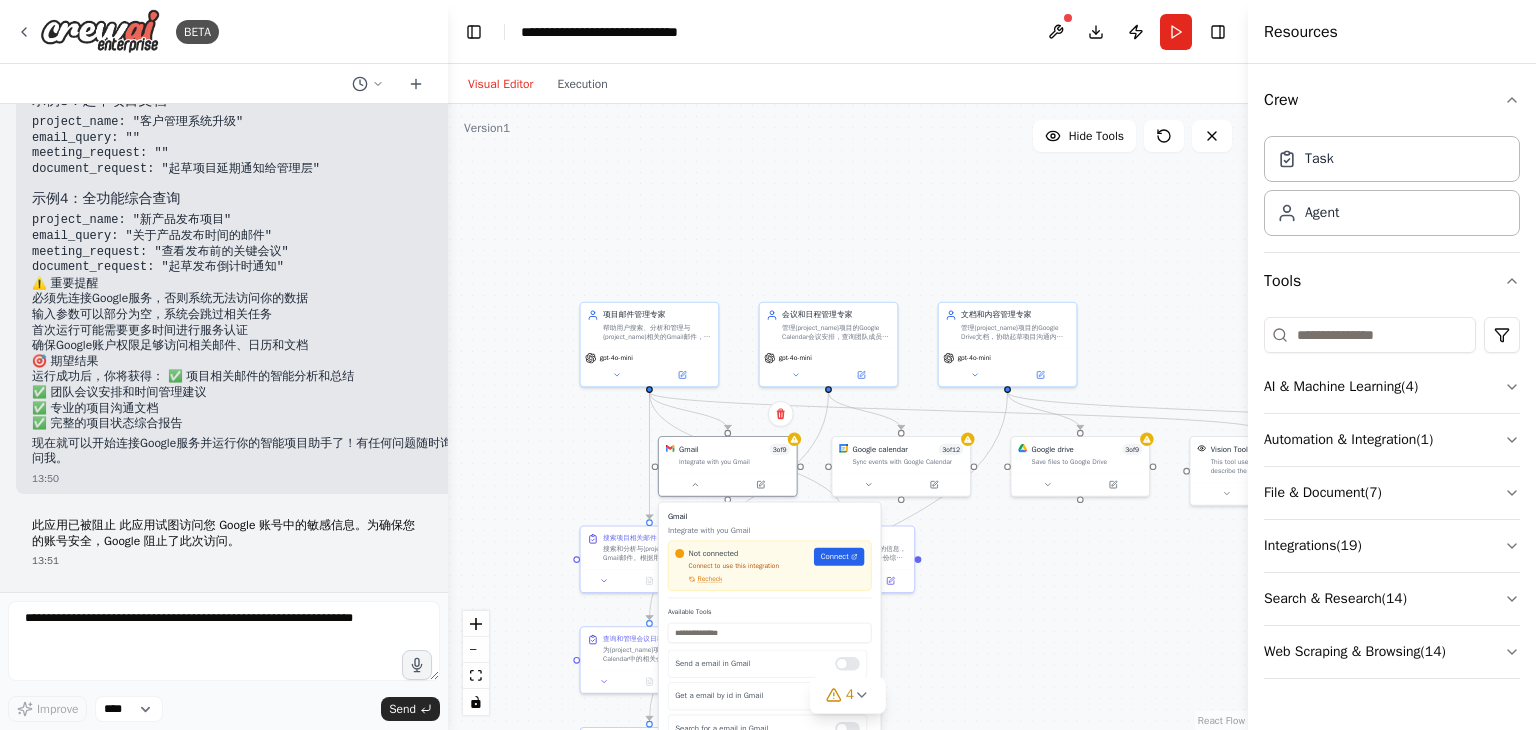 scroll, scrollTop: 5395, scrollLeft: 0, axis: vertical 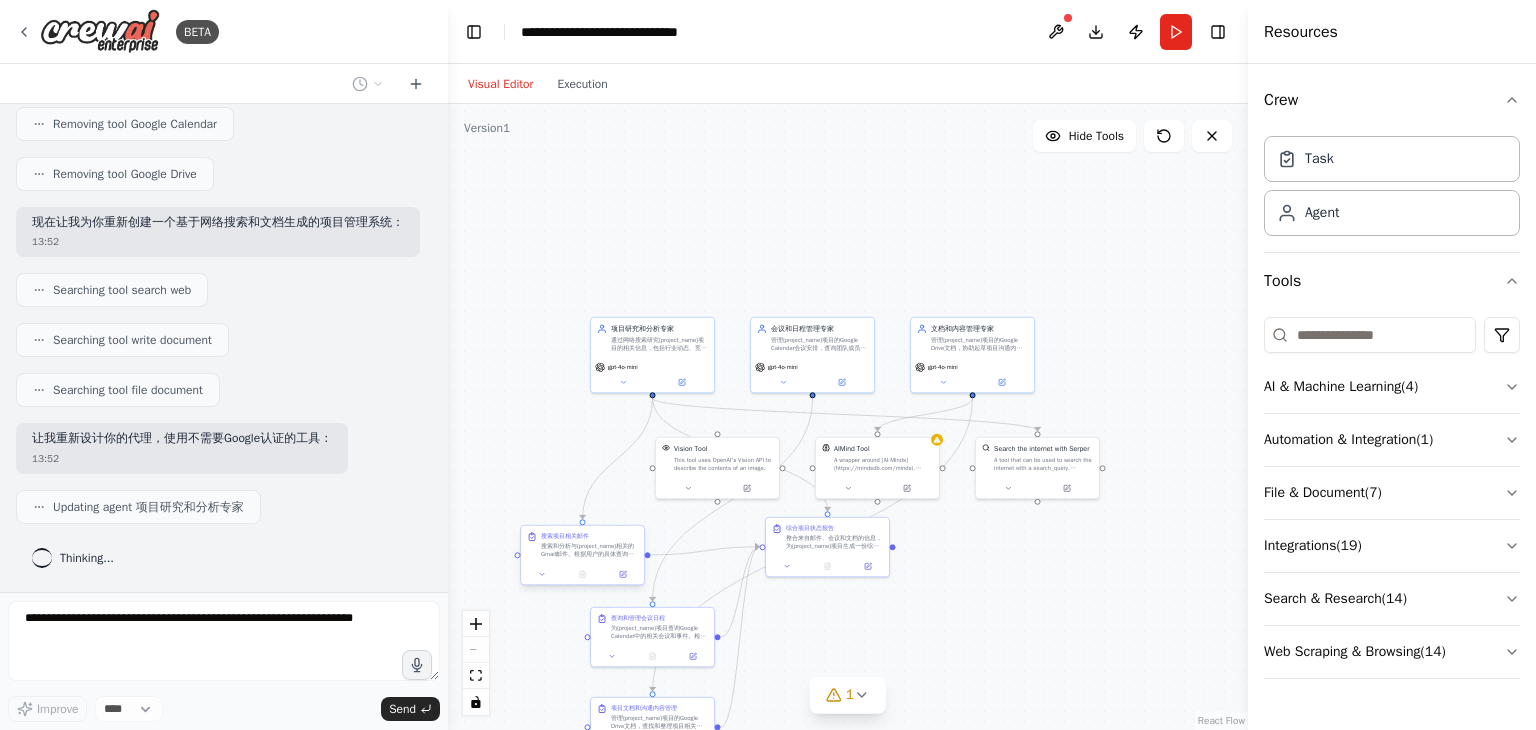 click at bounding box center [582, 574] 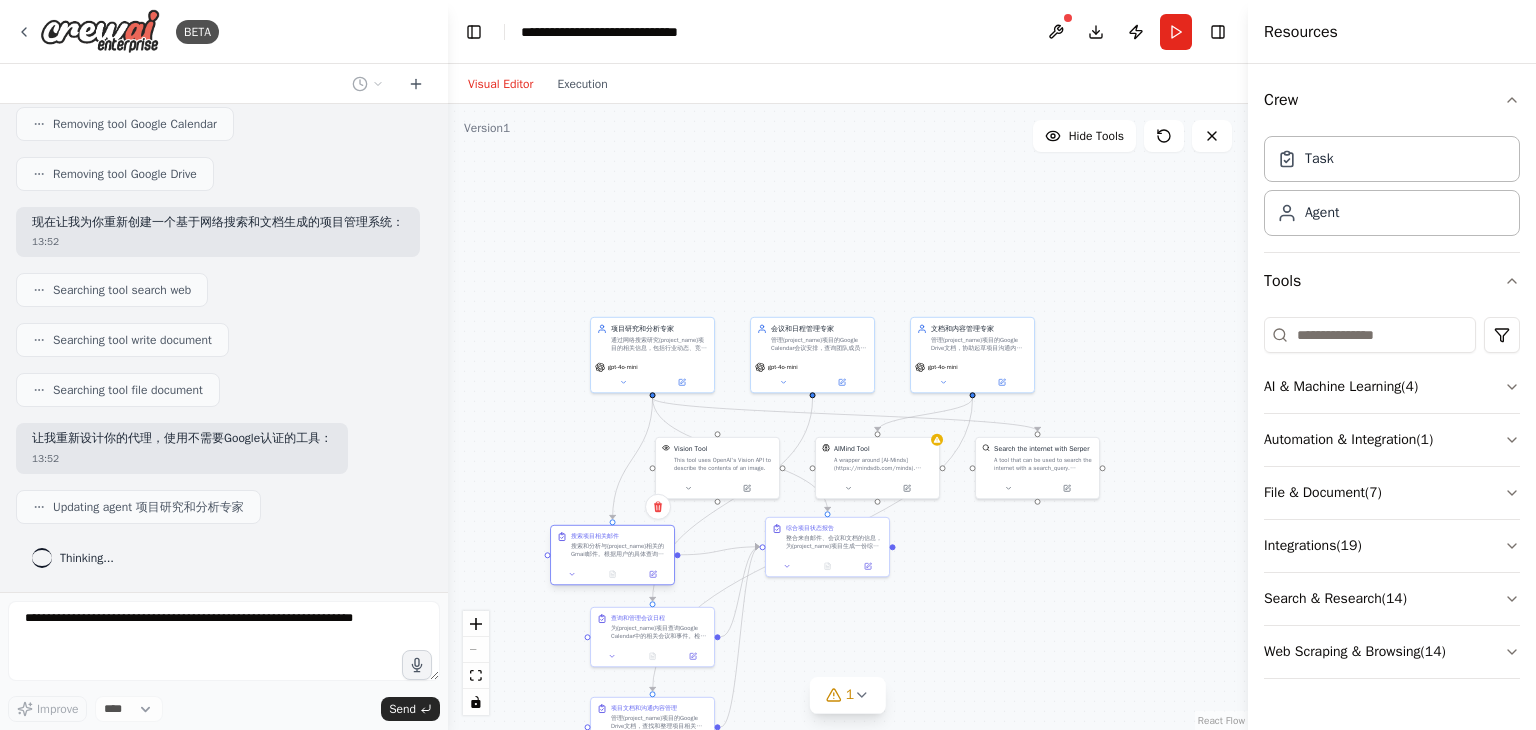 click at bounding box center [612, 574] 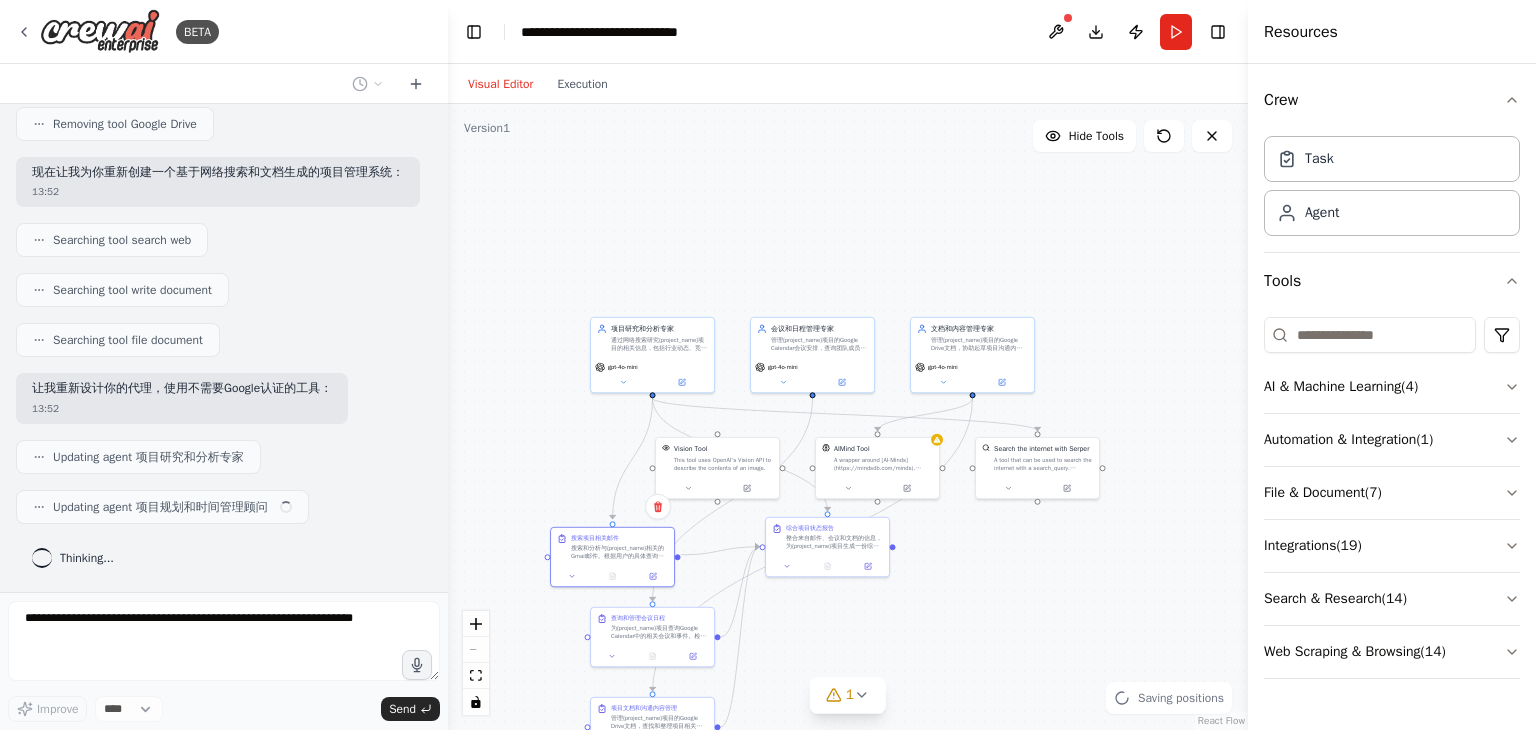 scroll, scrollTop: 6326, scrollLeft: 0, axis: vertical 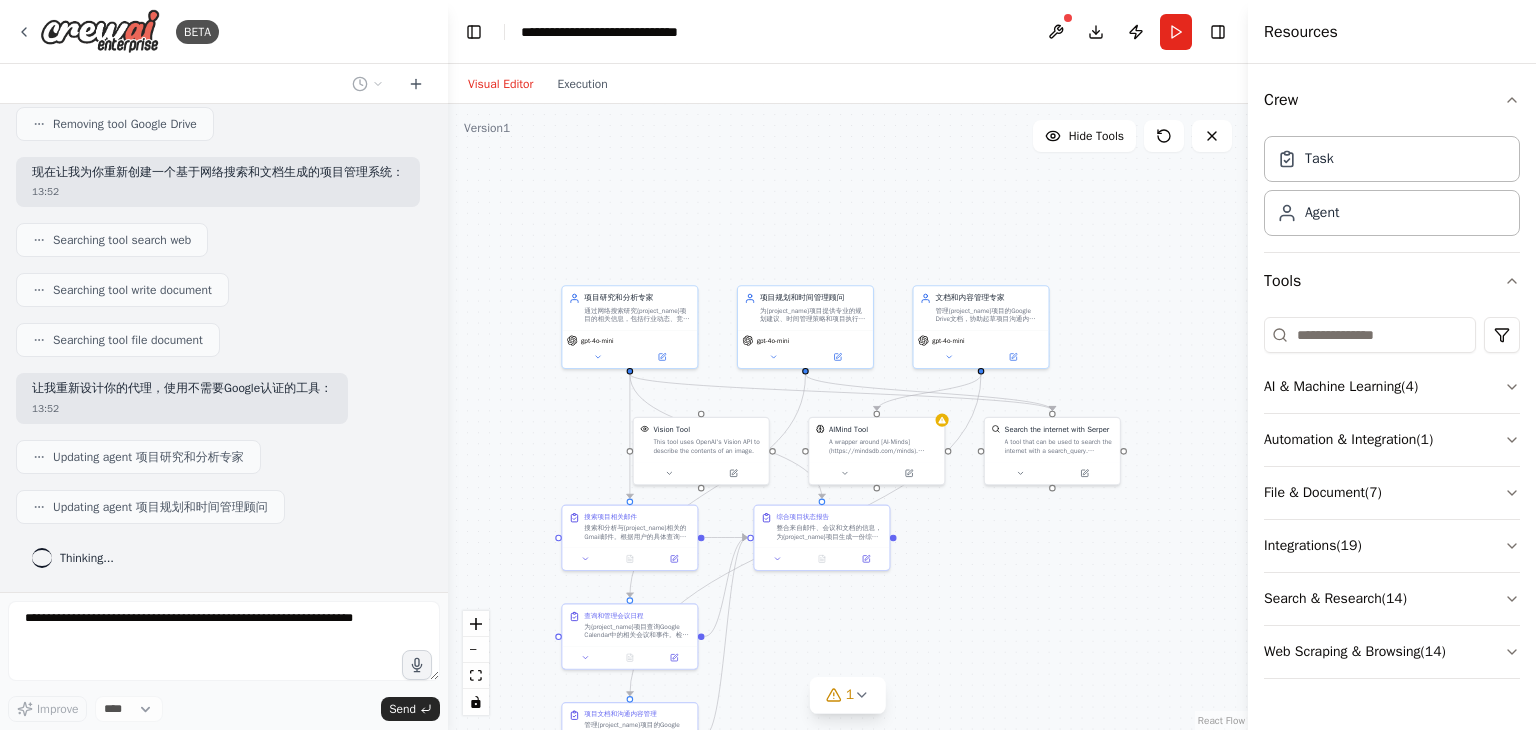 drag, startPoint x: 906, startPoint y: 642, endPoint x: 851, endPoint y: 641, distance: 55.00909 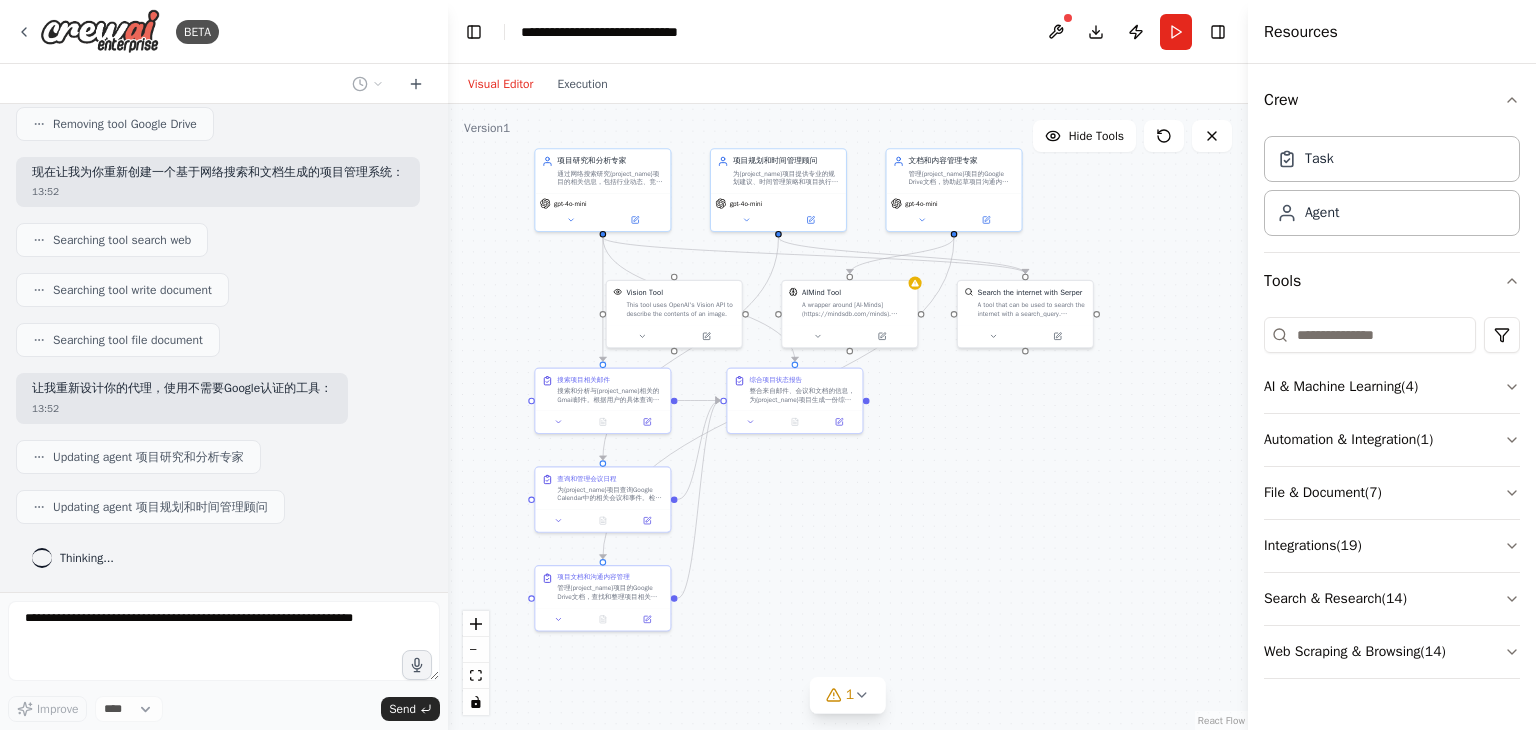 drag, startPoint x: 851, startPoint y: 641, endPoint x: 824, endPoint y: 507, distance: 136.69308 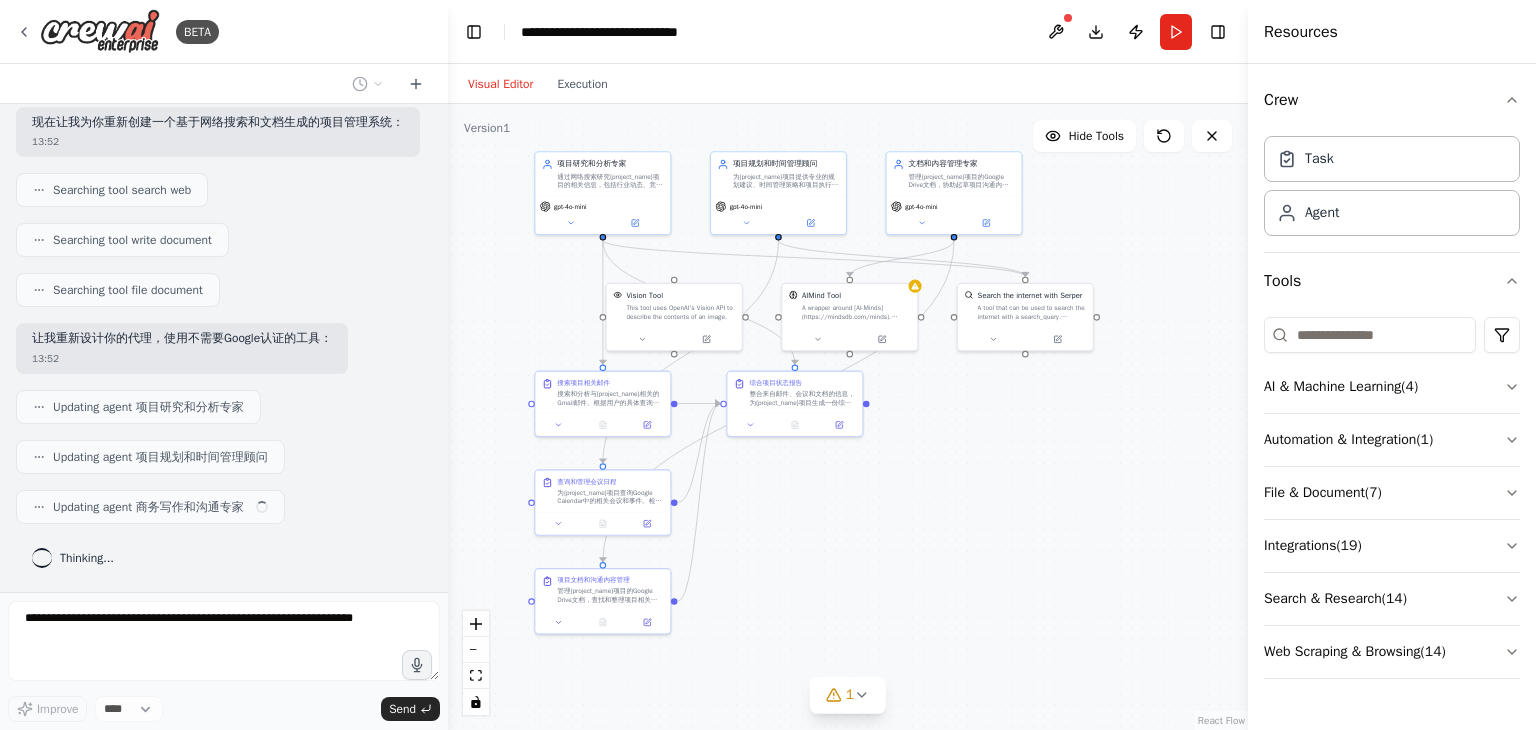 scroll, scrollTop: 6376, scrollLeft: 0, axis: vertical 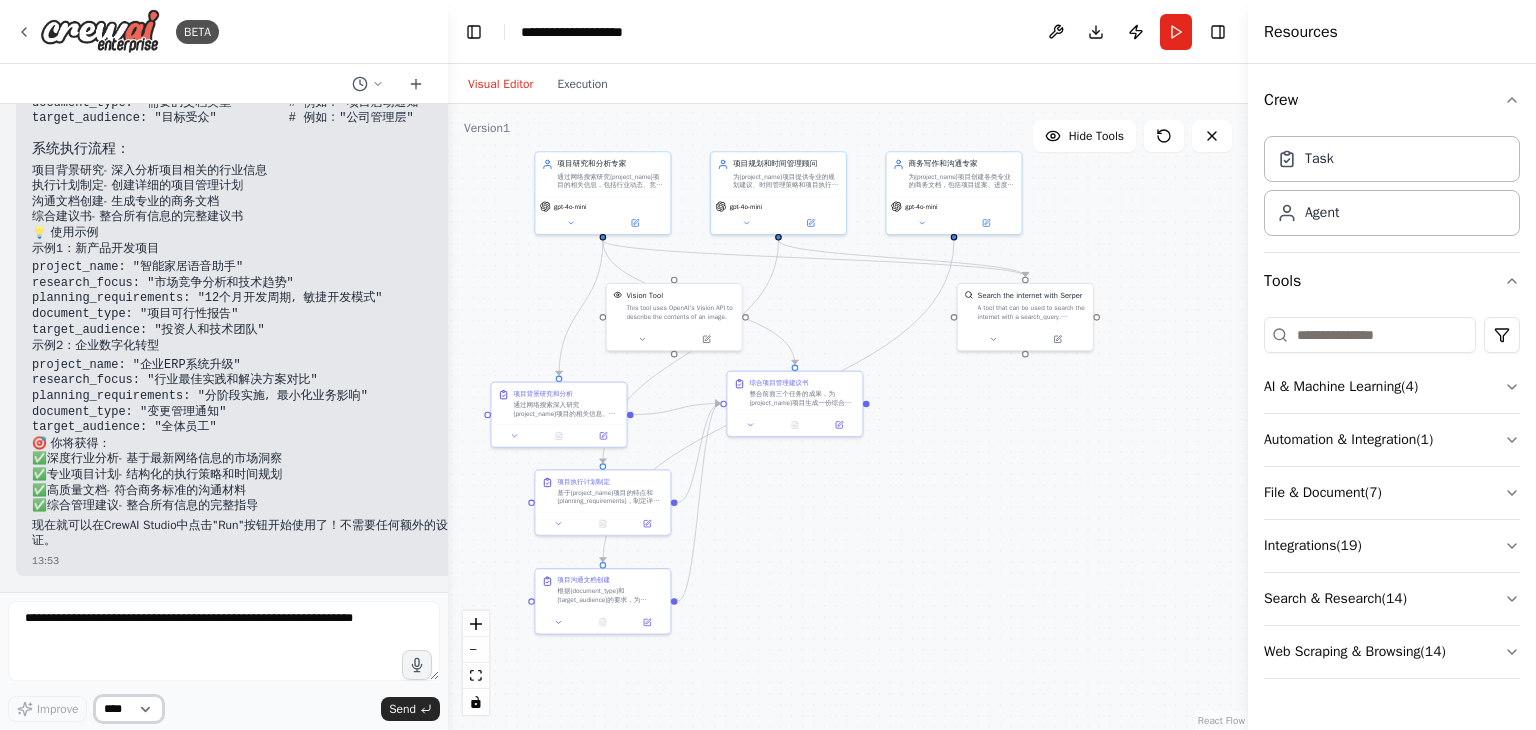click on "****" at bounding box center (129, 709) 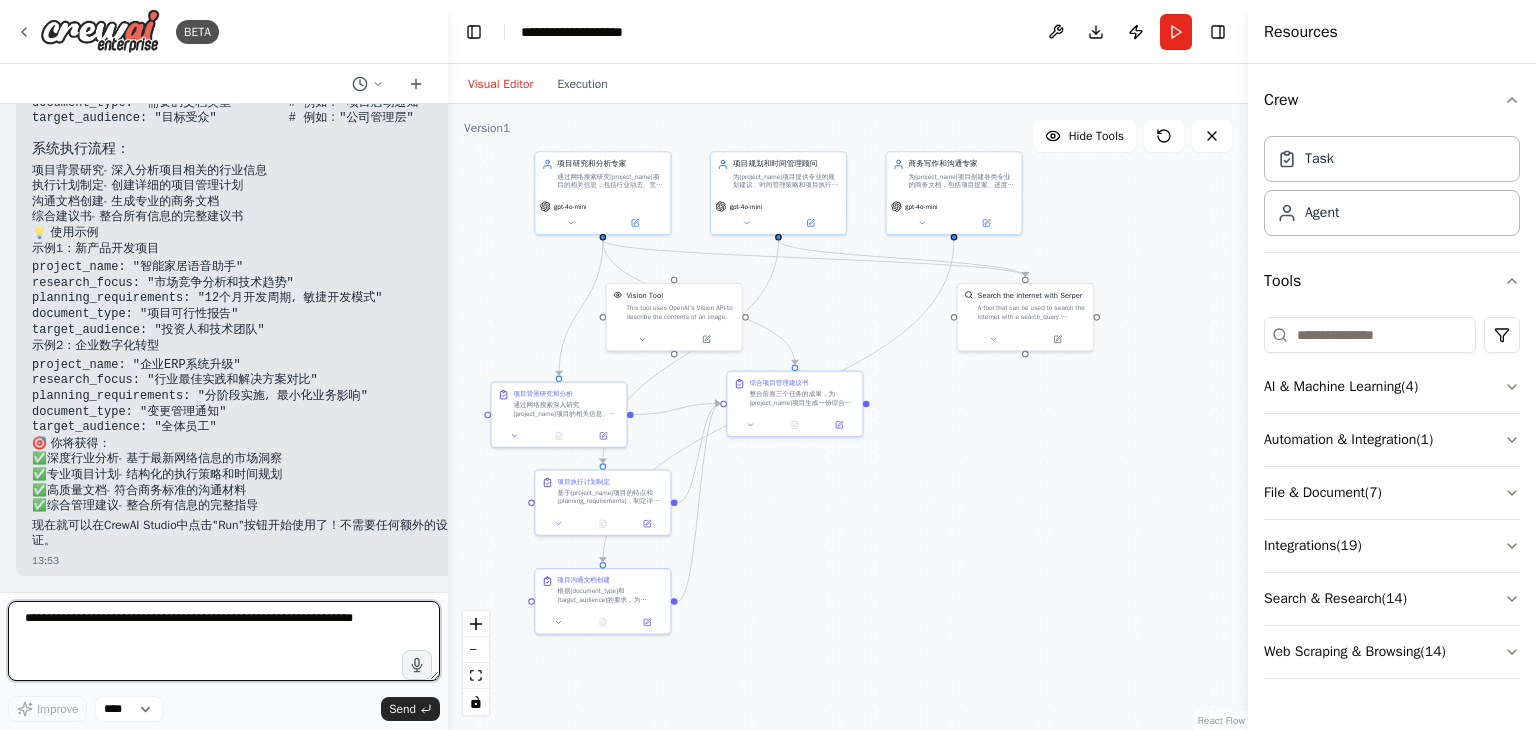 click at bounding box center [224, 641] 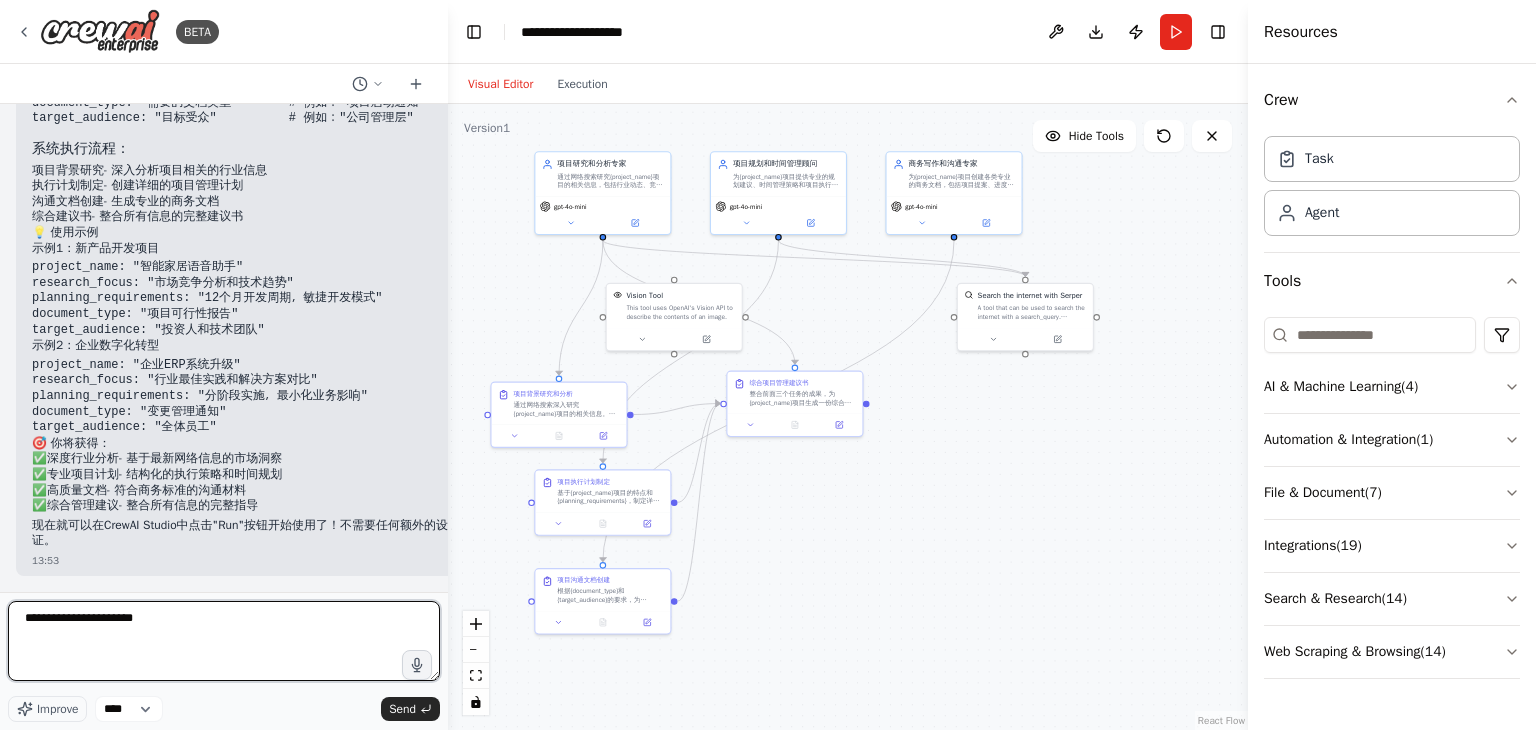 type on "**********" 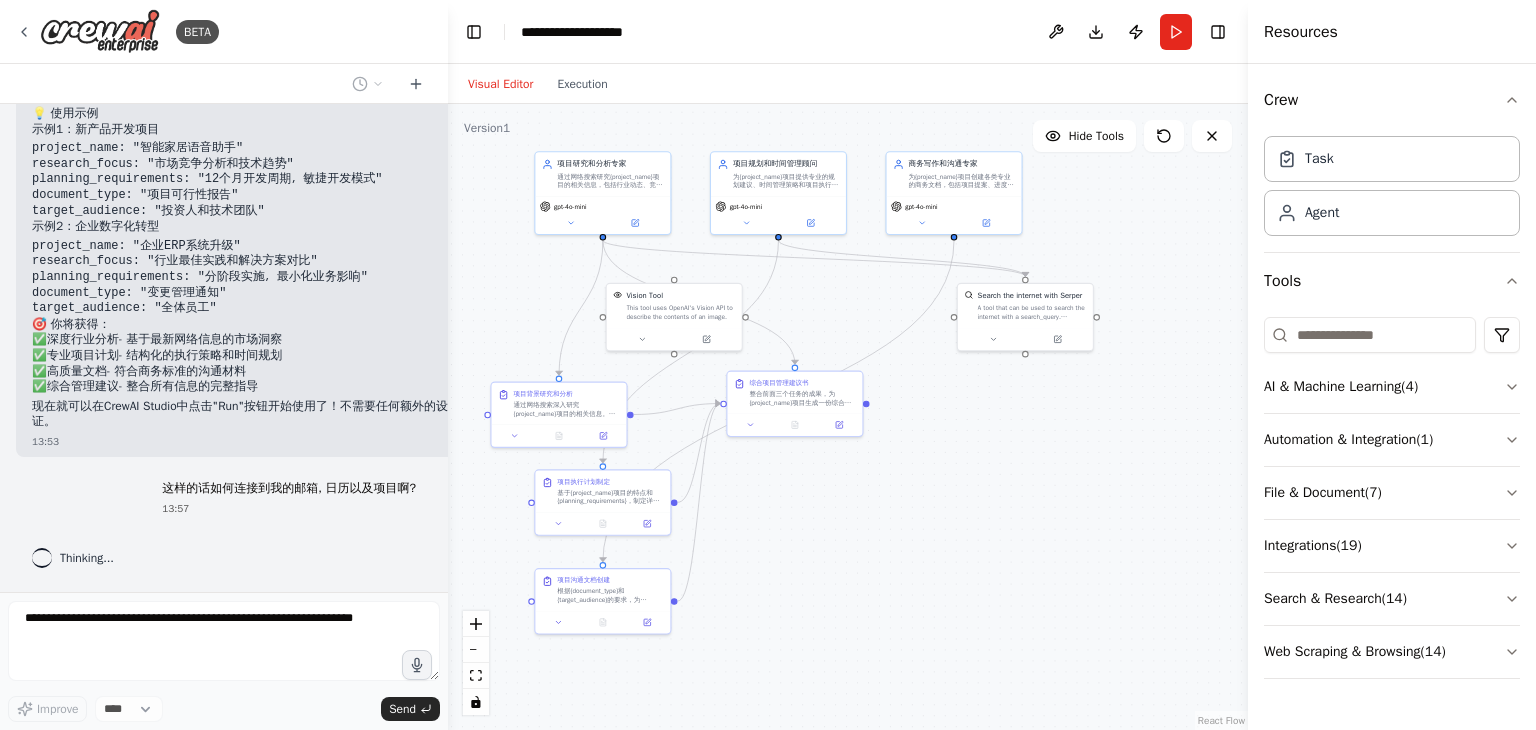 scroll, scrollTop: 8084, scrollLeft: 0, axis: vertical 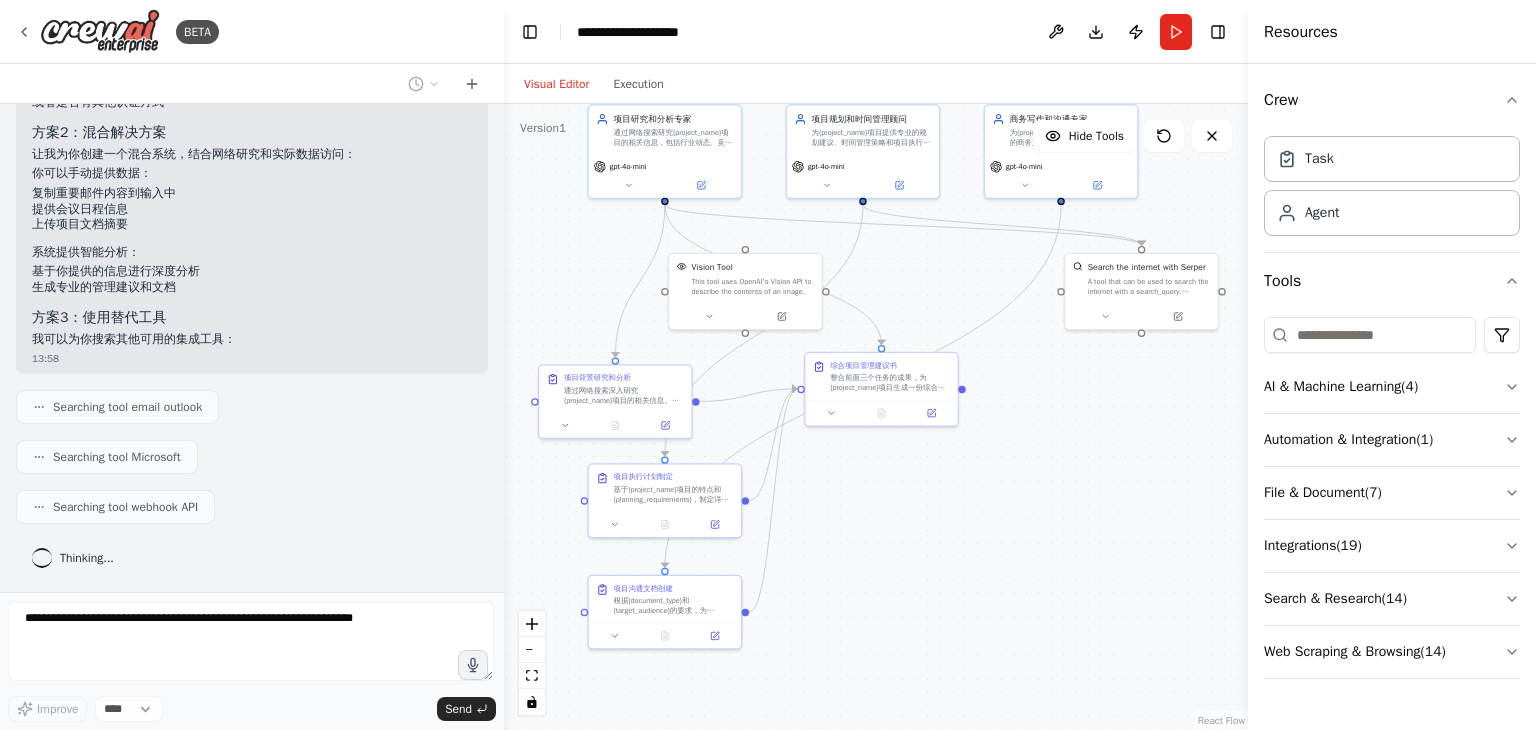drag, startPoint x: 443, startPoint y: 562, endPoint x: 508, endPoint y: 554, distance: 65.490456 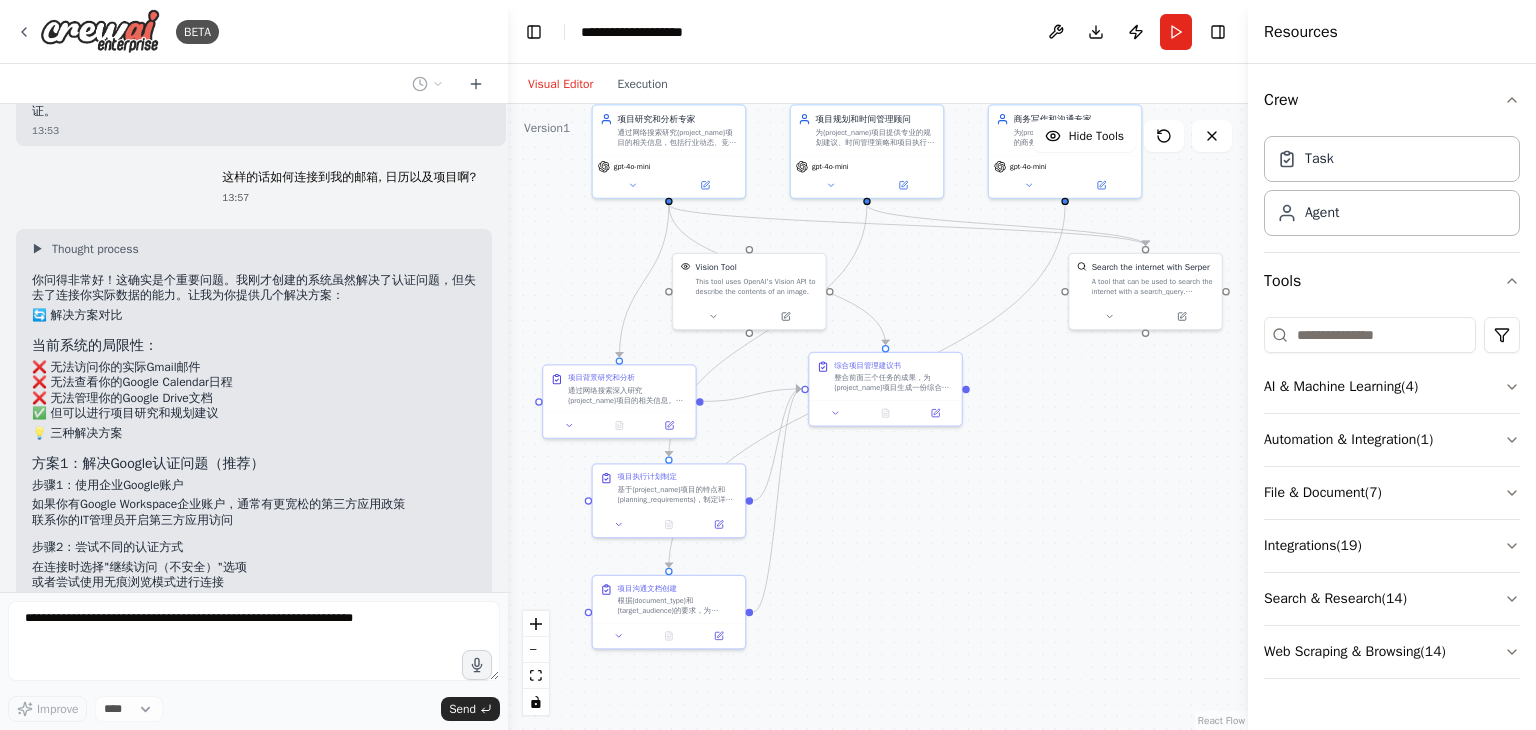 scroll, scrollTop: 8220, scrollLeft: 0, axis: vertical 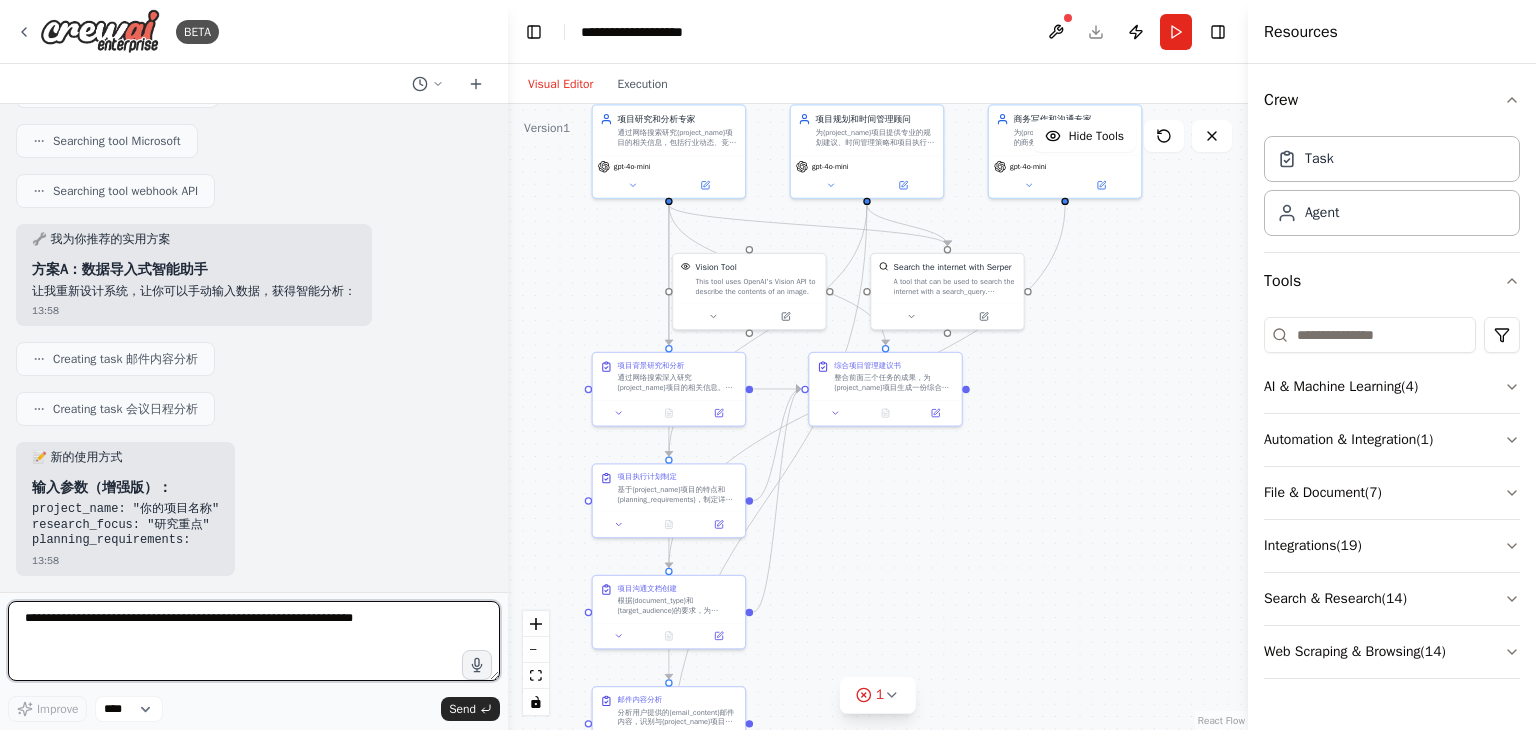 click at bounding box center (254, 641) 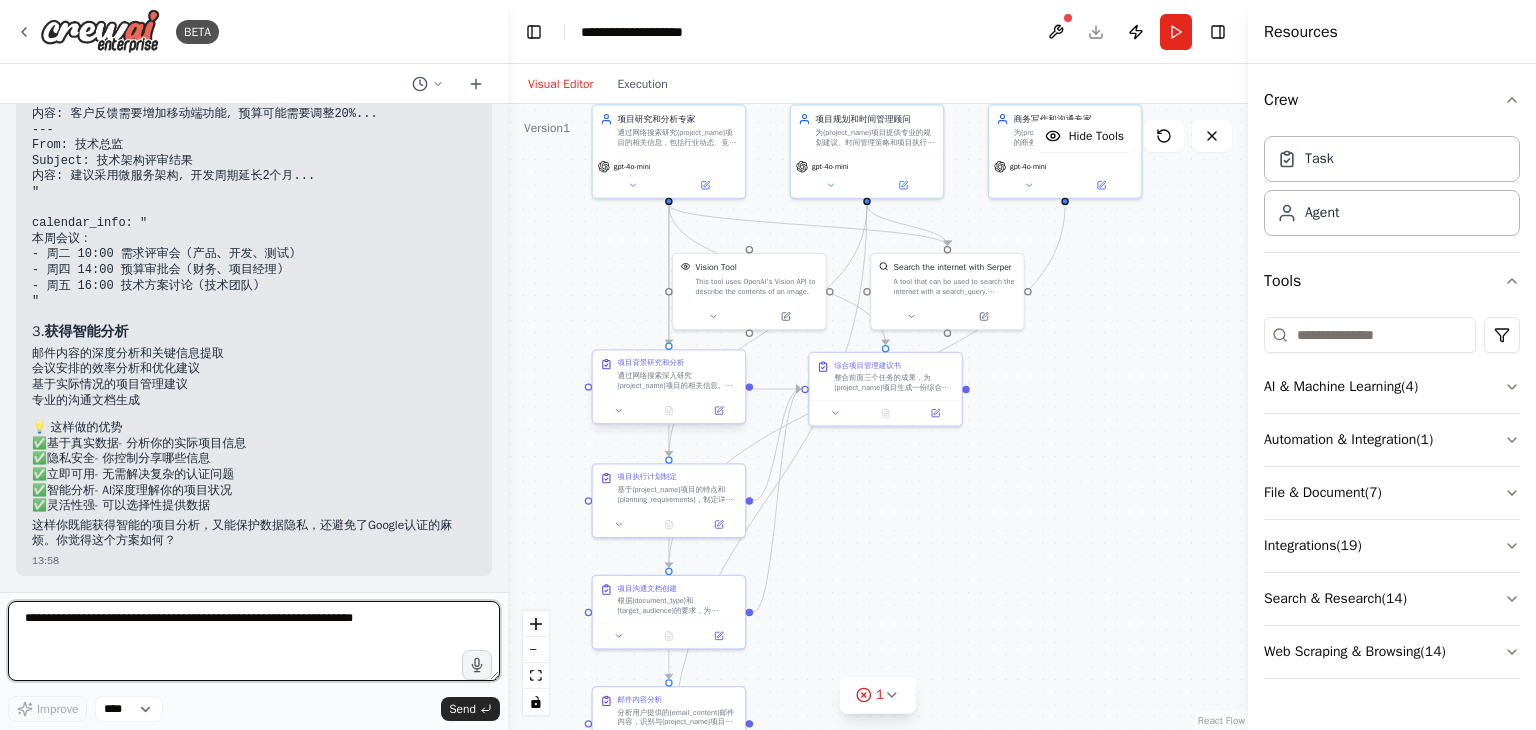 scroll, scrollTop: 9875, scrollLeft: 0, axis: vertical 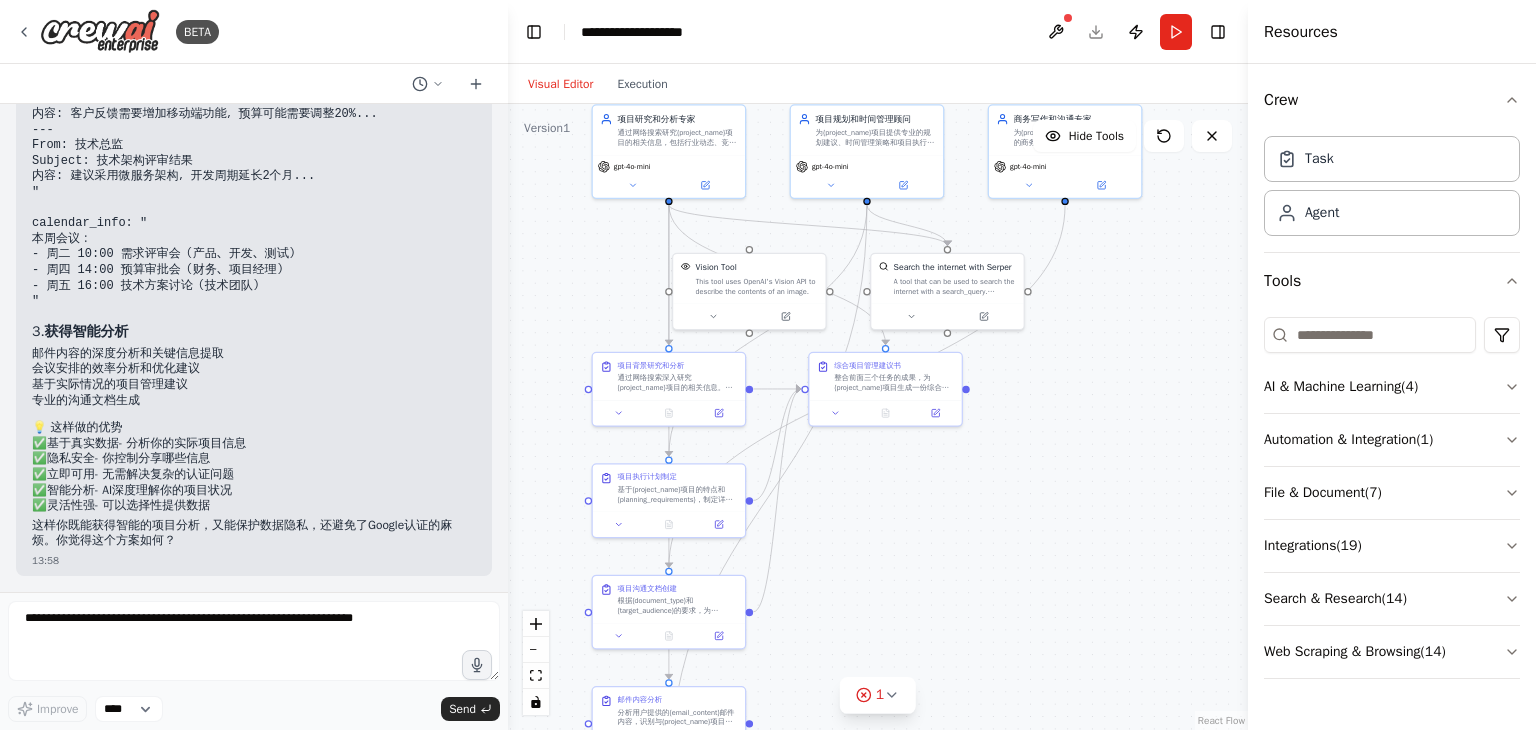 click on ".deletable-edge-delete-btn {
width: 20px;
height: 20px;
border: 0px solid #ffffff;
color: #6b7280;
background-color: #f8fafc;
cursor: pointer;
border-radius: 50%;
font-size: 12px;
padding: 3px;
display: flex;
align-items: center;
justify-content: center;
transition: all 0.2s cubic-bezier(0.4, 0, 0.2, 1);
box-shadow: 0 2px 4px rgba(0, 0, 0, 0.1);
}
.deletable-edge-delete-btn:hover {
background-color: #ef4444;
color: #ffffff;
border-color: #dc2626;
transform: scale(1.1);
box-shadow: 0 4px 12px rgba(239, 68, 68, 0.4);
}
.deletable-edge-delete-btn:active {
transform: scale(0.95);
box-shadow: 0 2px 4px rgba(239, 68, 68, 0.3);
}
项目研究和分析专家 gpt-4o-mini gpt-4o-mini gpt-4o-mini" at bounding box center [878, 417] 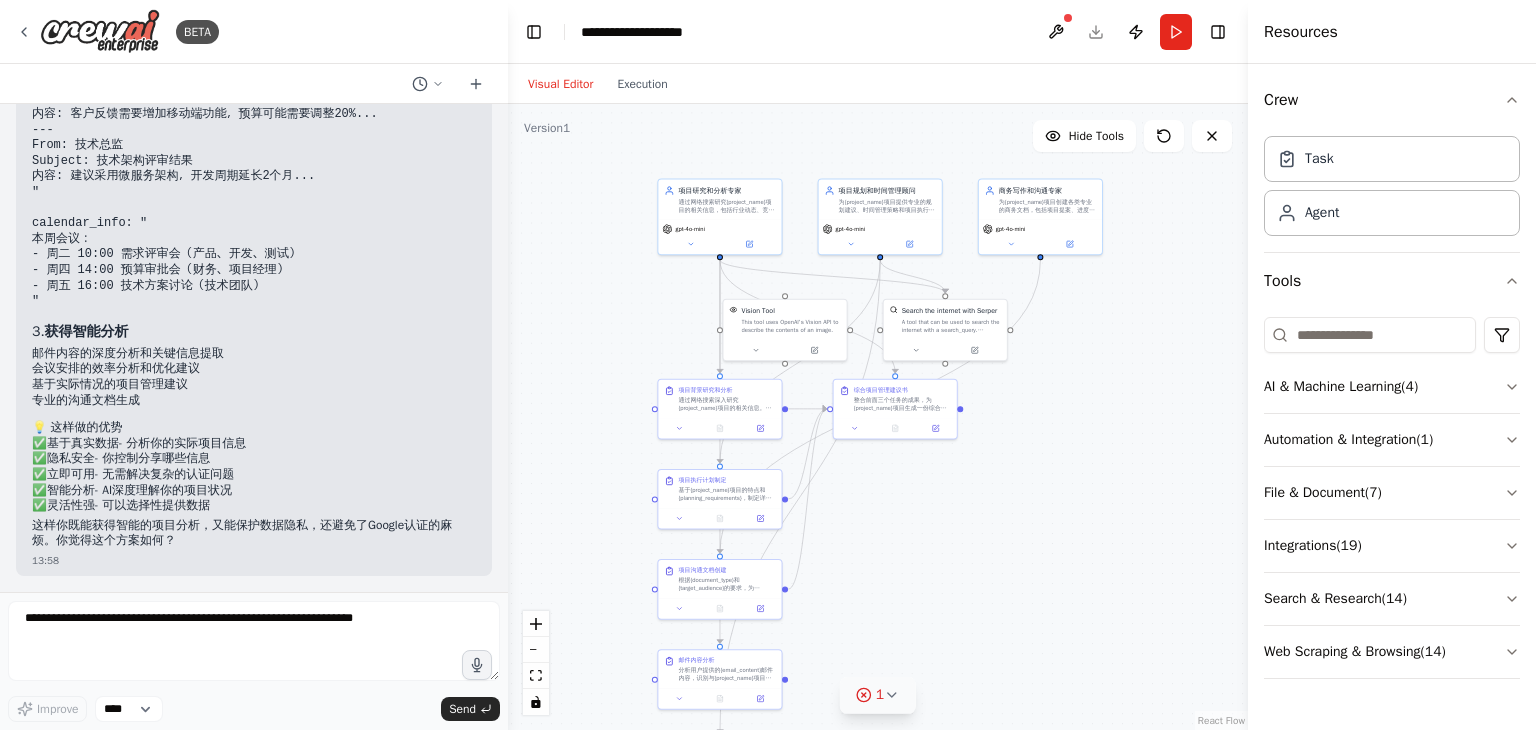 click on "1" at bounding box center (880, 695) 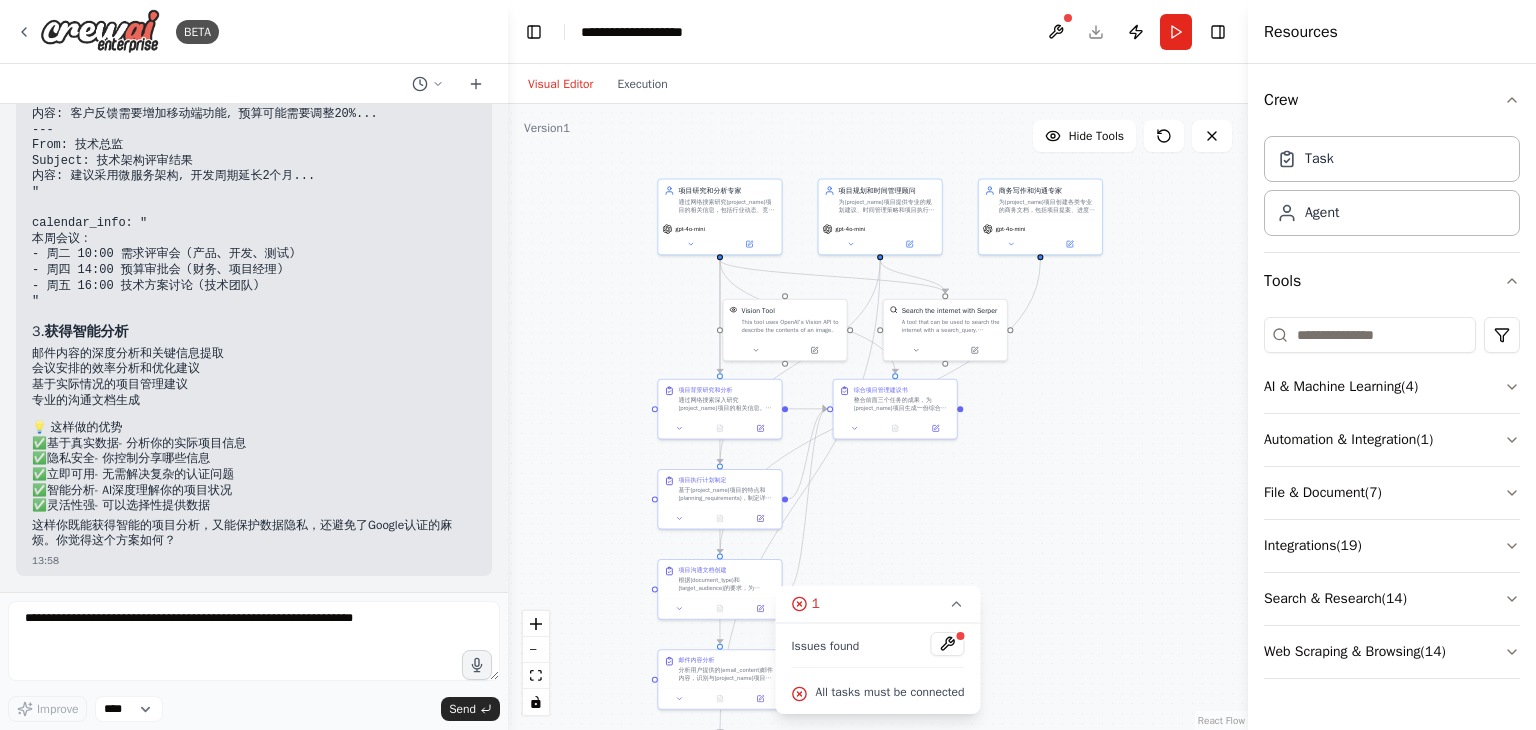 click on "Issues found" at bounding box center (877, 650) 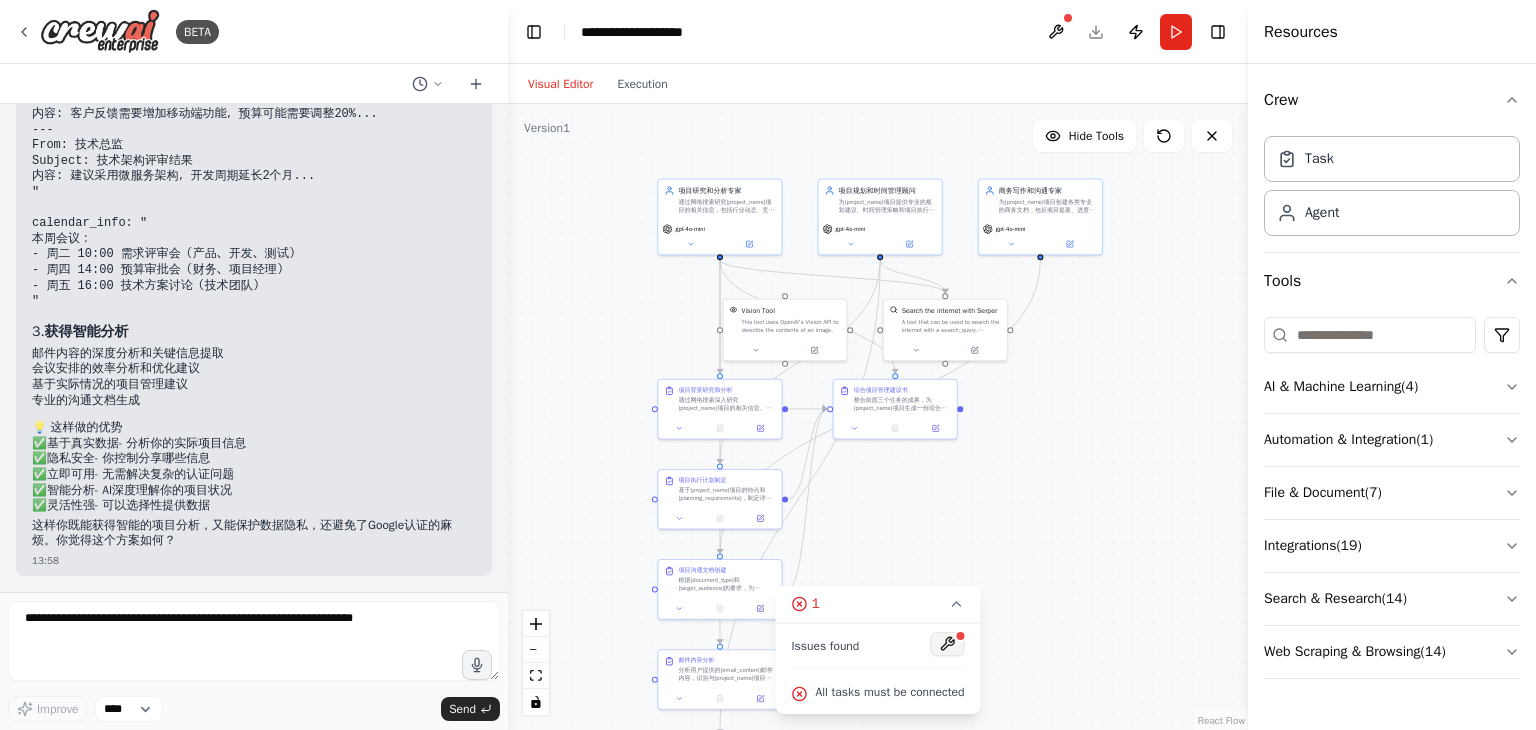 click at bounding box center (948, 644) 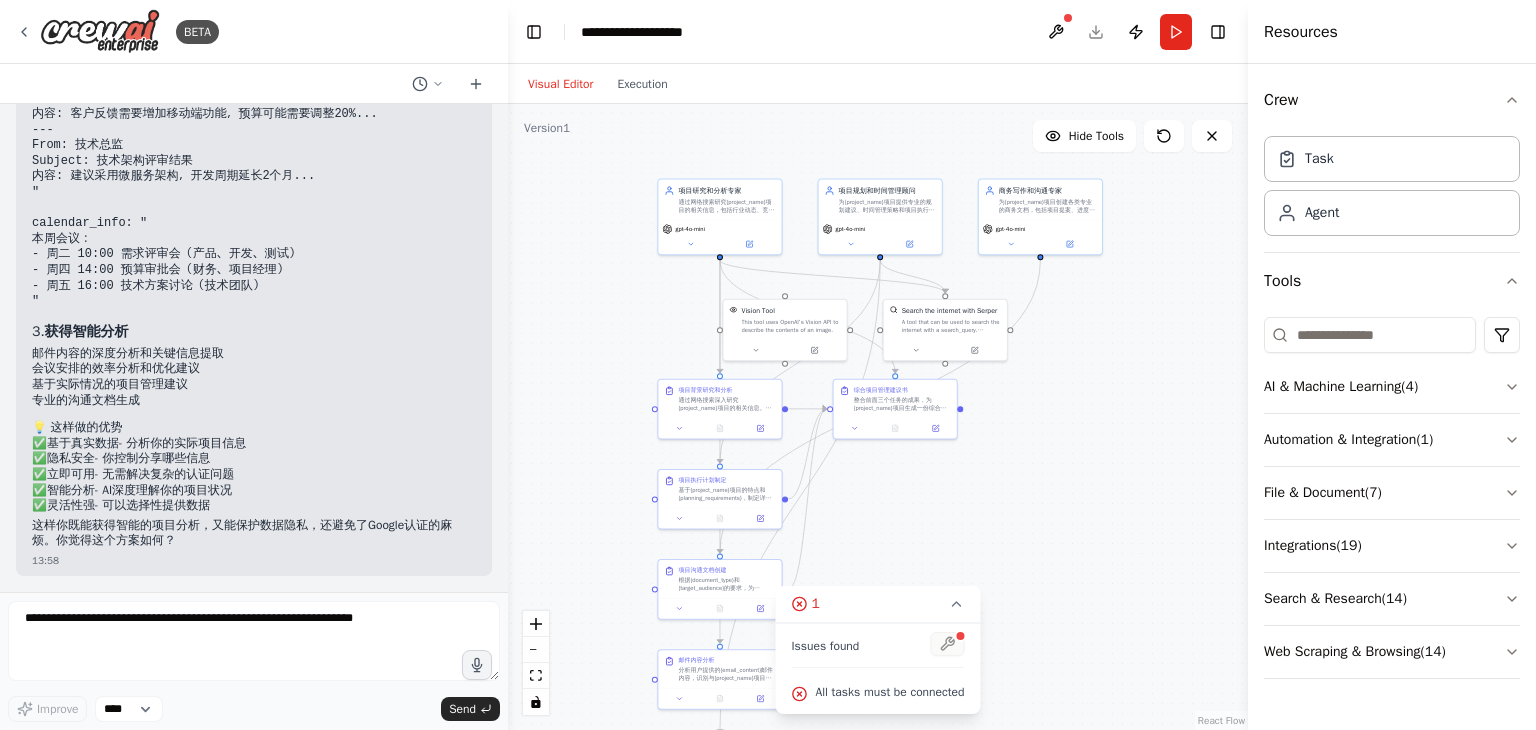 click at bounding box center (948, 645) 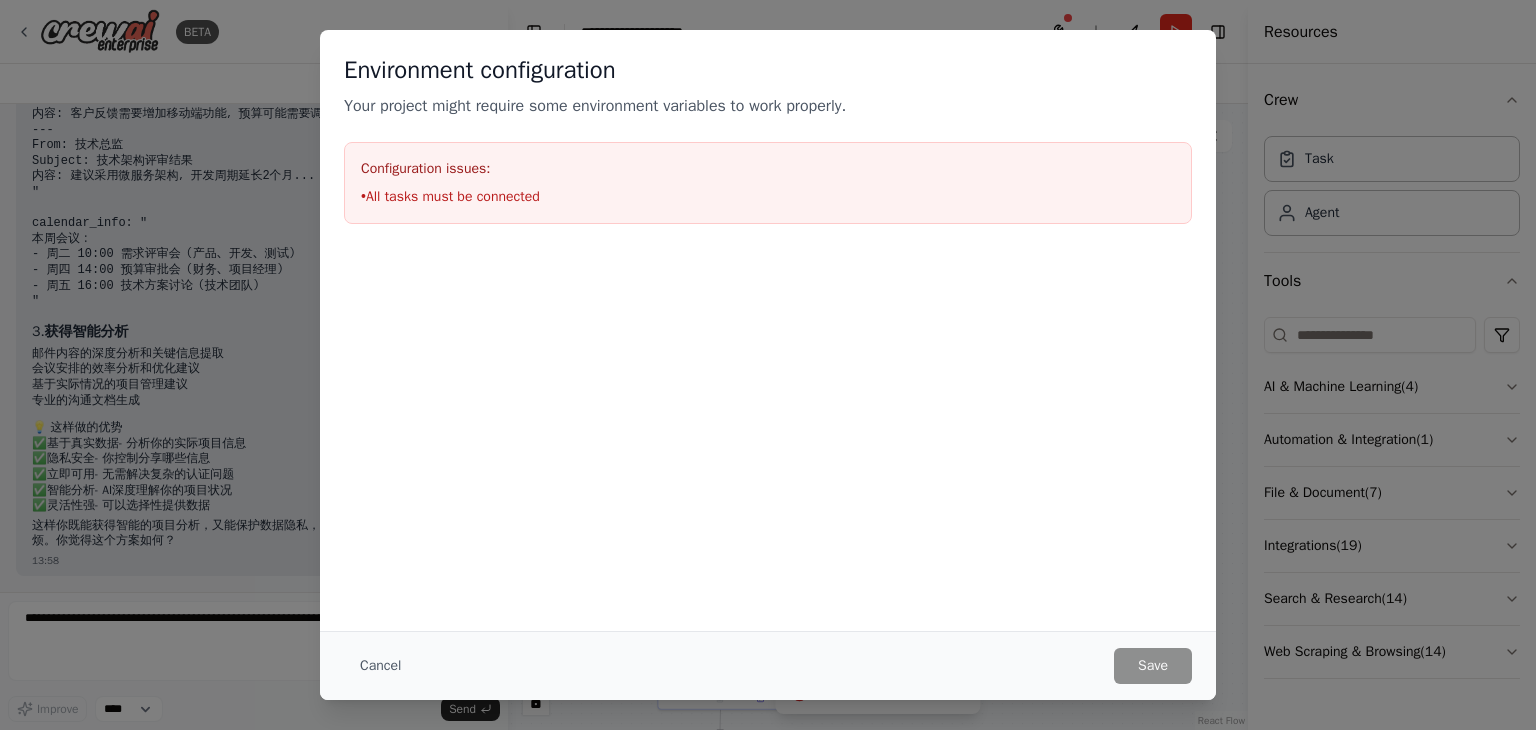 click on "•  All tasks must be connected" at bounding box center (768, 197) 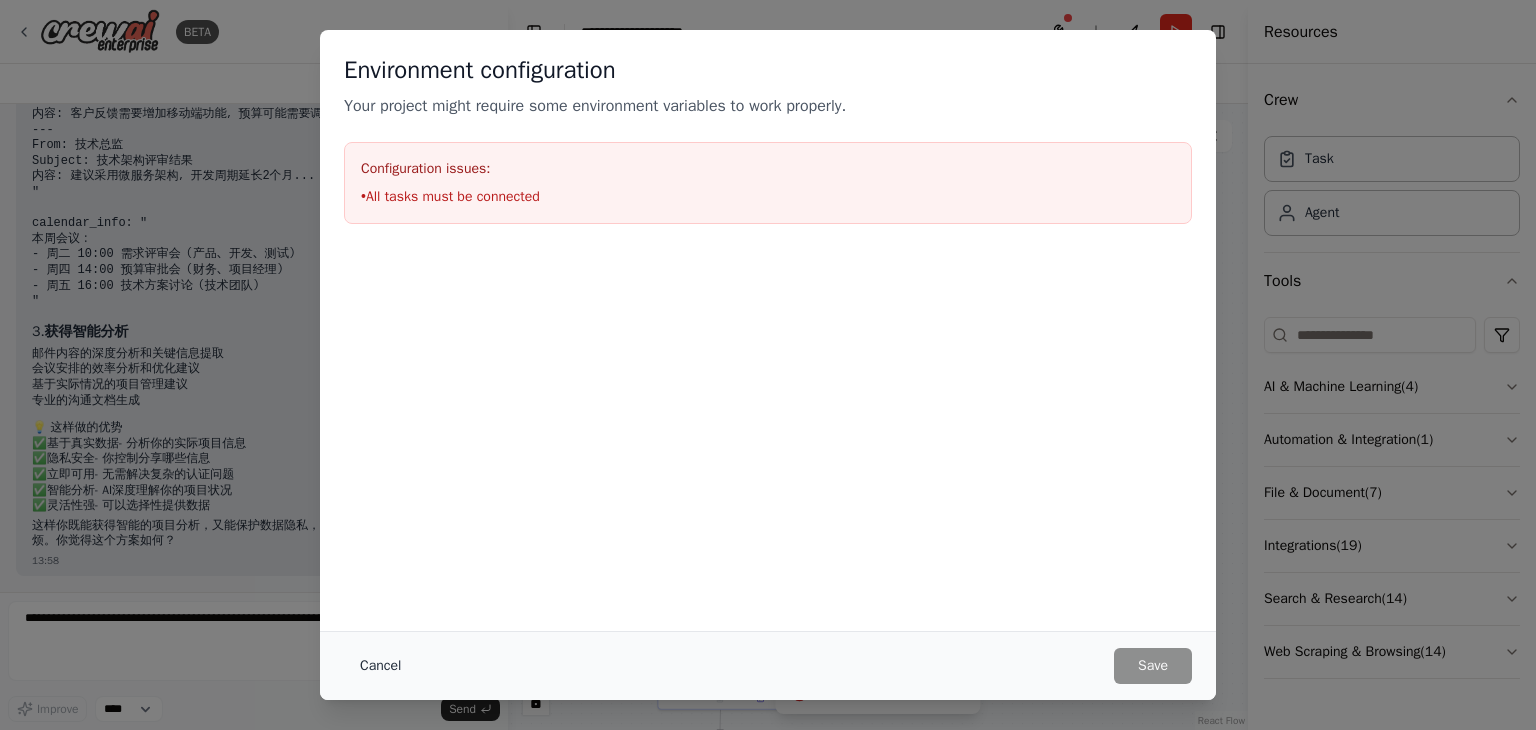 click on "Cancel" at bounding box center [380, 666] 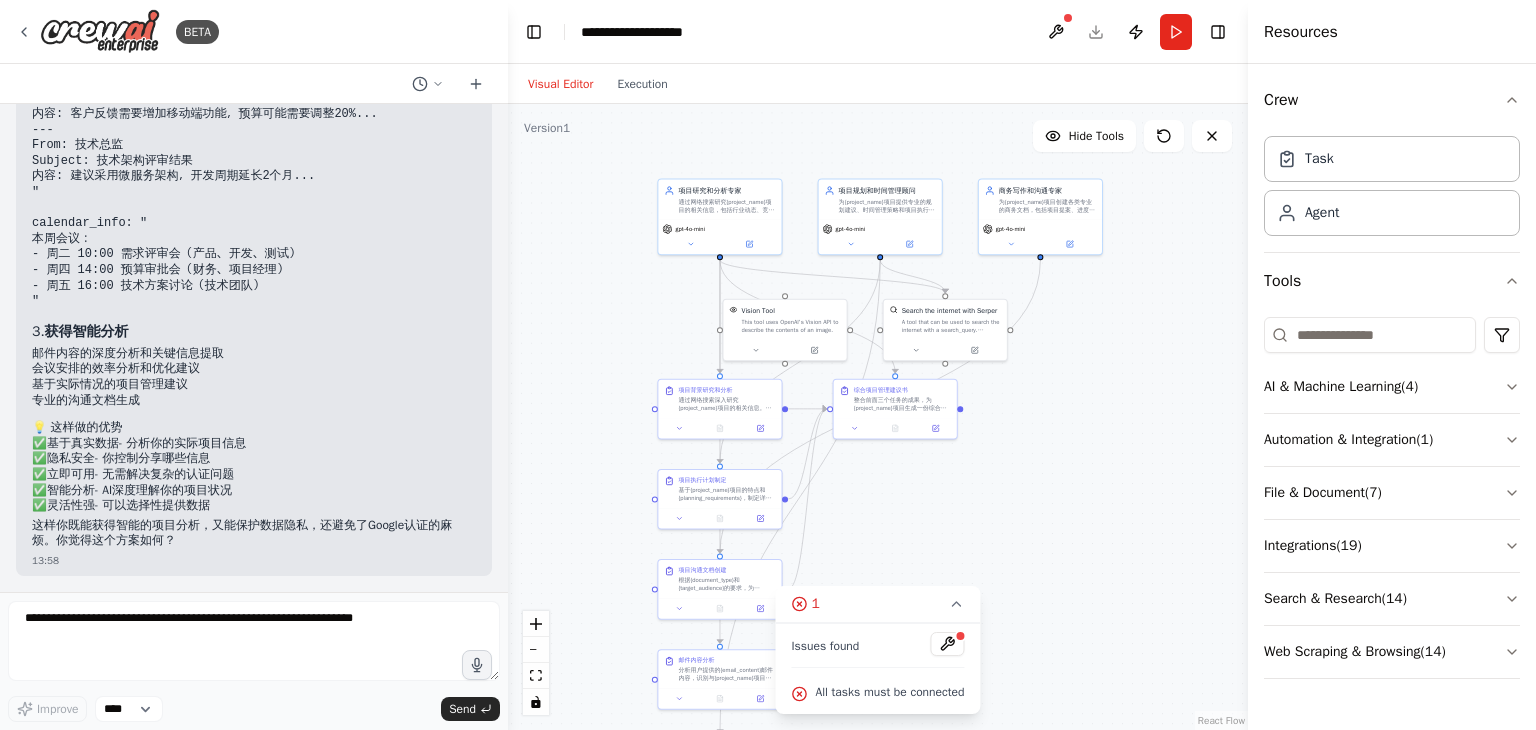 click on ".deletable-edge-delete-btn {
width: 20px;
height: 20px;
border: 0px solid #ffffff;
color: #6b7280;
background-color: #f8fafc;
cursor: pointer;
border-radius: 50%;
font-size: 12px;
padding: 3px;
display: flex;
align-items: center;
justify-content: center;
transition: all 0.2s cubic-bezier(0.4, 0, 0.2, 1);
box-shadow: 0 2px 4px rgba(0, 0, 0, 0.1);
}
.deletable-edge-delete-btn:hover {
background-color: #ef4444;
color: #ffffff;
border-color: #dc2626;
transform: scale(1.1);
box-shadow: 0 4px 12px rgba(239, 68, 68, 0.4);
}
.deletable-edge-delete-btn:active {
transform: scale(0.95);
box-shadow: 0 2px 4px rgba(239, 68, 68, 0.3);
}
项目研究和分析专家 gpt-4o-mini gpt-4o-mini gpt-4o-mini" at bounding box center (878, 417) 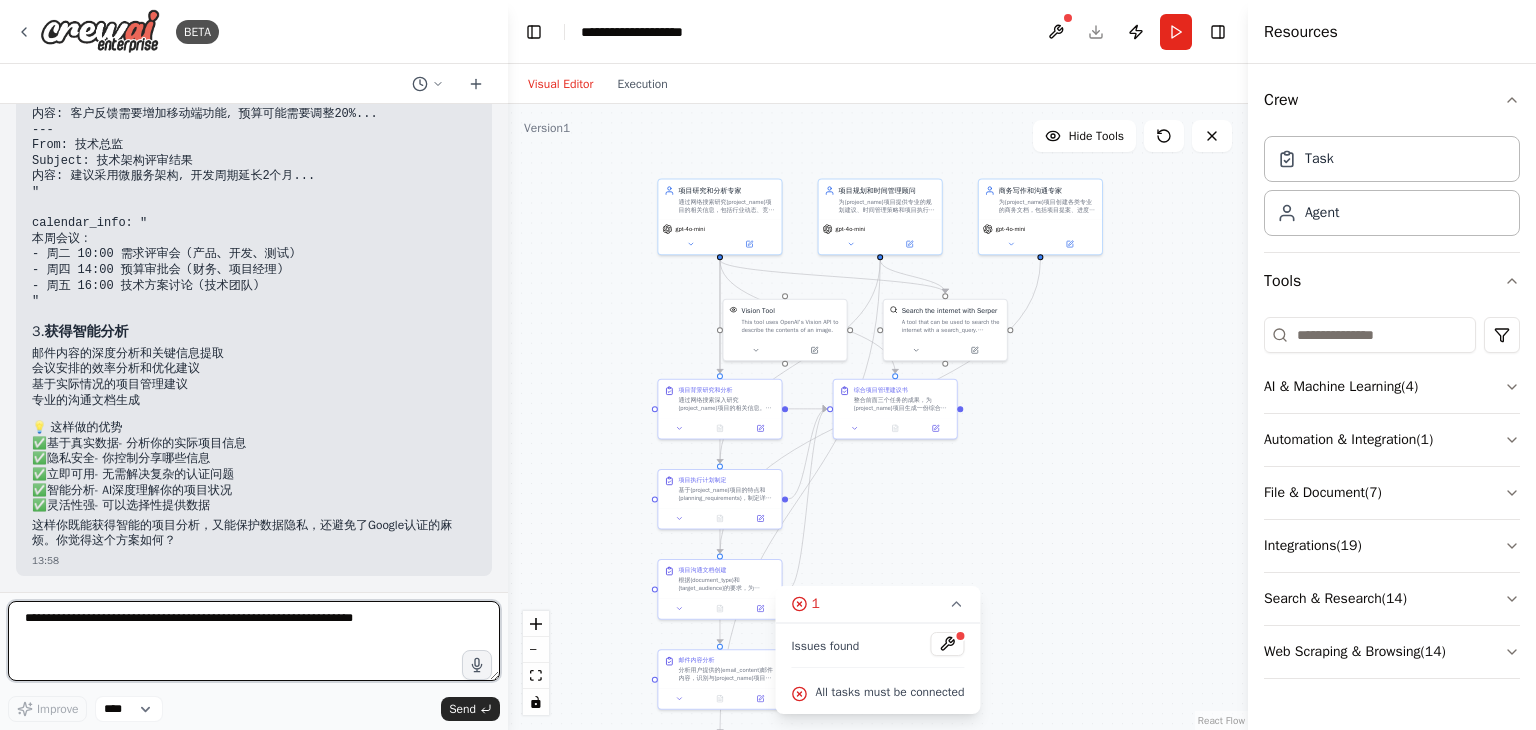 click at bounding box center (254, 641) 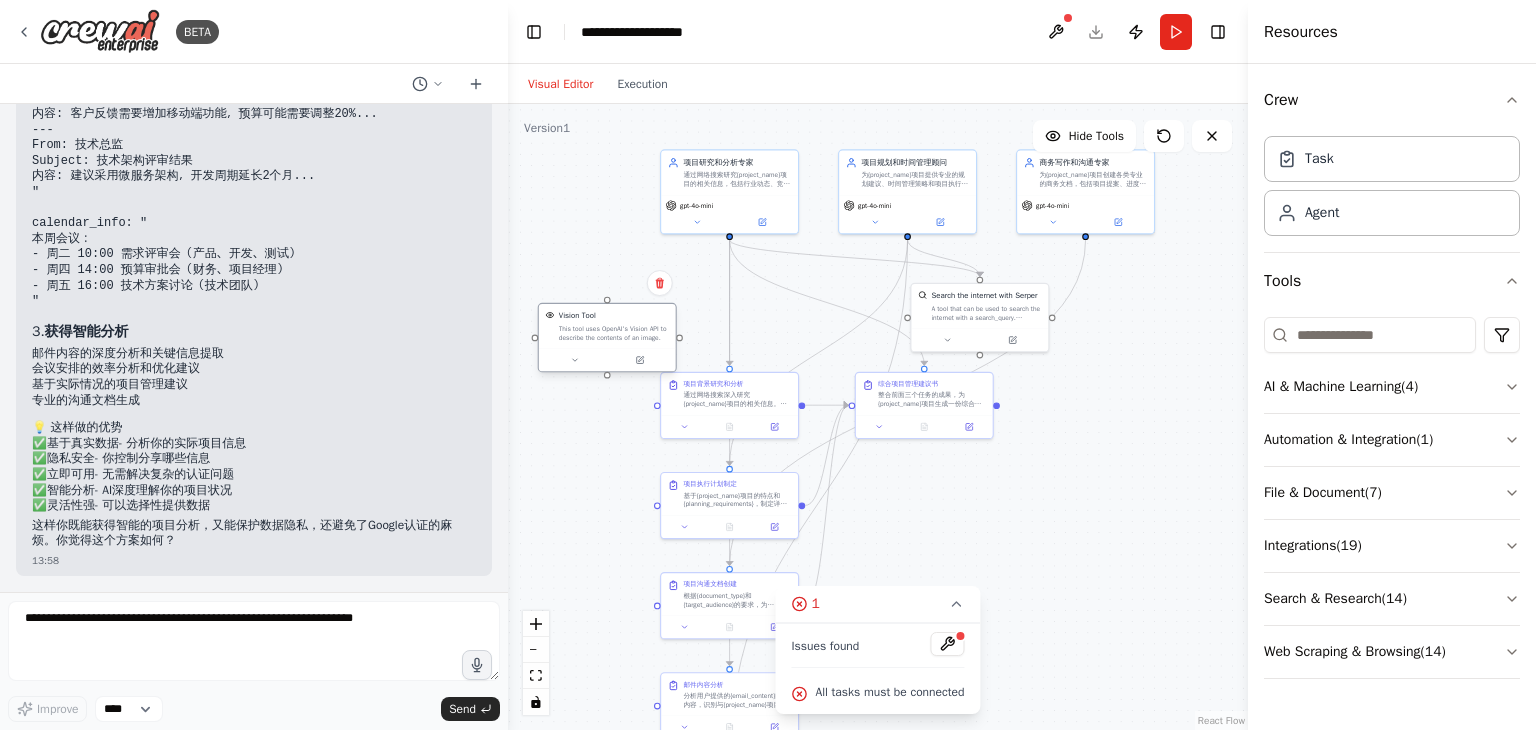 drag, startPoint x: 836, startPoint y: 331, endPoint x: 640, endPoint y: 351, distance: 197.01776 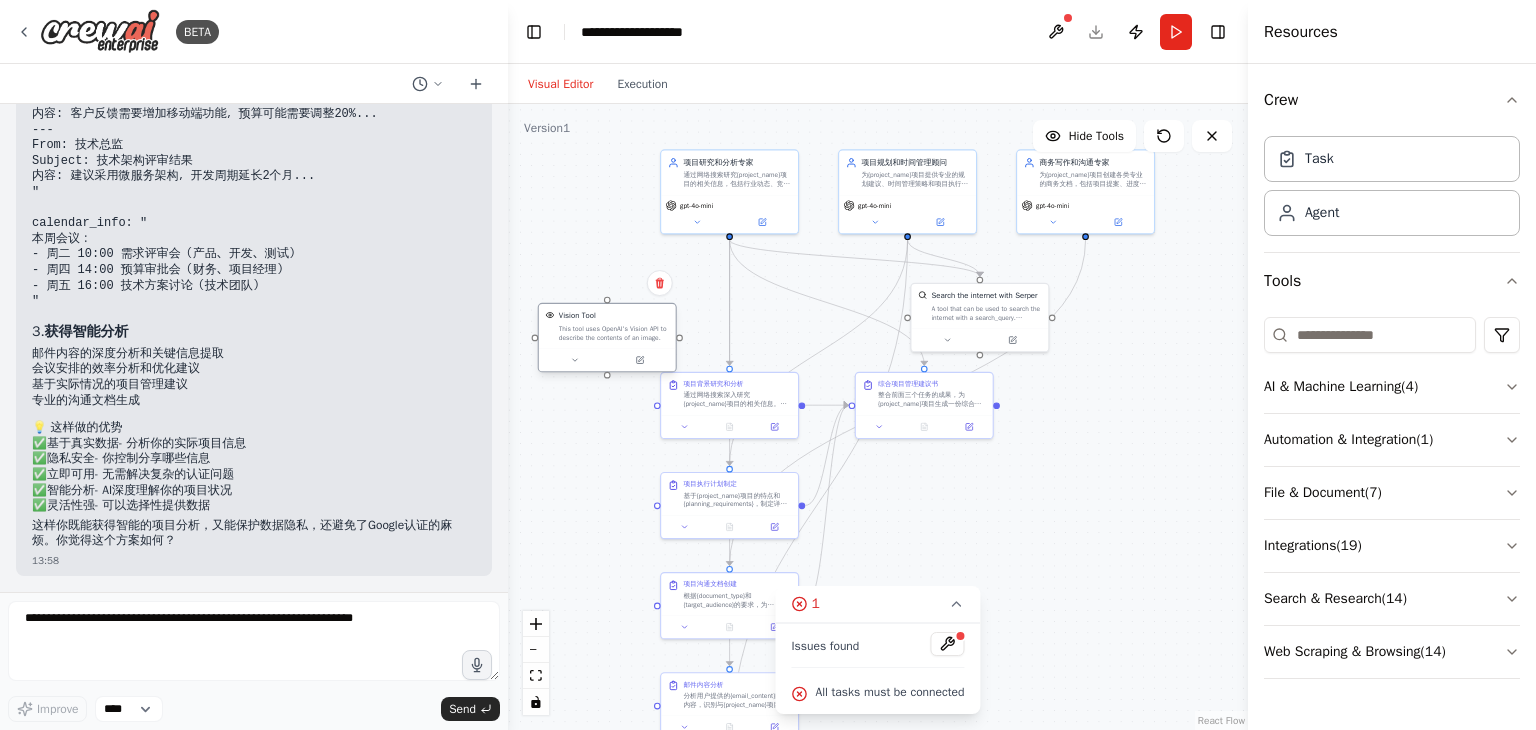 click at bounding box center [607, 359] 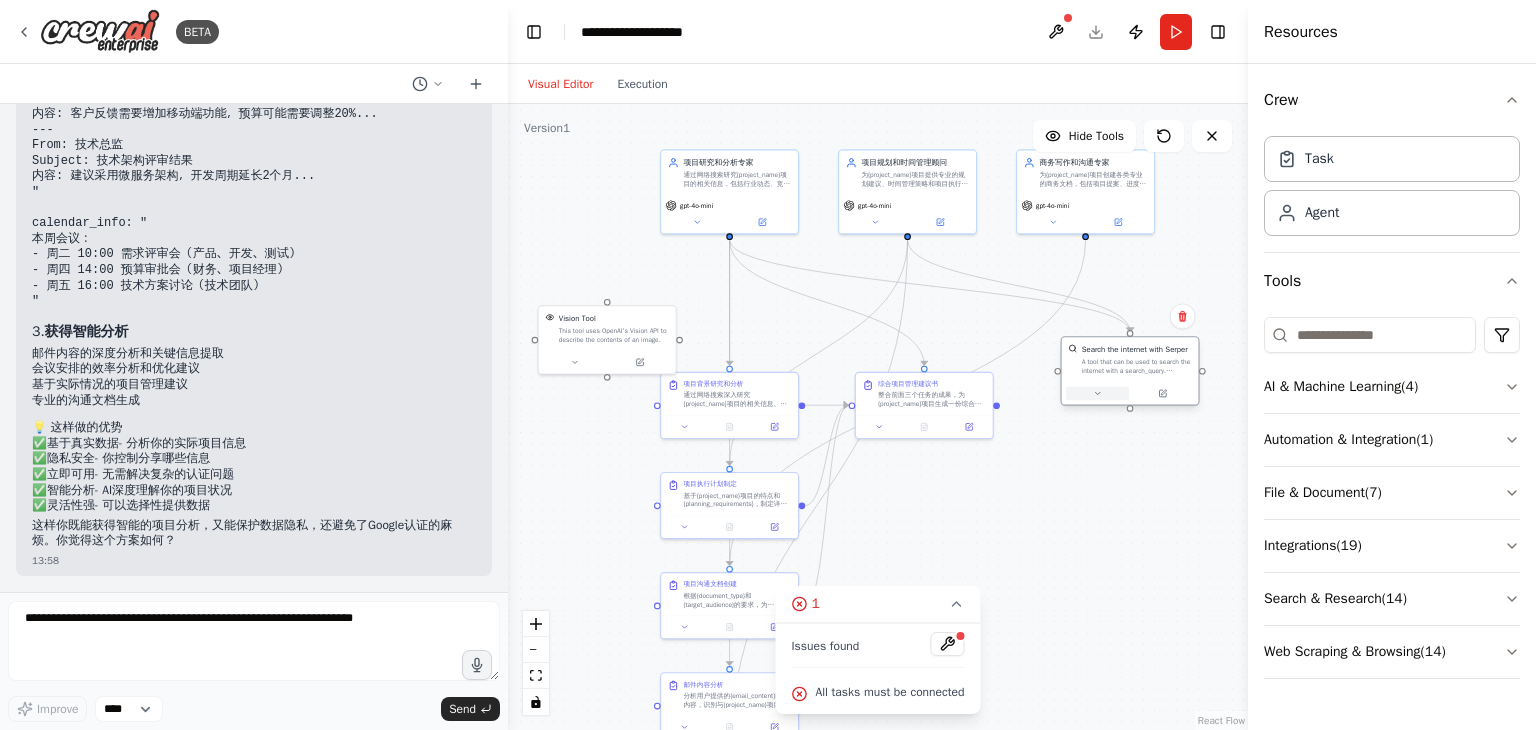 drag, startPoint x: 964, startPoint y: 338, endPoint x: 1110, endPoint y: 400, distance: 158.61903 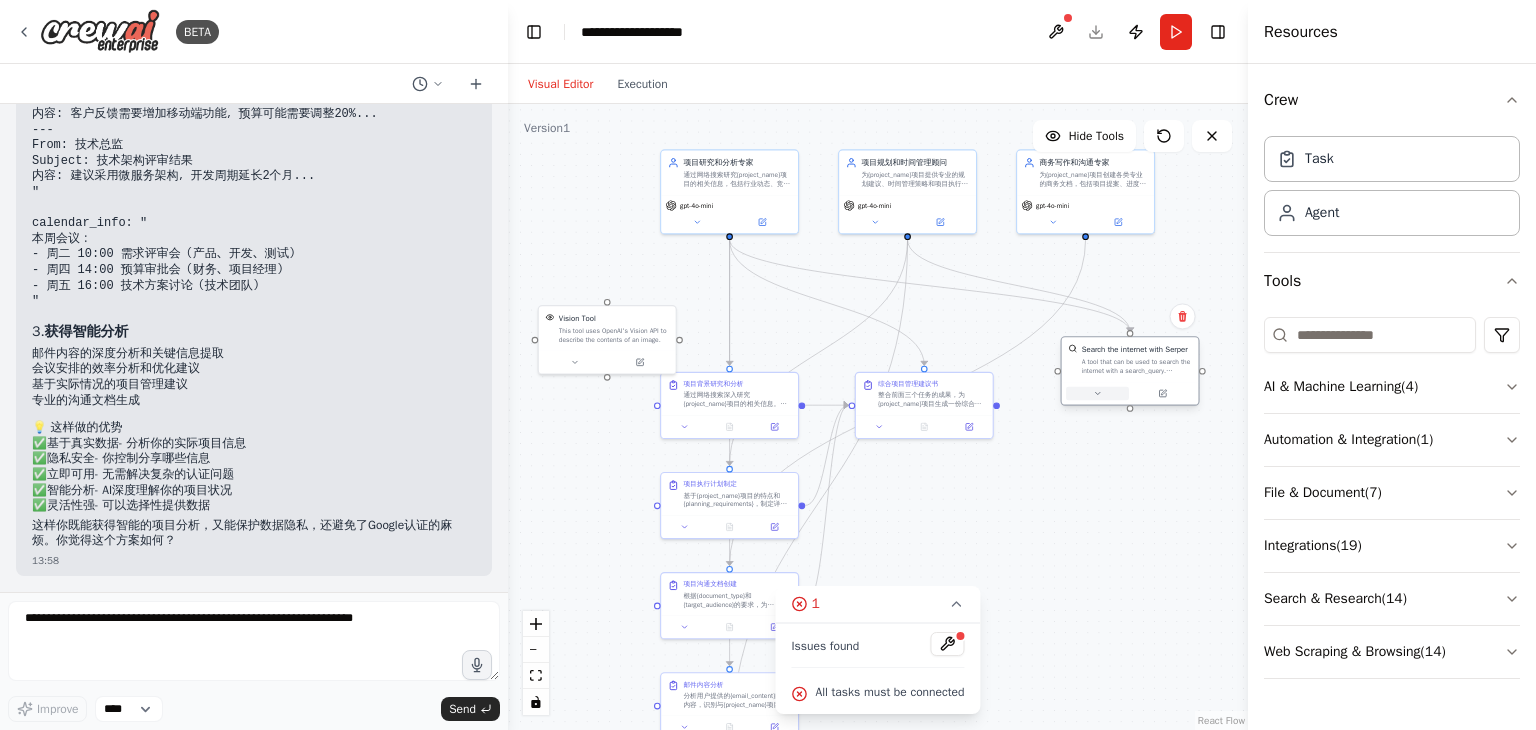 click at bounding box center (1130, 393) 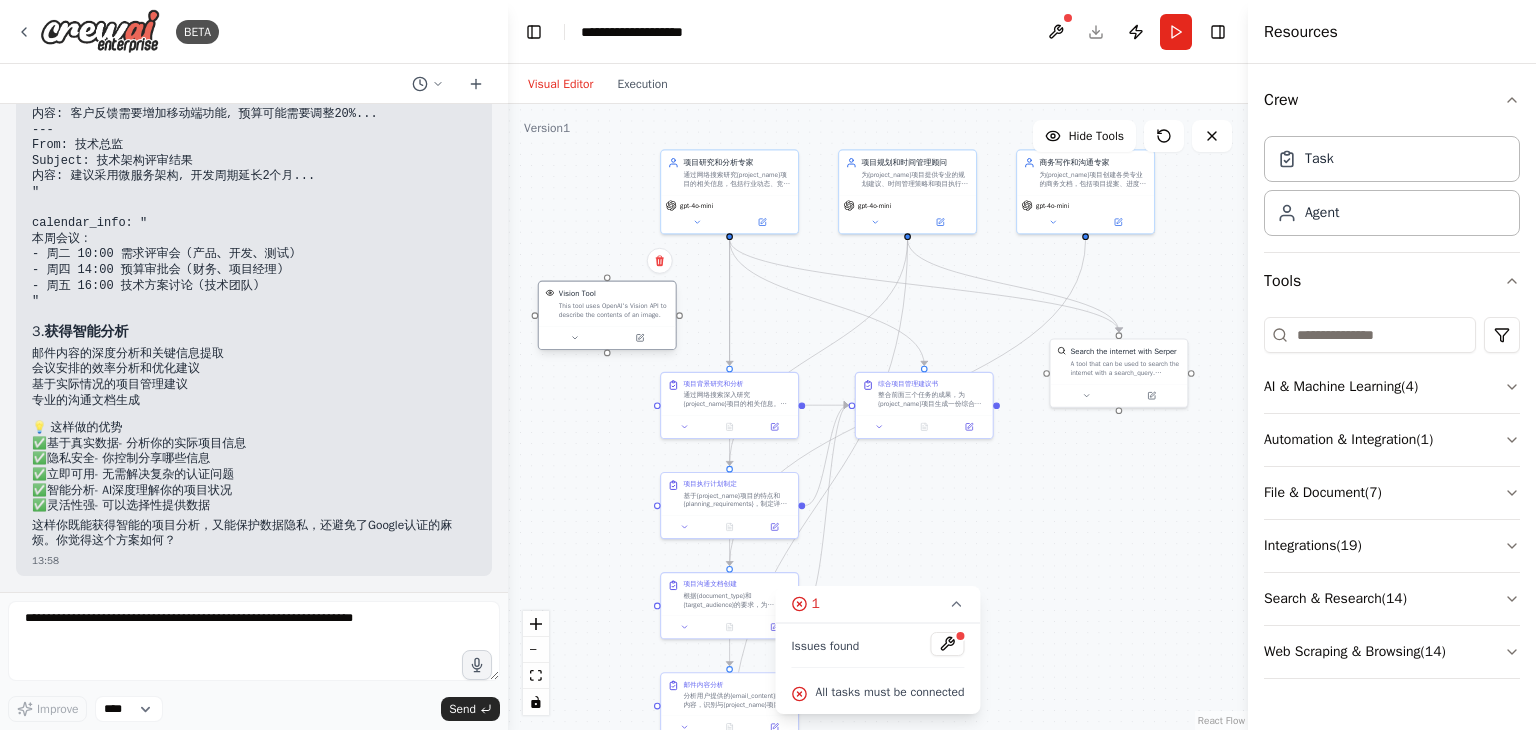 drag, startPoint x: 564, startPoint y: 338, endPoint x: 564, endPoint y: 316, distance: 22 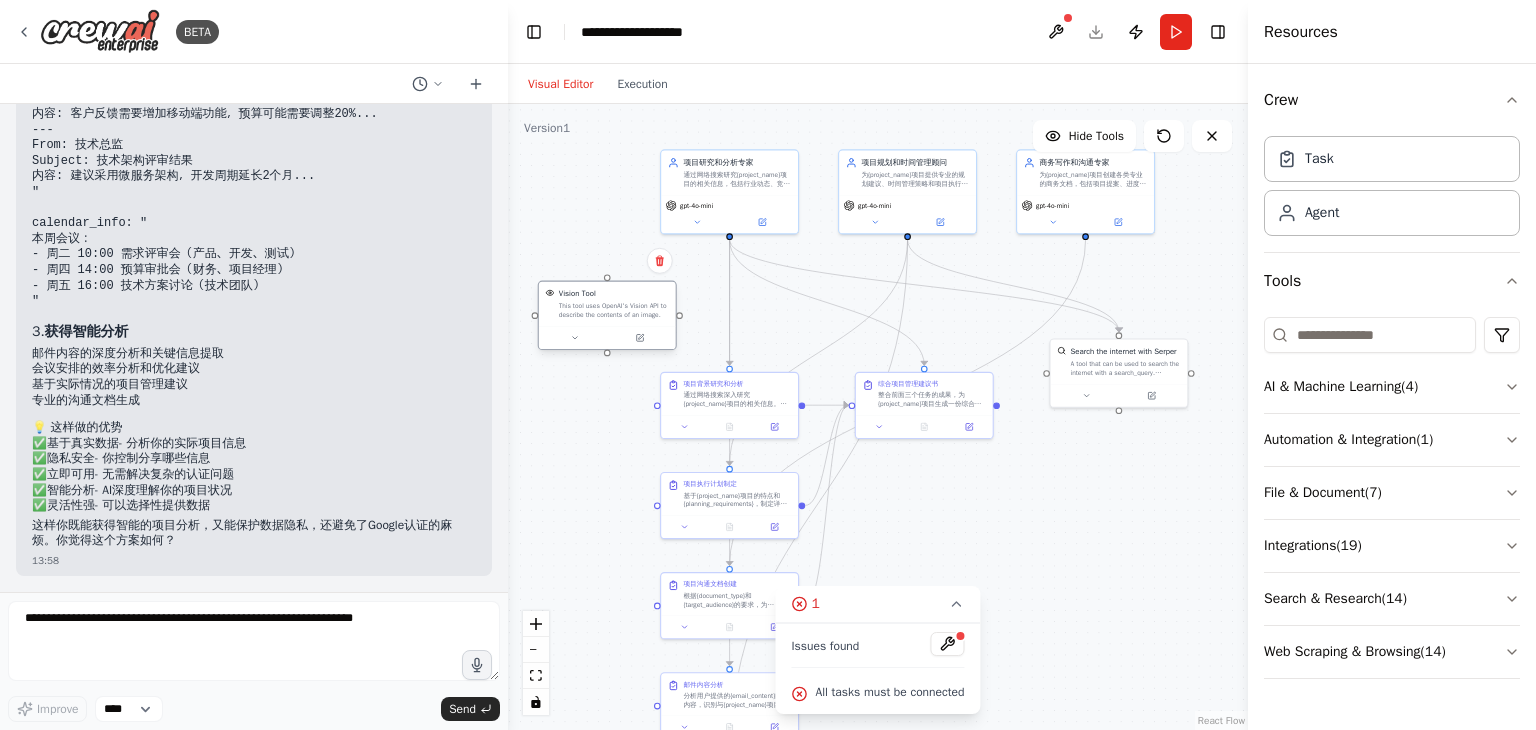 click on "This tool uses OpenAI's Vision API to describe the contents of an image." at bounding box center [614, 311] 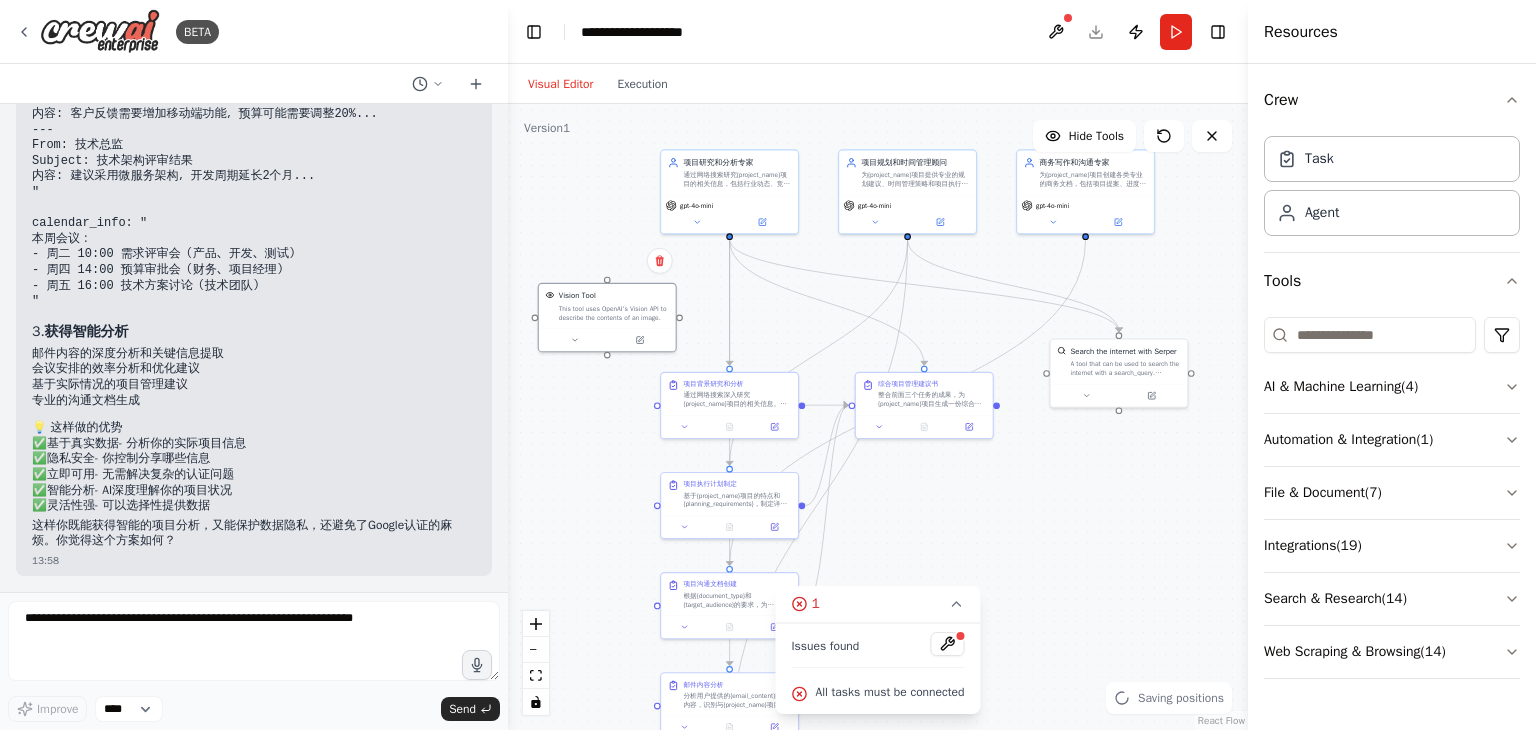 click on "Confirm" at bounding box center (660, 261) 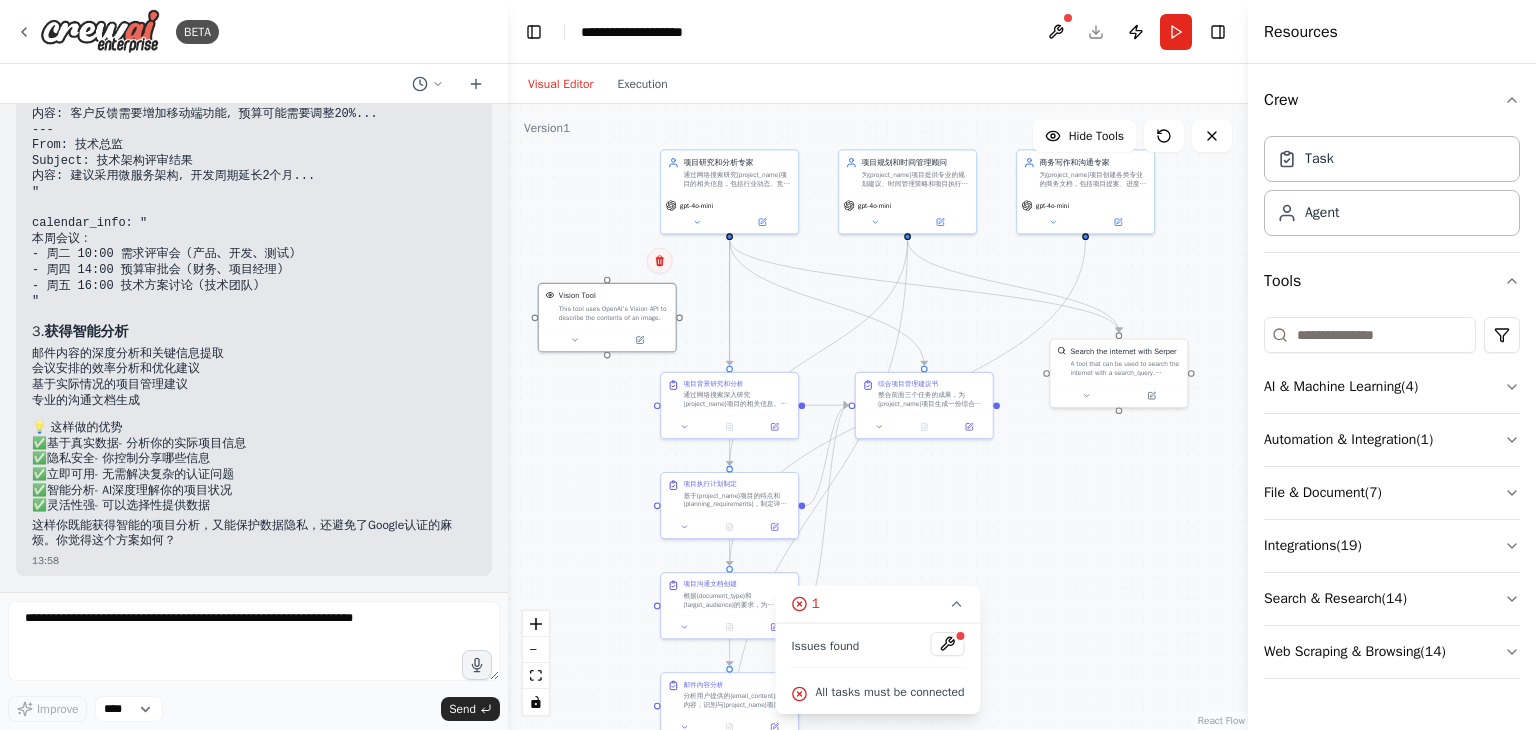 click 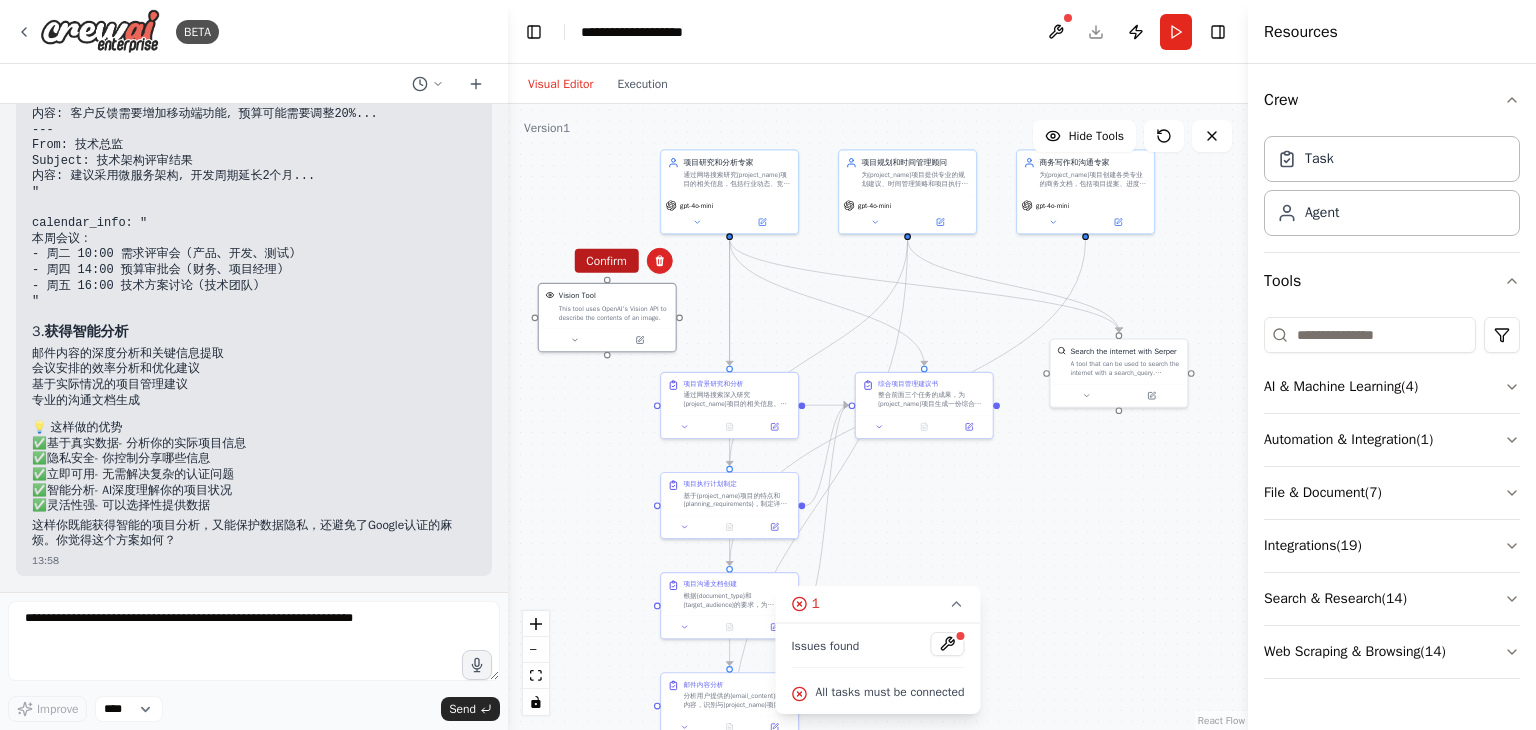 click on "Confirm" at bounding box center (606, 261) 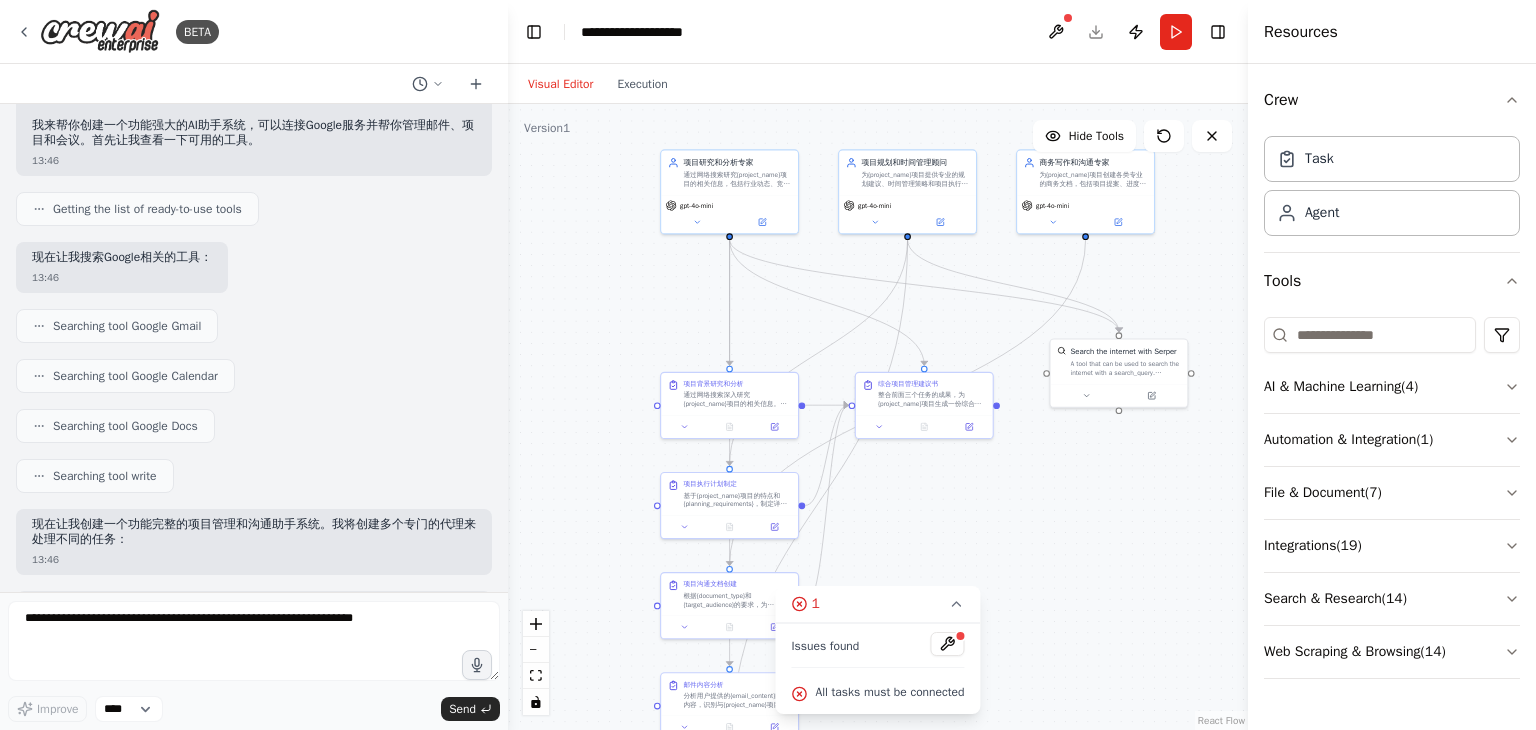 scroll, scrollTop: 0, scrollLeft: 0, axis: both 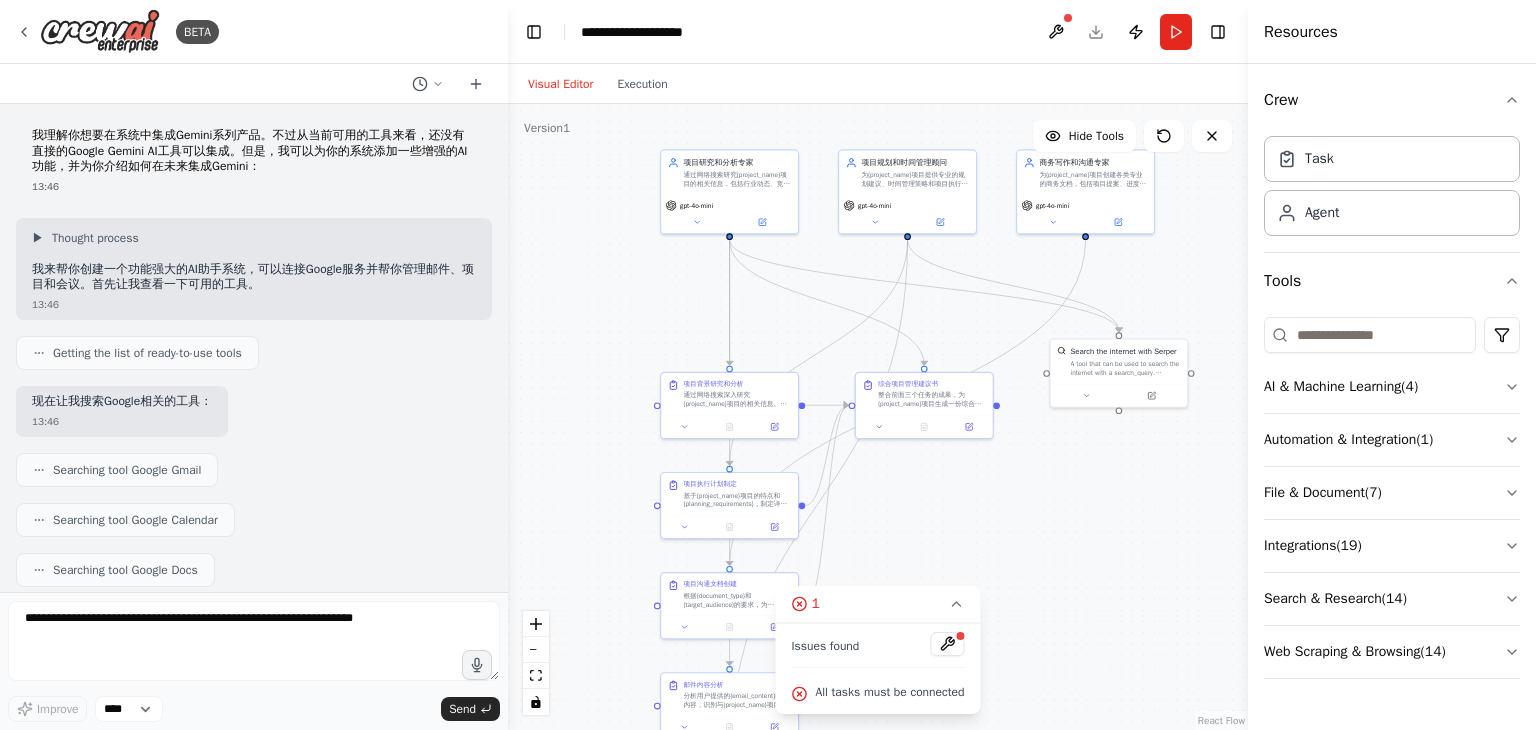 click on "Visual Editor Execution" at bounding box center [598, 84] 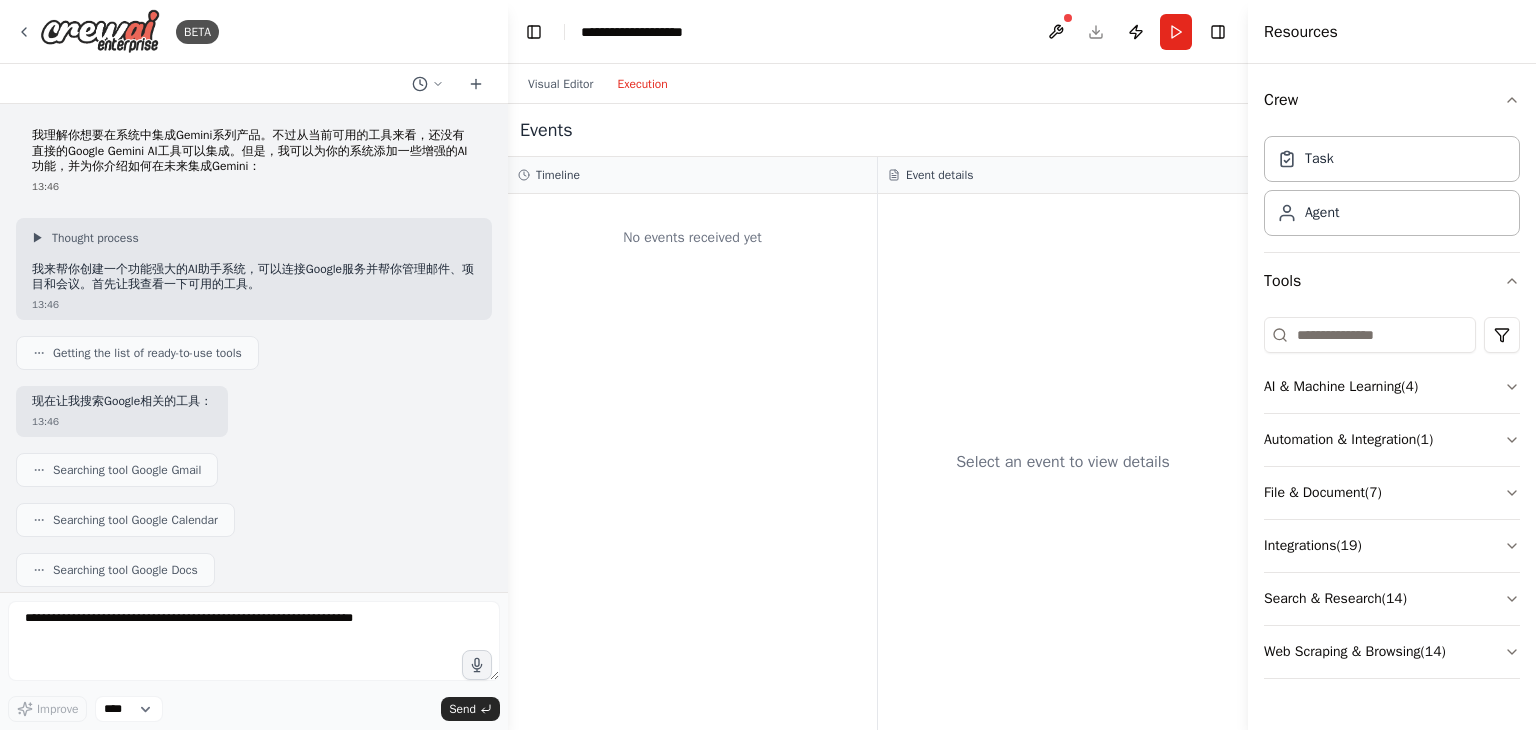 click on "Execution" at bounding box center (642, 84) 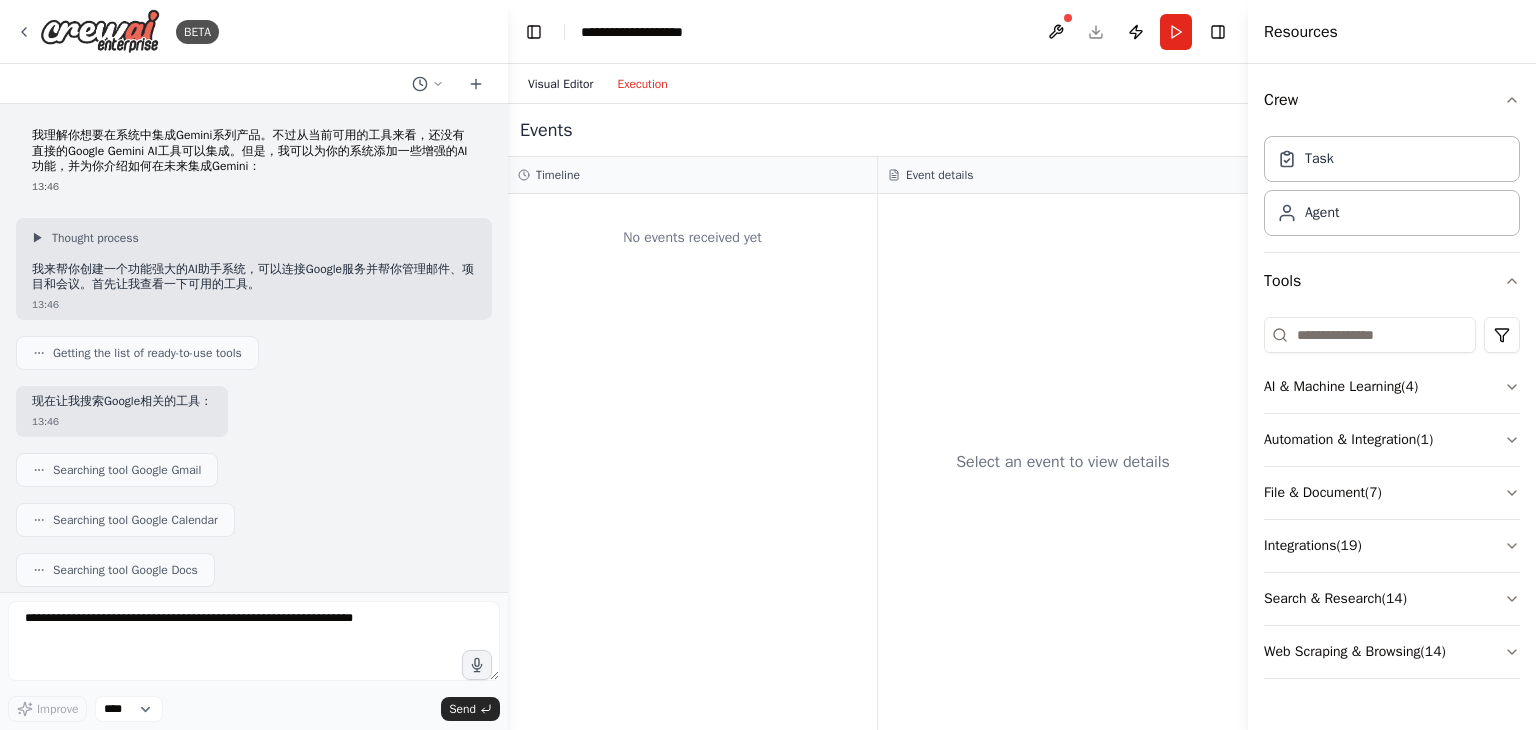 click on "Visual Editor" at bounding box center [560, 84] 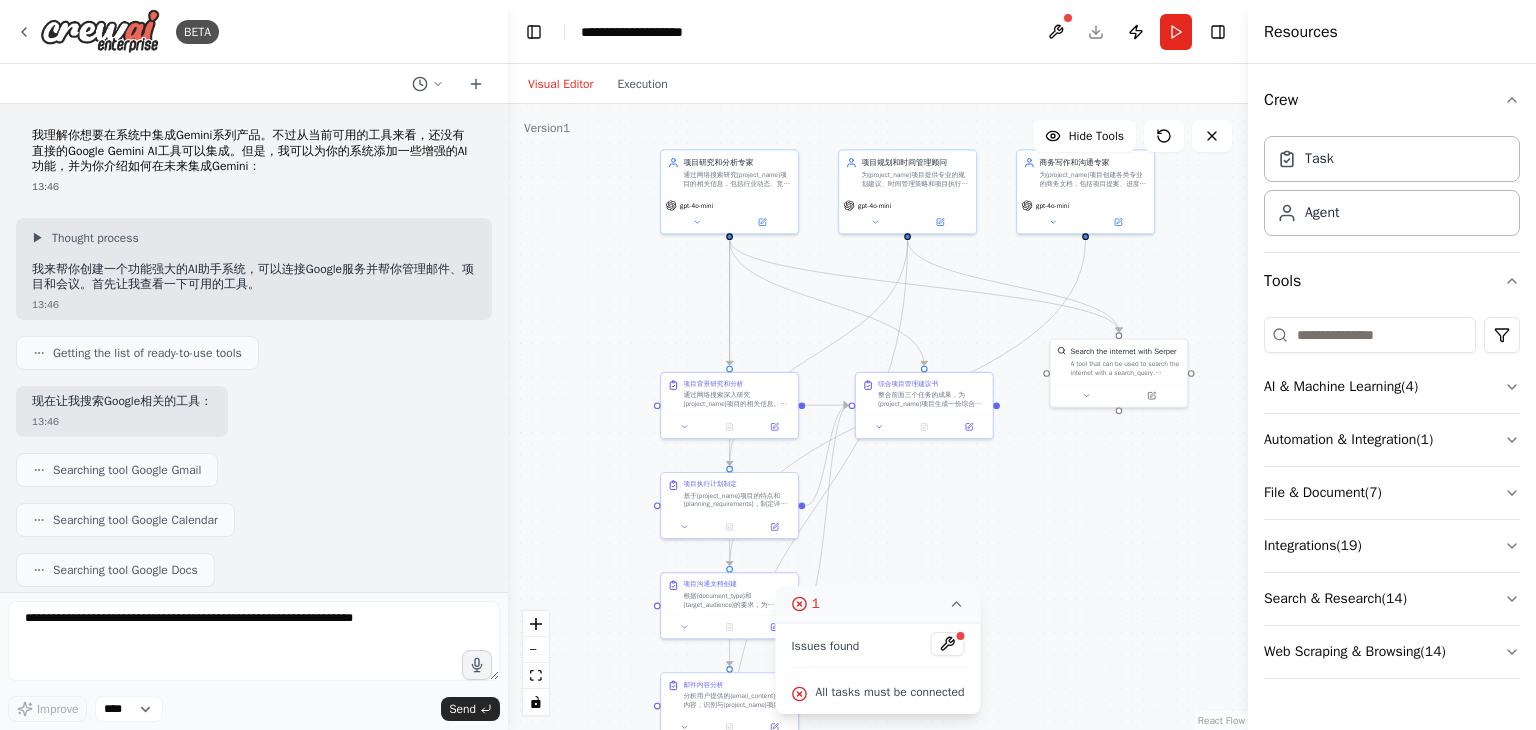 click 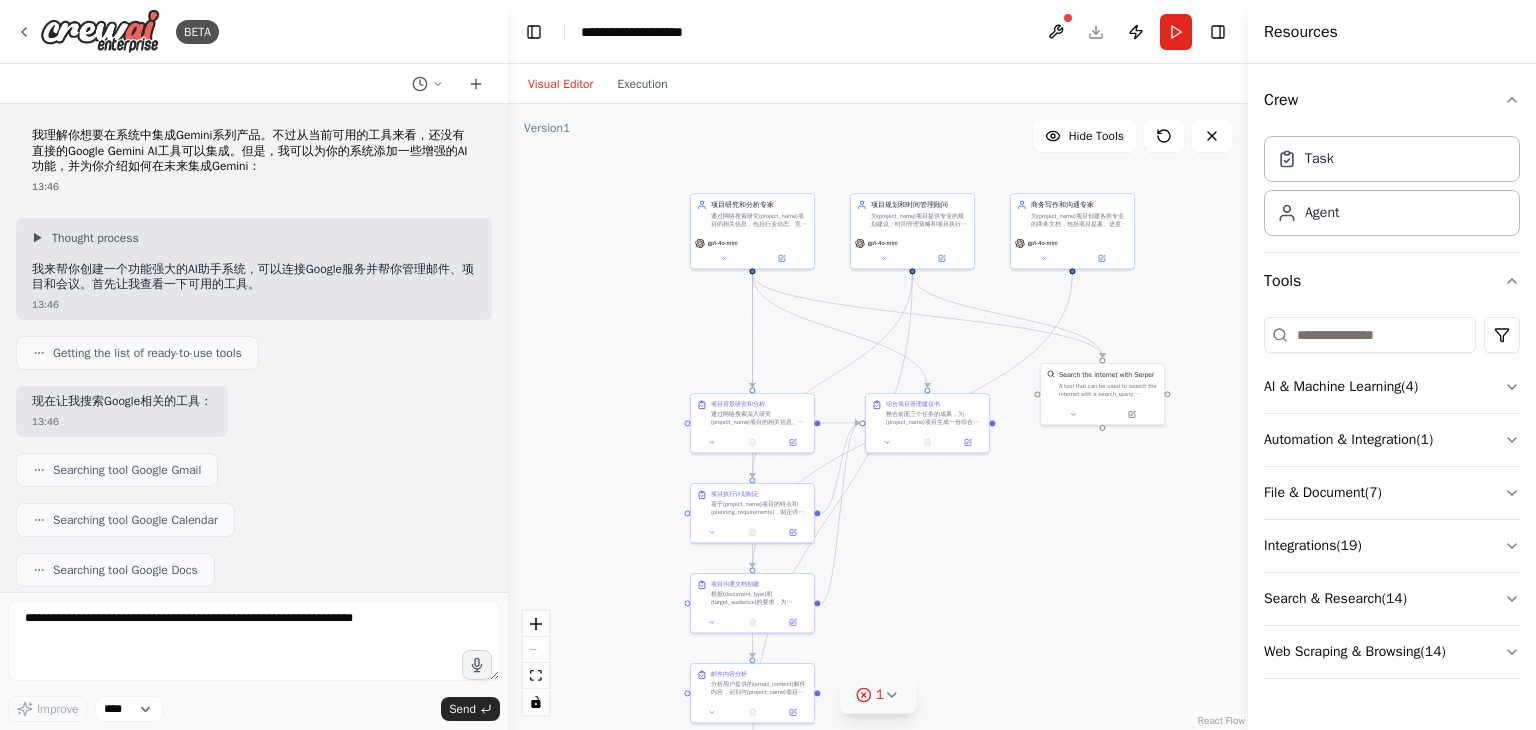 click on ".deletable-edge-delete-btn {
width: 20px;
height: 20px;
border: 0px solid #ffffff;
color: #6b7280;
background-color: #f8fafc;
cursor: pointer;
border-radius: 50%;
font-size: 12px;
padding: 3px;
display: flex;
align-items: center;
justify-content: center;
transition: all 0.2s cubic-bezier(0.4, 0, 0.2, 1);
box-shadow: 0 2px 4px rgba(0, 0, 0, 0.1);
}
.deletable-edge-delete-btn:hover {
background-color: #ef4444;
color: #ffffff;
border-color: #dc2626;
transform: scale(1.1);
box-shadow: 0 4px 12px rgba(239, 68, 68, 0.4);
}
.deletable-edge-delete-btn:active {
transform: scale(0.95);
box-shadow: 0 2px 4px rgba(239, 68, 68, 0.3);
}
项目研究和分析专家 gpt-4o-mini gpt-4o-mini gpt-4o-mini" at bounding box center [878, 417] 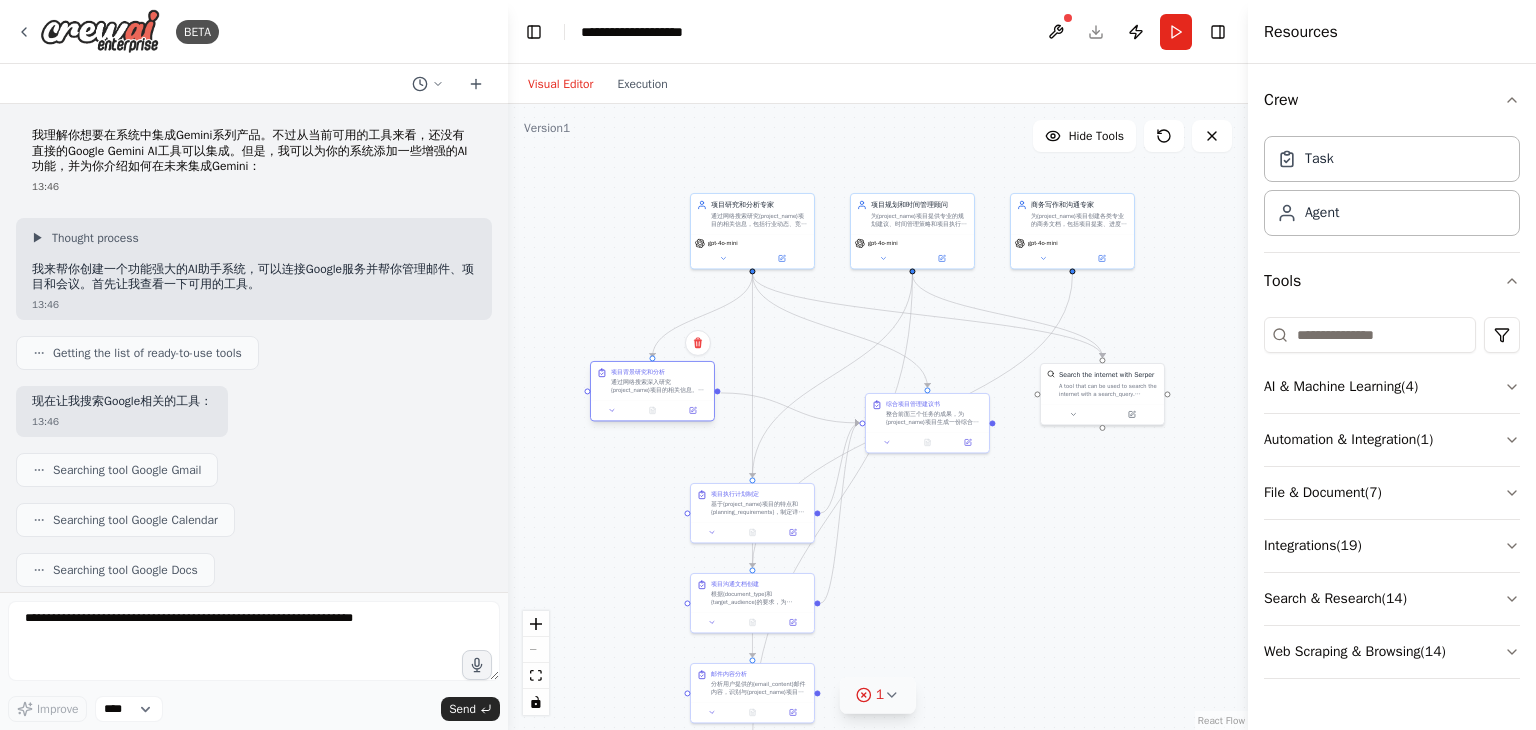 drag, startPoint x: 736, startPoint y: 428, endPoint x: 632, endPoint y: 393, distance: 109.73149 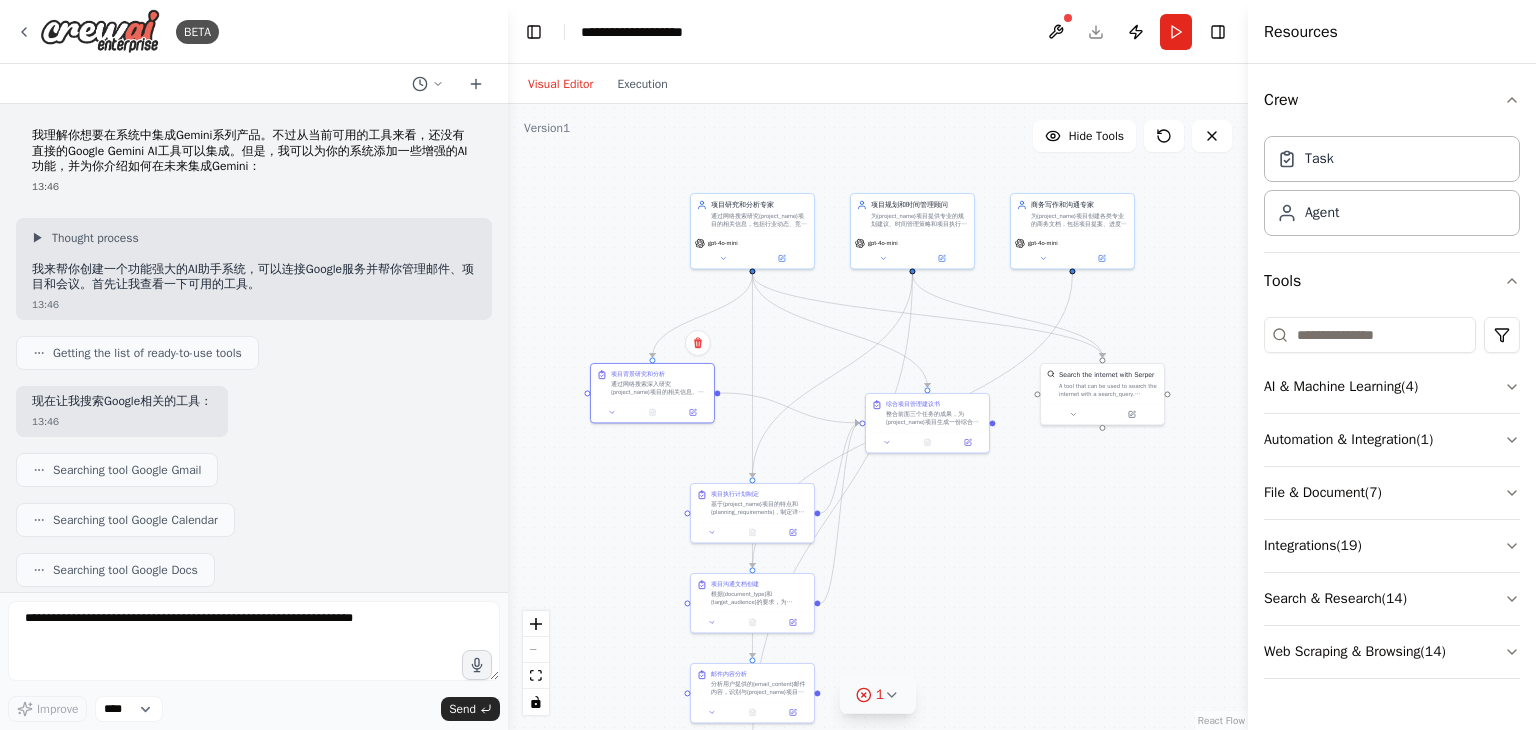 click on ".deletable-edge-delete-btn {
width: 20px;
height: 20px;
border: 0px solid #ffffff;
color: #6b7280;
background-color: #f8fafc;
cursor: pointer;
border-radius: 50%;
font-size: 12px;
padding: 3px;
display: flex;
align-items: center;
justify-content: center;
transition: all 0.2s cubic-bezier(0.4, 0, 0.2, 1);
box-shadow: 0 2px 4px rgba(0, 0, 0, 0.1);
}
.deletable-edge-delete-btn:hover {
background-color: #ef4444;
color: #ffffff;
border-color: #dc2626;
transform: scale(1.1);
box-shadow: 0 4px 12px rgba(239, 68, 68, 0.4);
}
.deletable-edge-delete-btn:active {
transform: scale(0.95);
box-shadow: 0 2px 4px rgba(239, 68, 68, 0.3);
}
项目研究和分析专家 gpt-4o-mini gpt-4o-mini gpt-4o-mini" at bounding box center (878, 417) 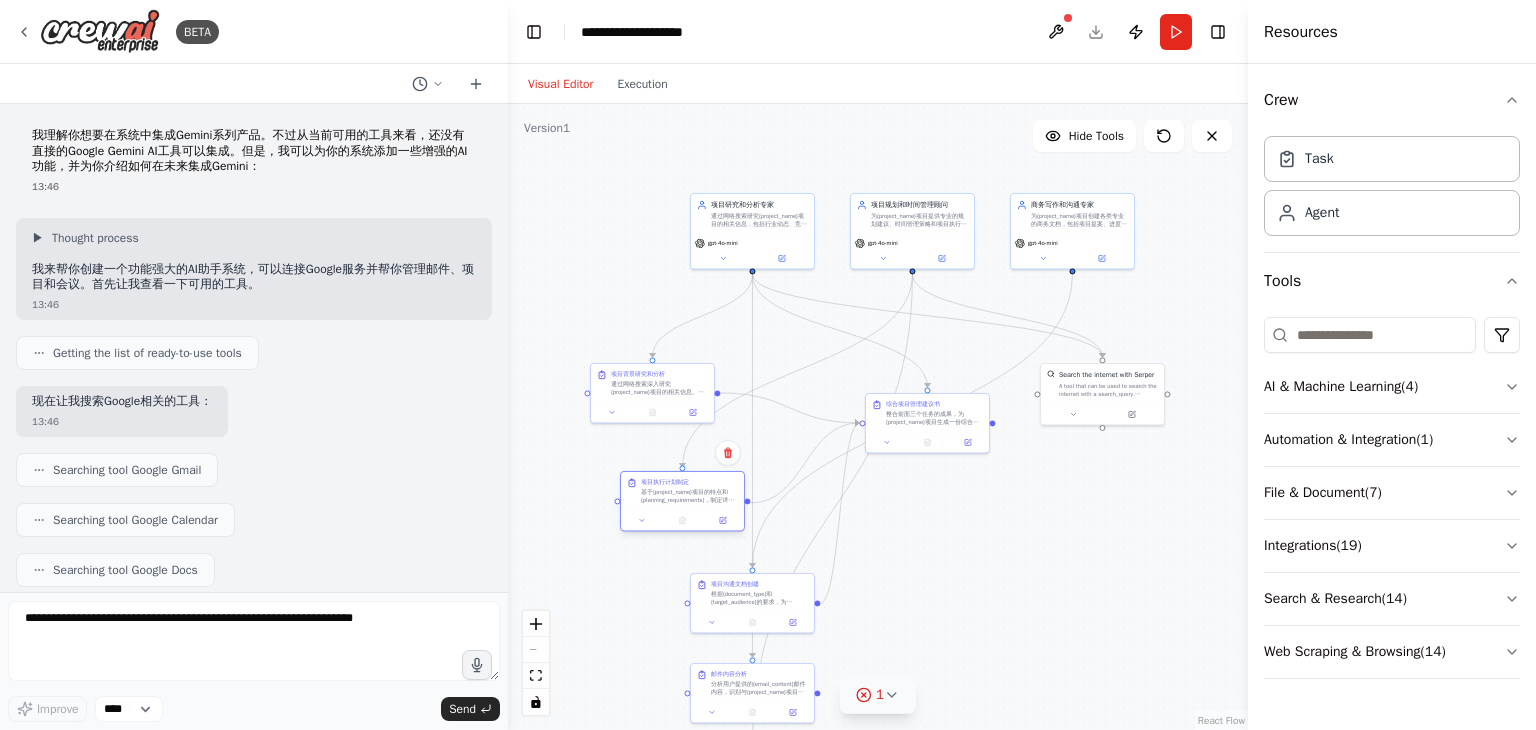 drag, startPoint x: 732, startPoint y: 521, endPoint x: 648, endPoint y: 517, distance: 84.095184 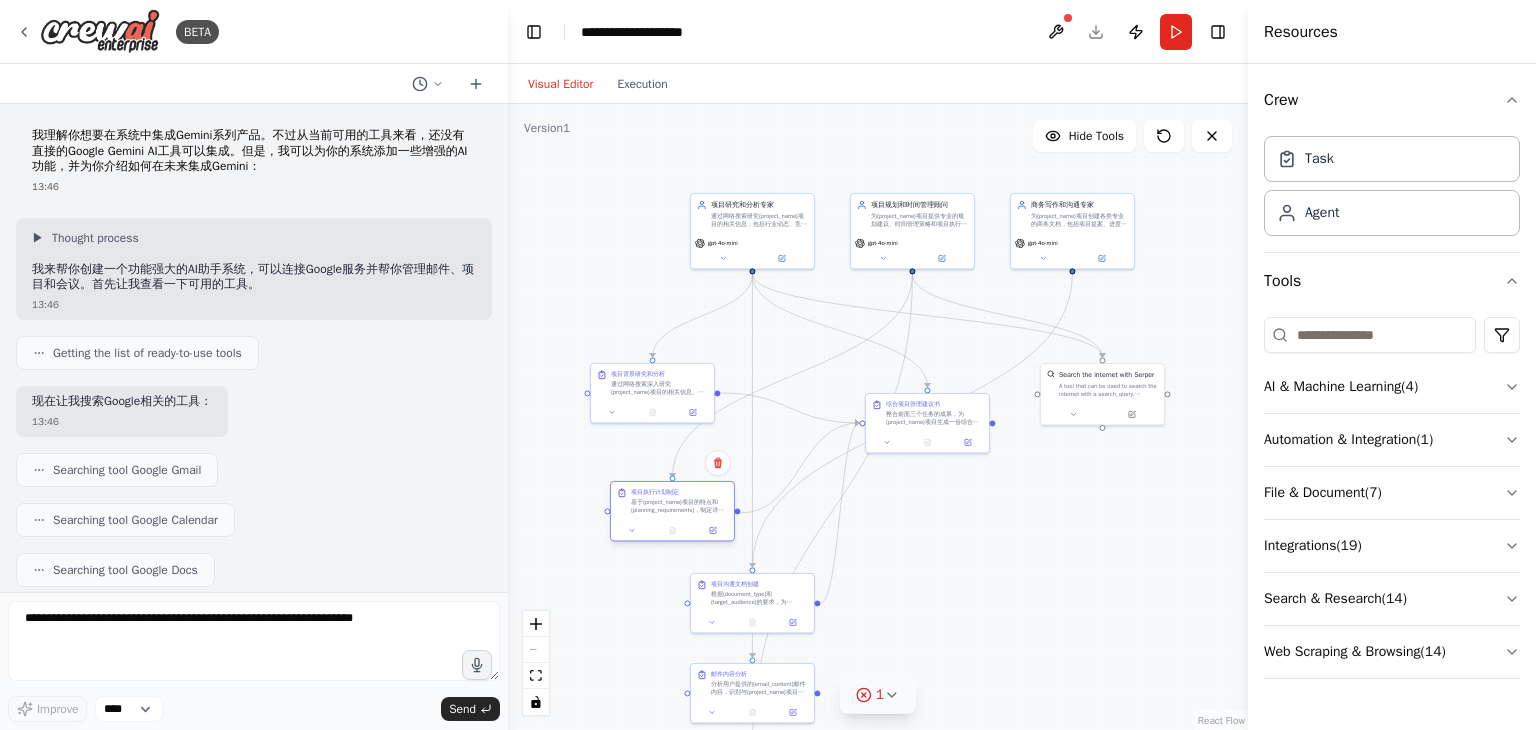 click on "项目执行计划制定 基于{project_name}项目的特点和{planning_requirements}，制定详细的项目执行计划。包括项目阶段划分、时间线规划、资源需求分析、里程碑设定、风险识别和管理策略等。" at bounding box center (672, 501) 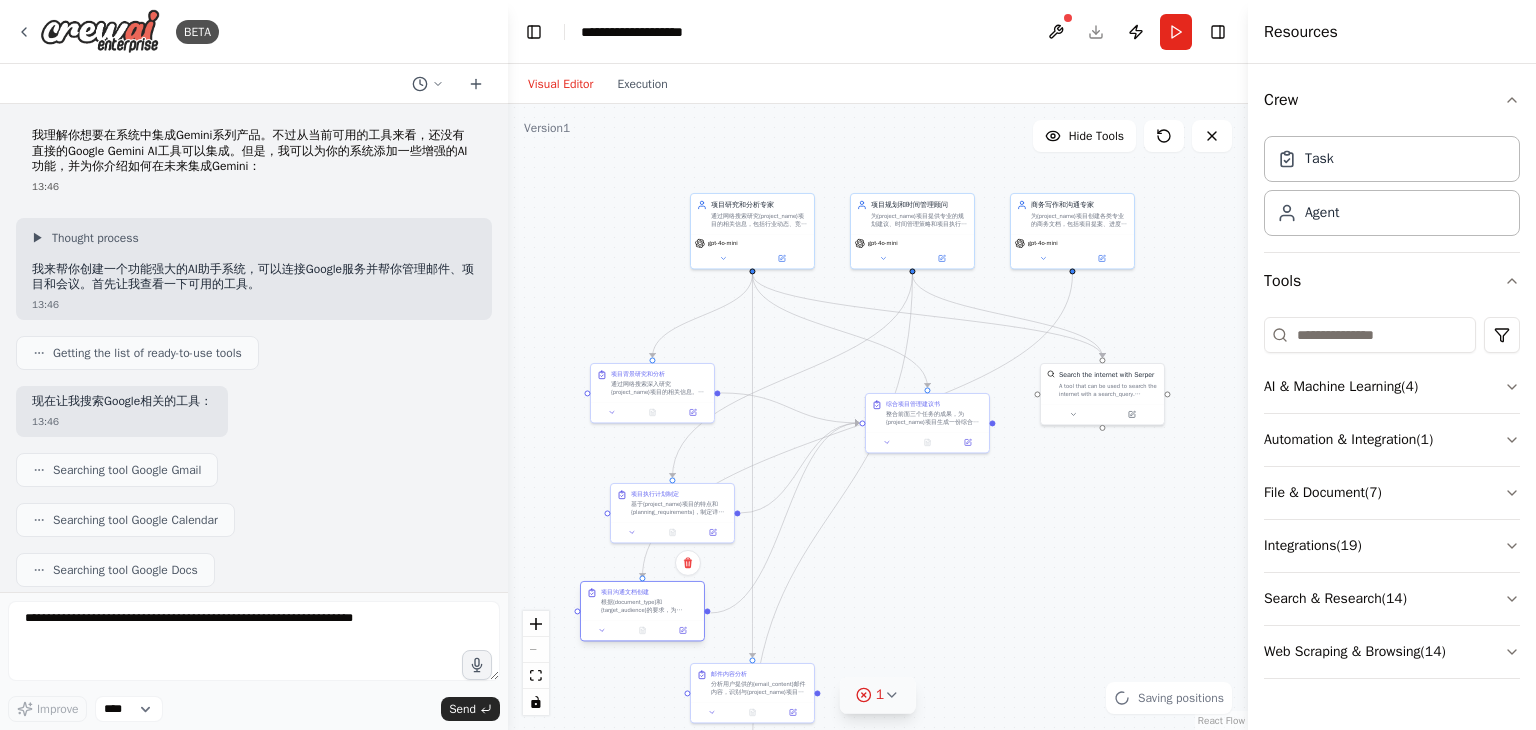 drag, startPoint x: 740, startPoint y: 607, endPoint x: 623, endPoint y: 621, distance: 117.83463 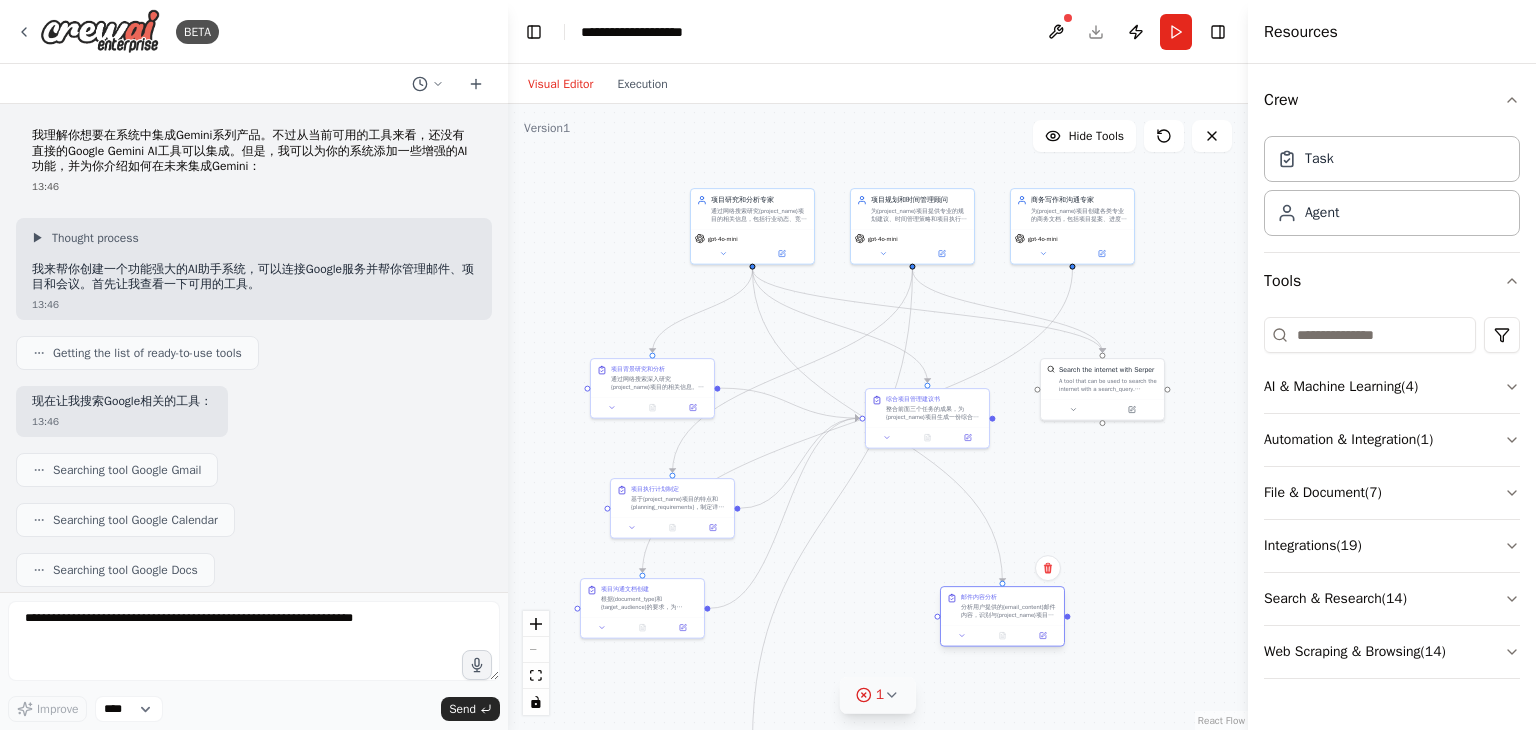 drag, startPoint x: 733, startPoint y: 702, endPoint x: 989, endPoint y: 625, distance: 267.32938 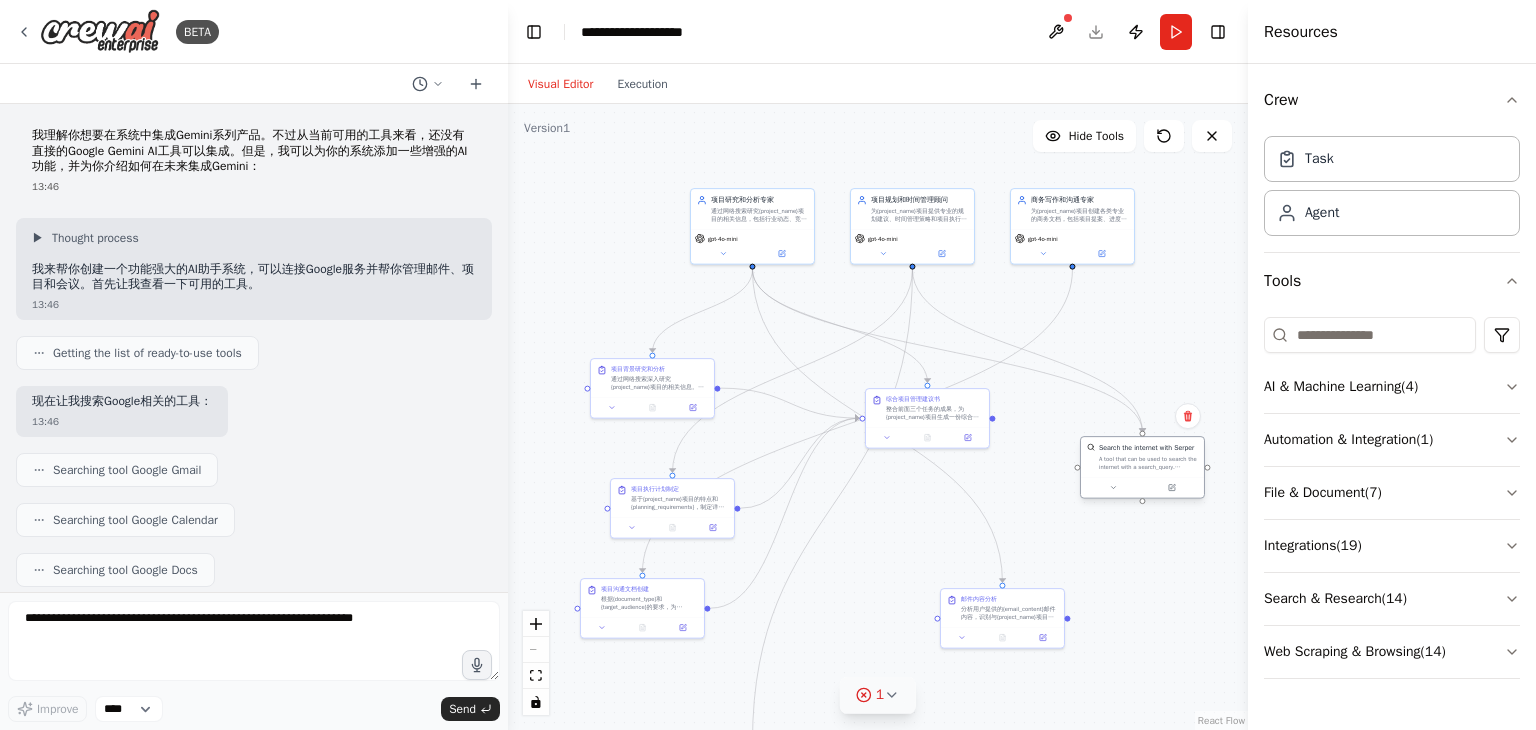 drag, startPoint x: 1100, startPoint y: 397, endPoint x: 1136, endPoint y: 483, distance: 93.230896 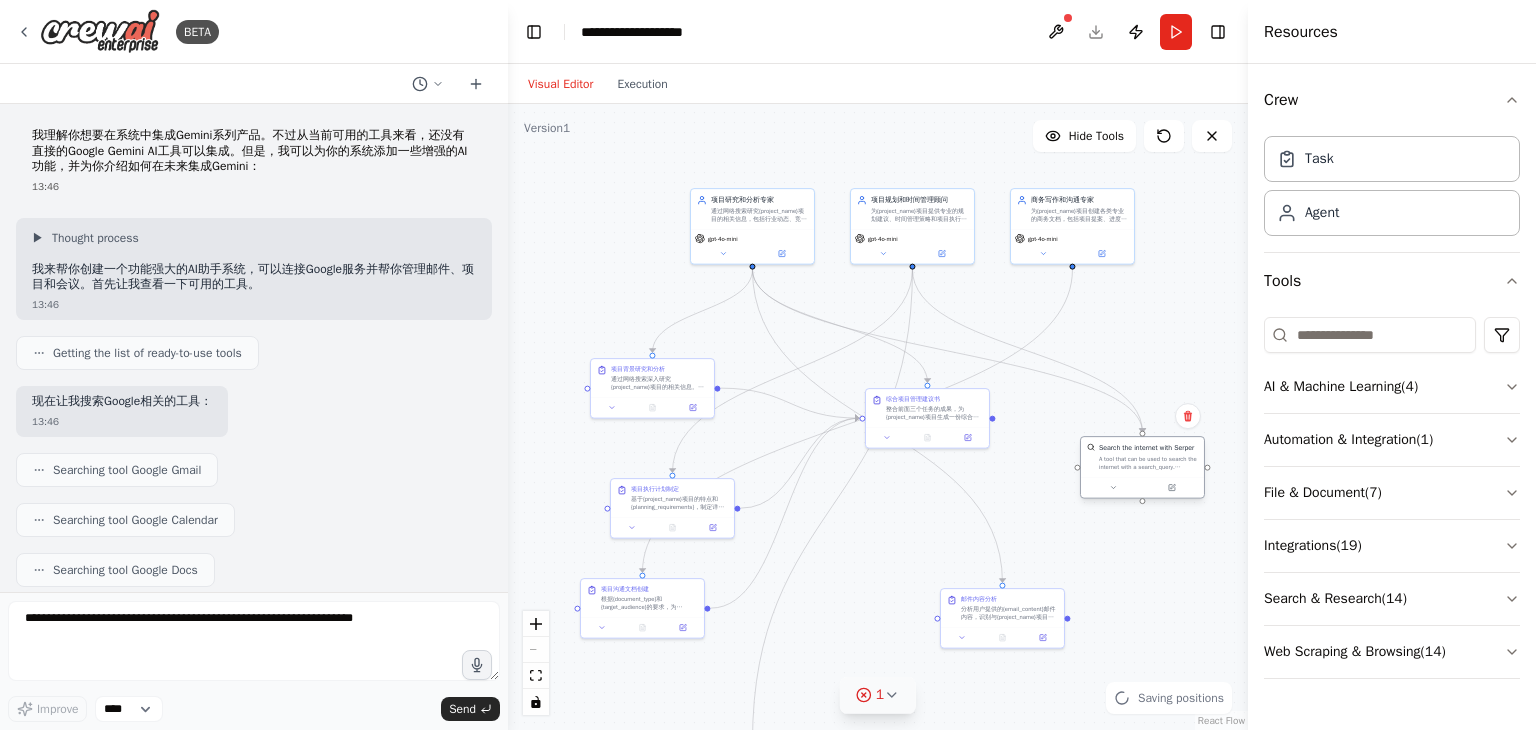 click on "Search the internet with Serper A tool that can be used to search the internet with a search_query. Supports different search types: 'search' (default), 'news'" at bounding box center (1142, 457) 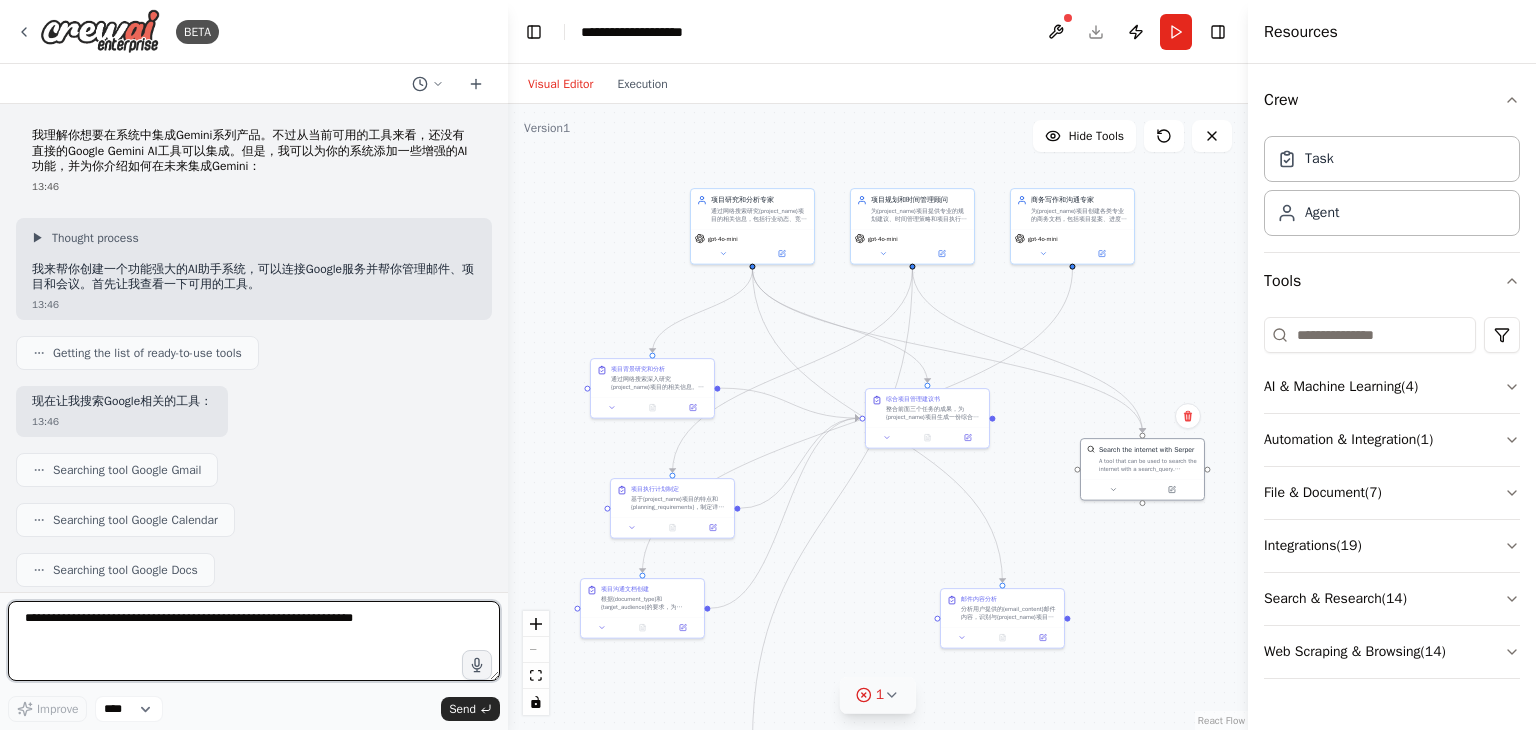 click at bounding box center [254, 641] 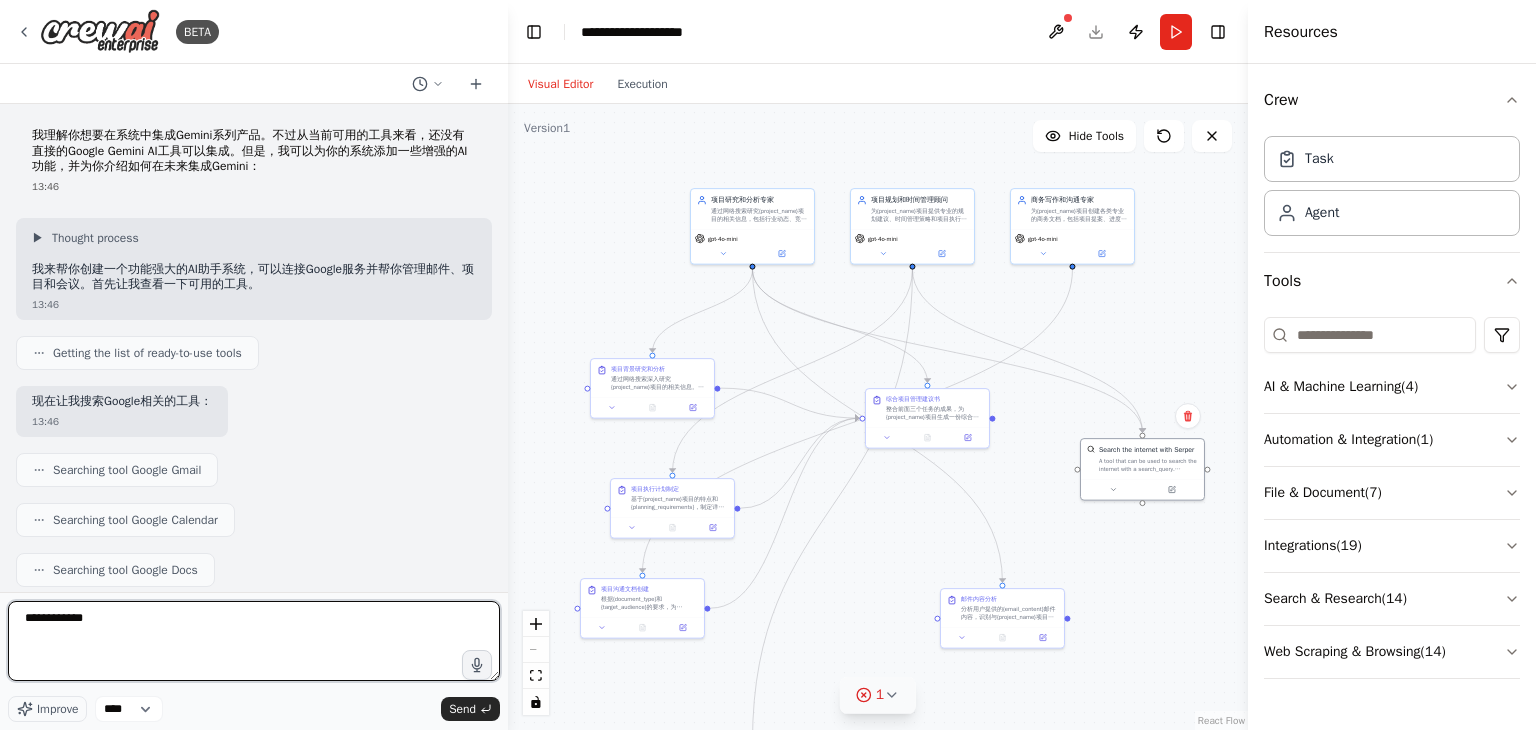type on "*******" 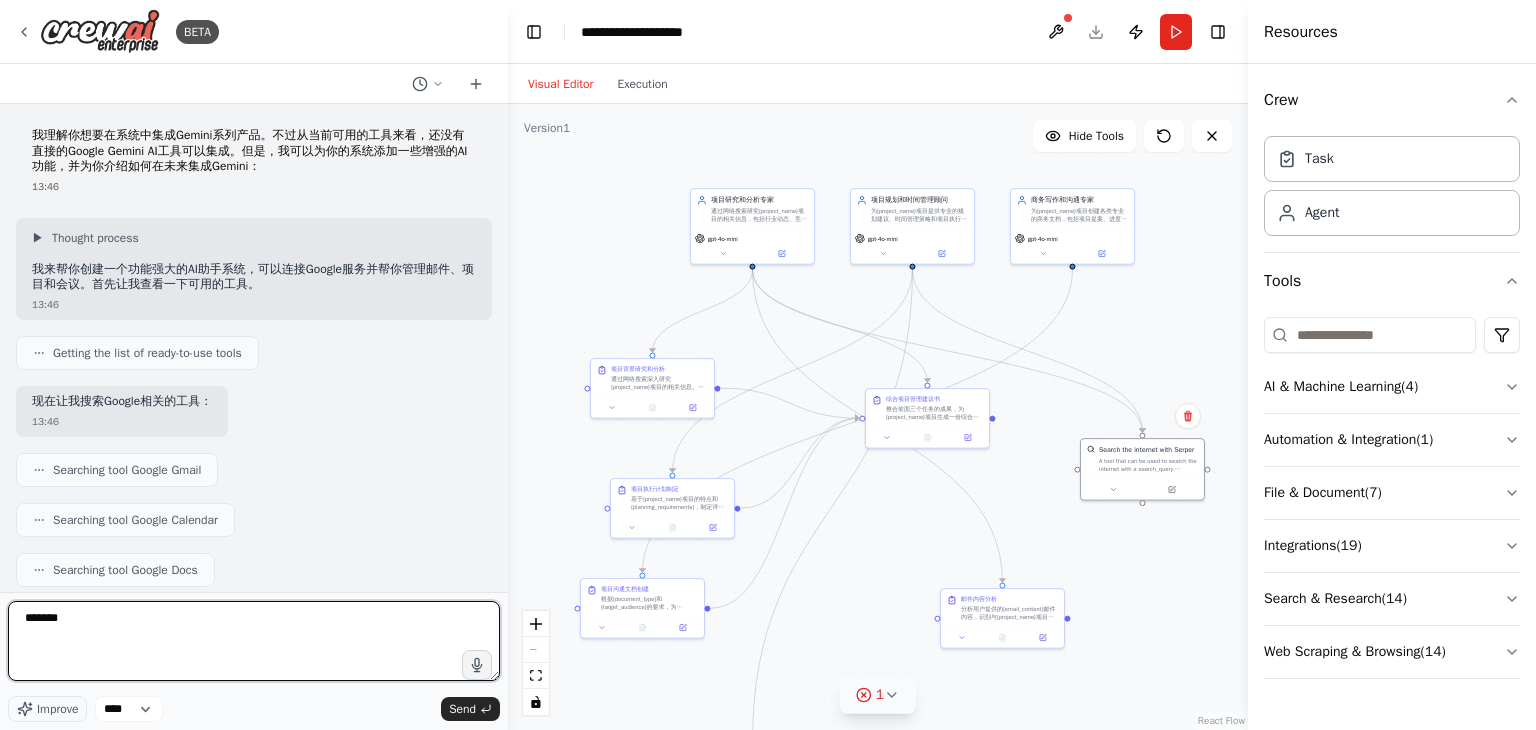 type 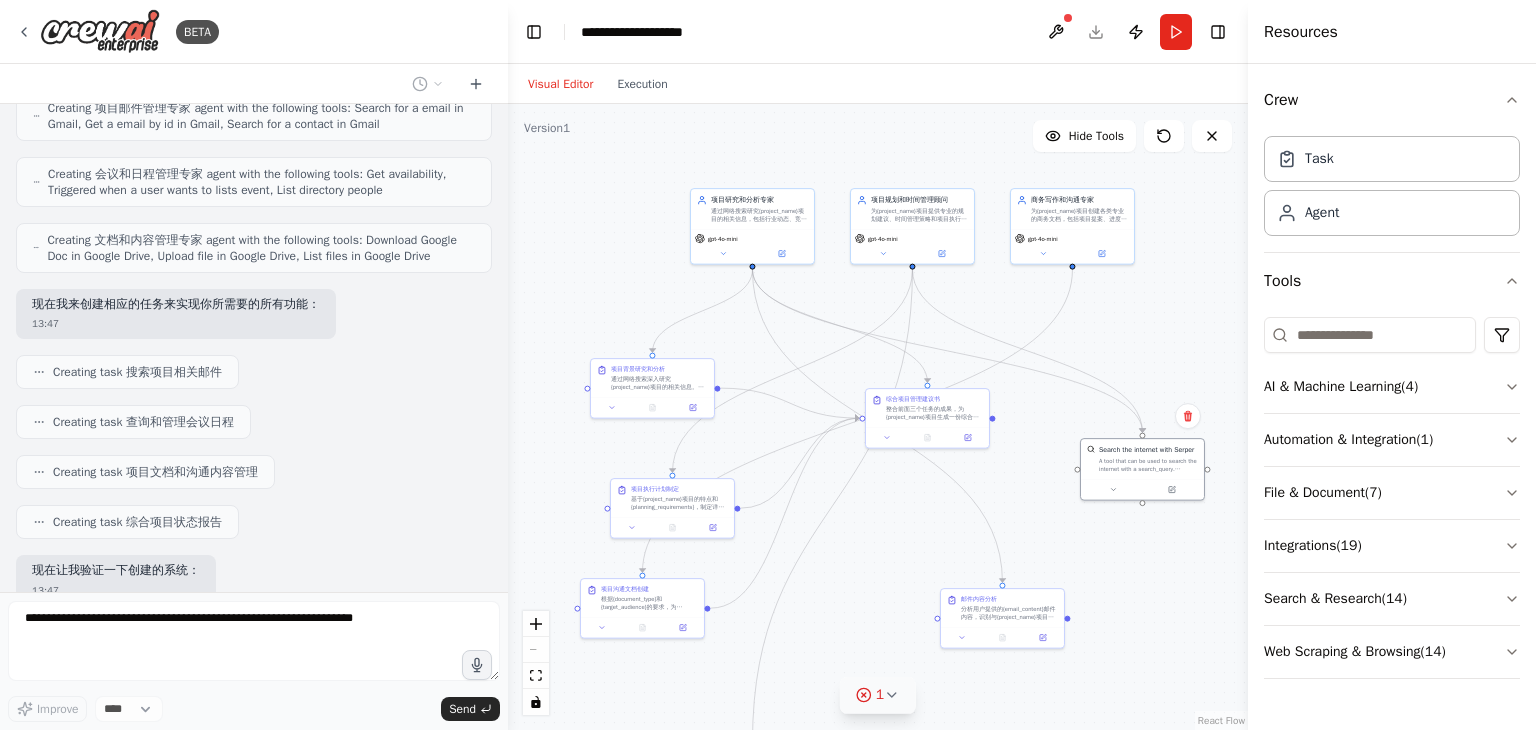 scroll, scrollTop: 0, scrollLeft: 0, axis: both 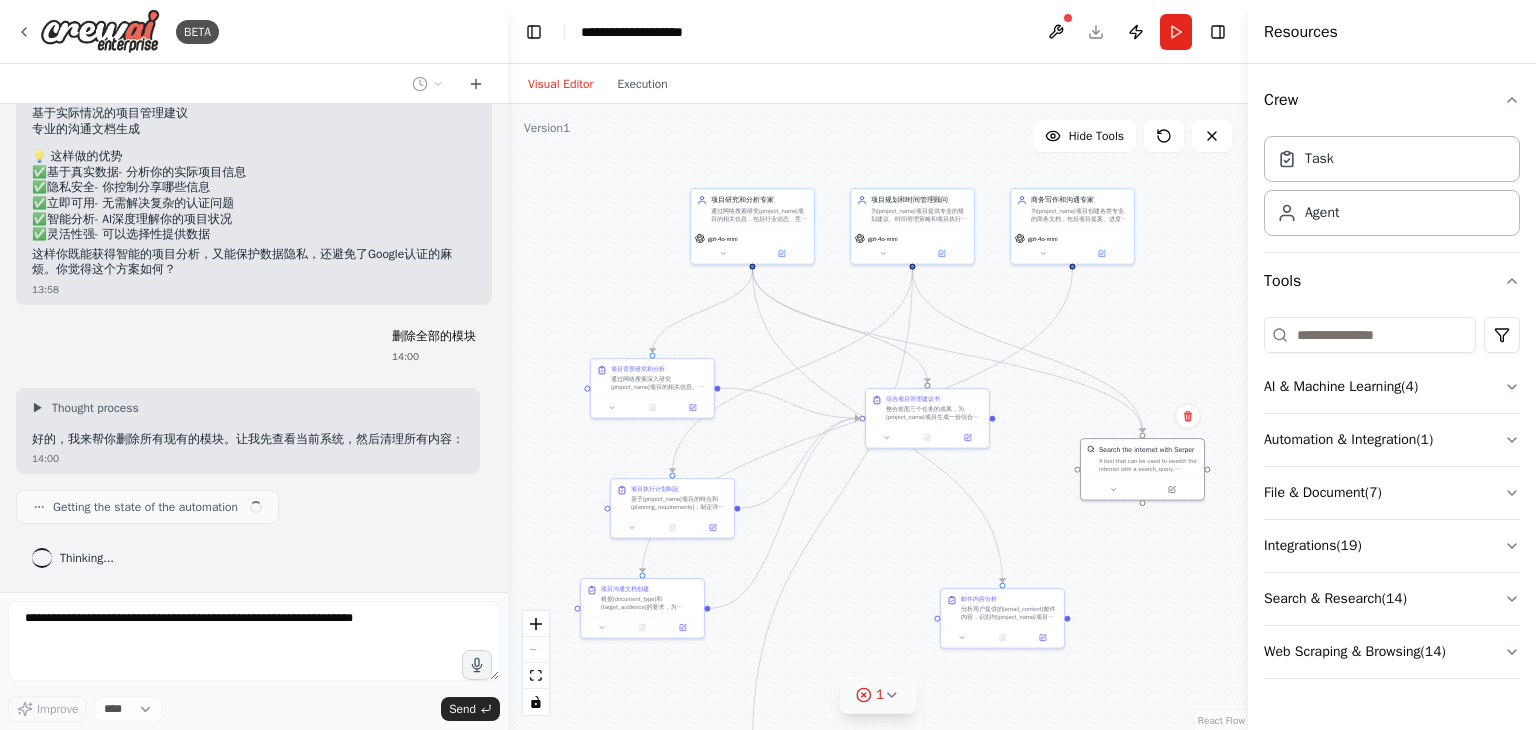 drag, startPoint x: 32, startPoint y: 125, endPoint x: 74, endPoint y: 153, distance: 50.47772 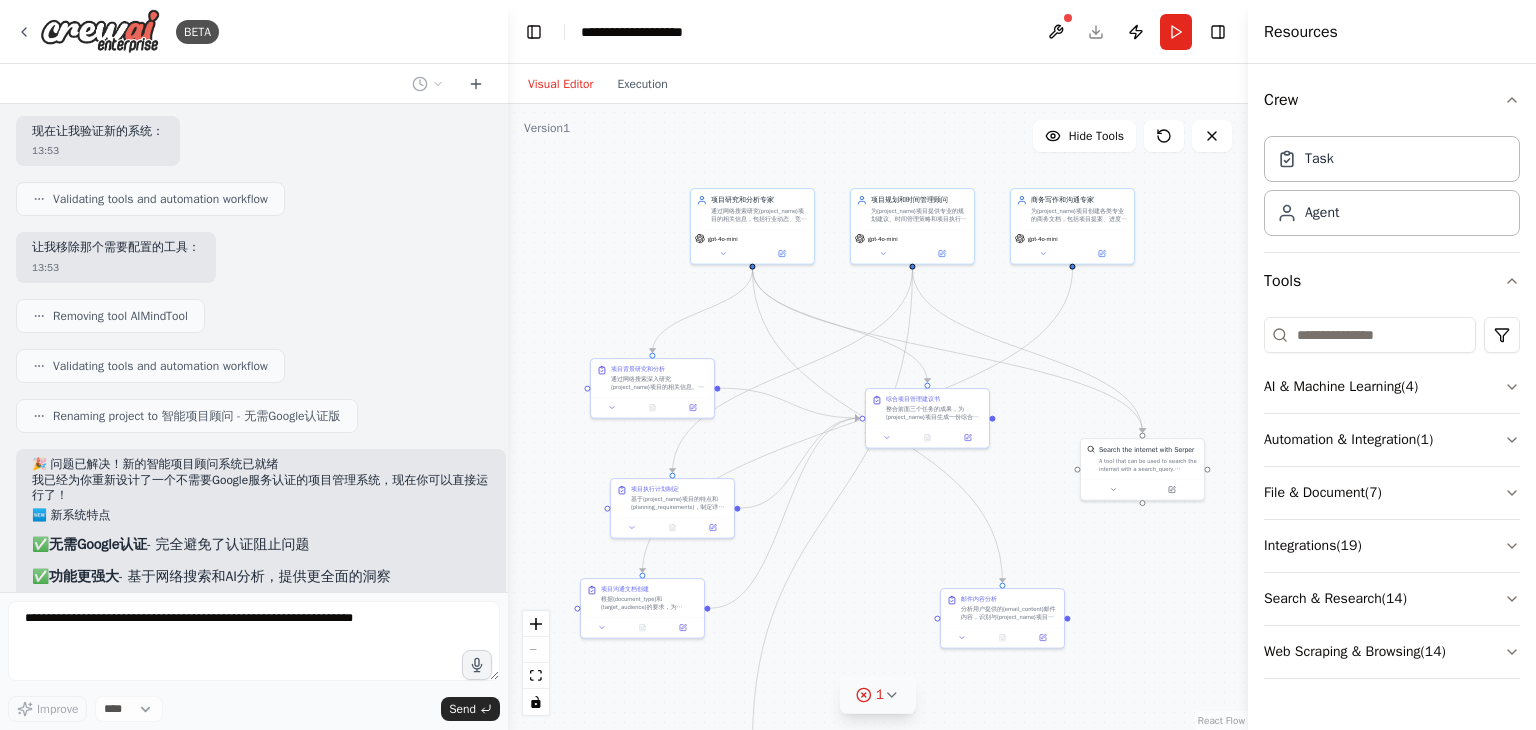 scroll, scrollTop: 6797, scrollLeft: 0, axis: vertical 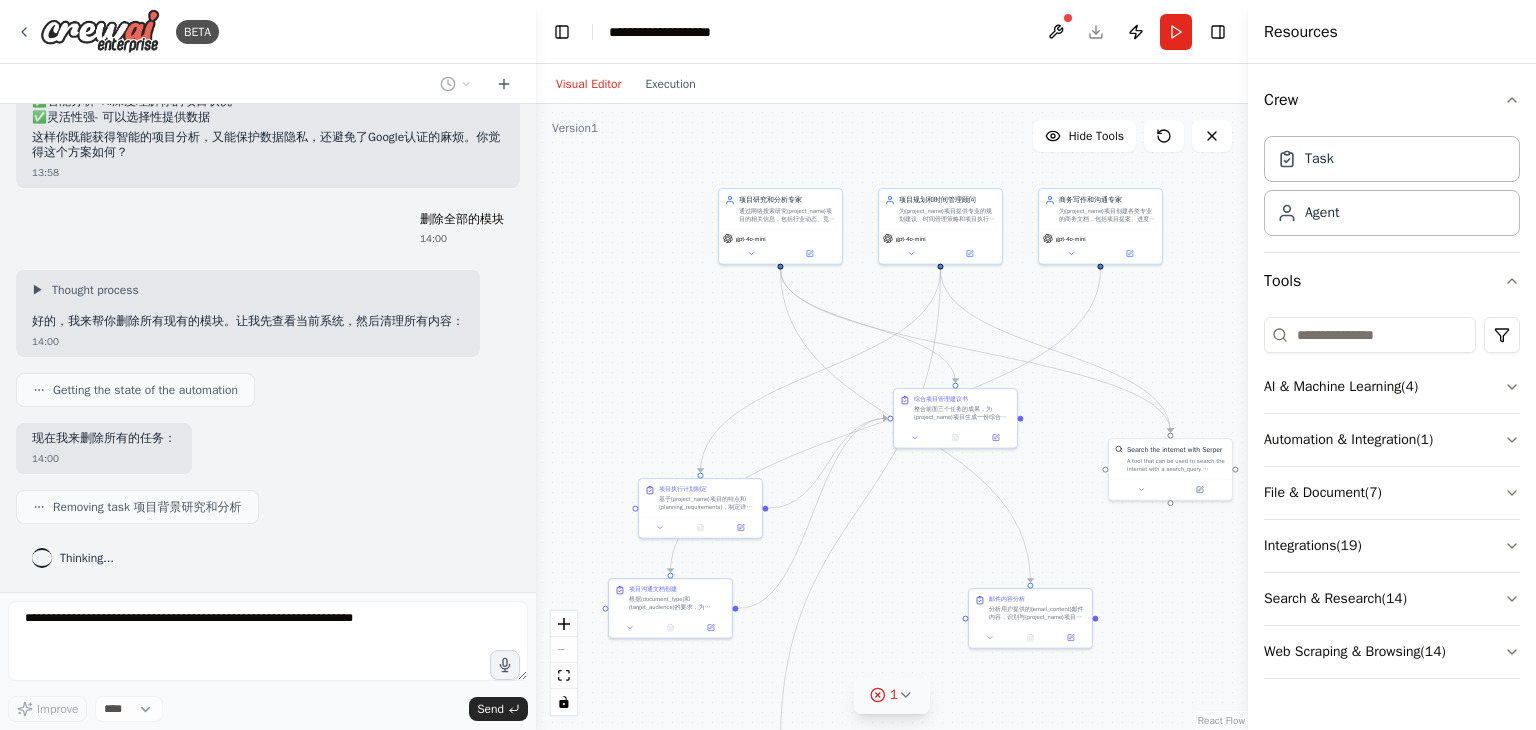 drag, startPoint x: 505, startPoint y: 420, endPoint x: 536, endPoint y: 323, distance: 101.8332 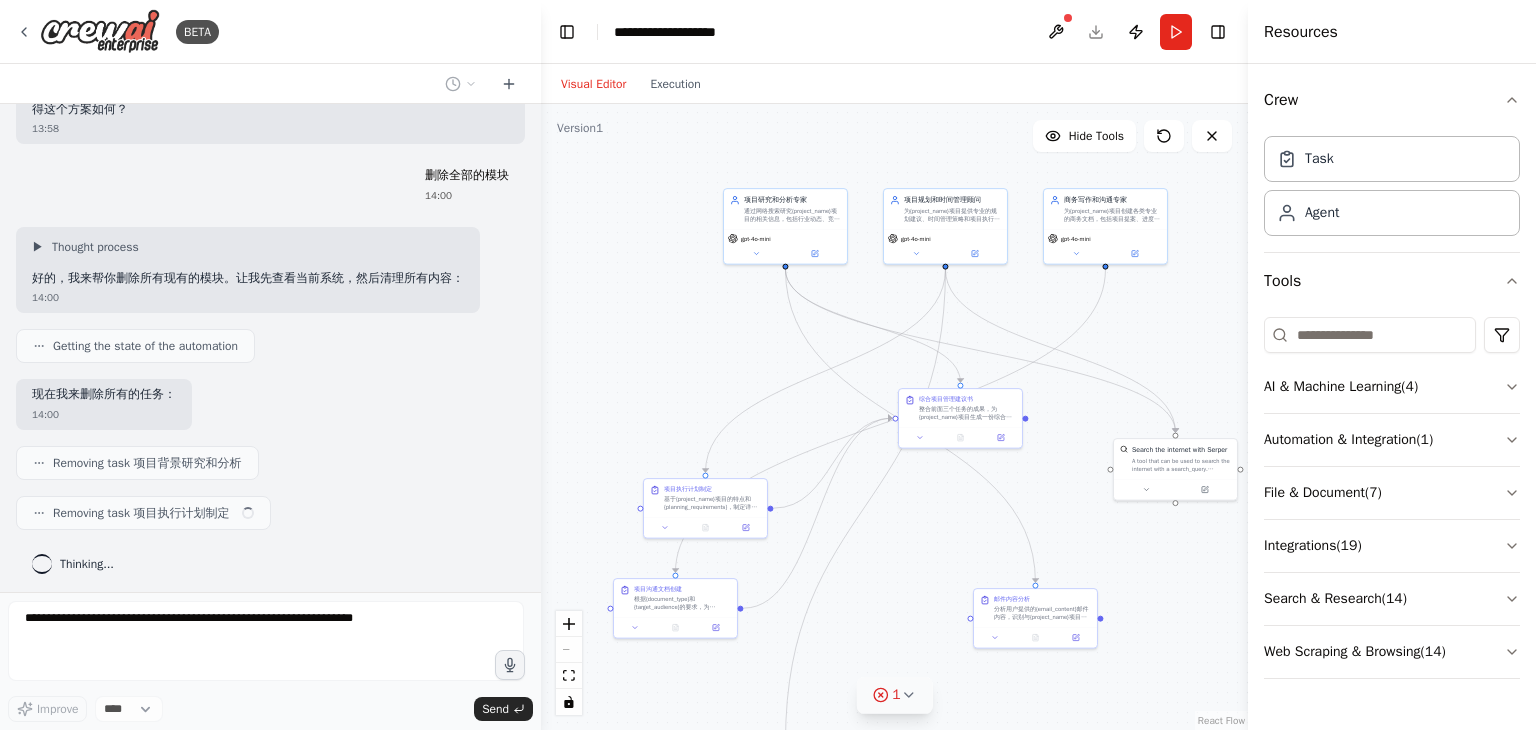 scroll, scrollTop: 10248, scrollLeft: 0, axis: vertical 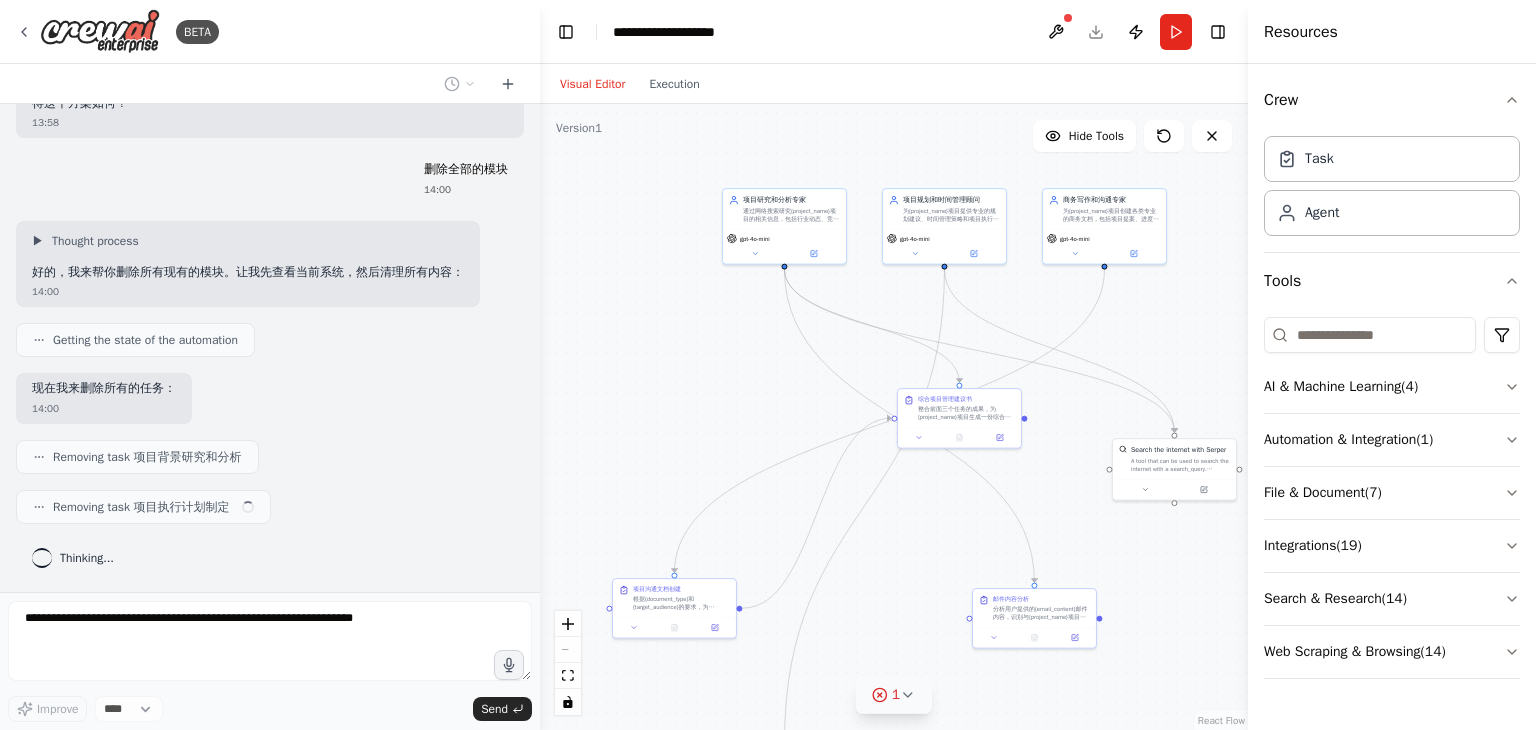 drag, startPoint x: 532, startPoint y: 561, endPoint x: 540, endPoint y: 284, distance: 277.1155 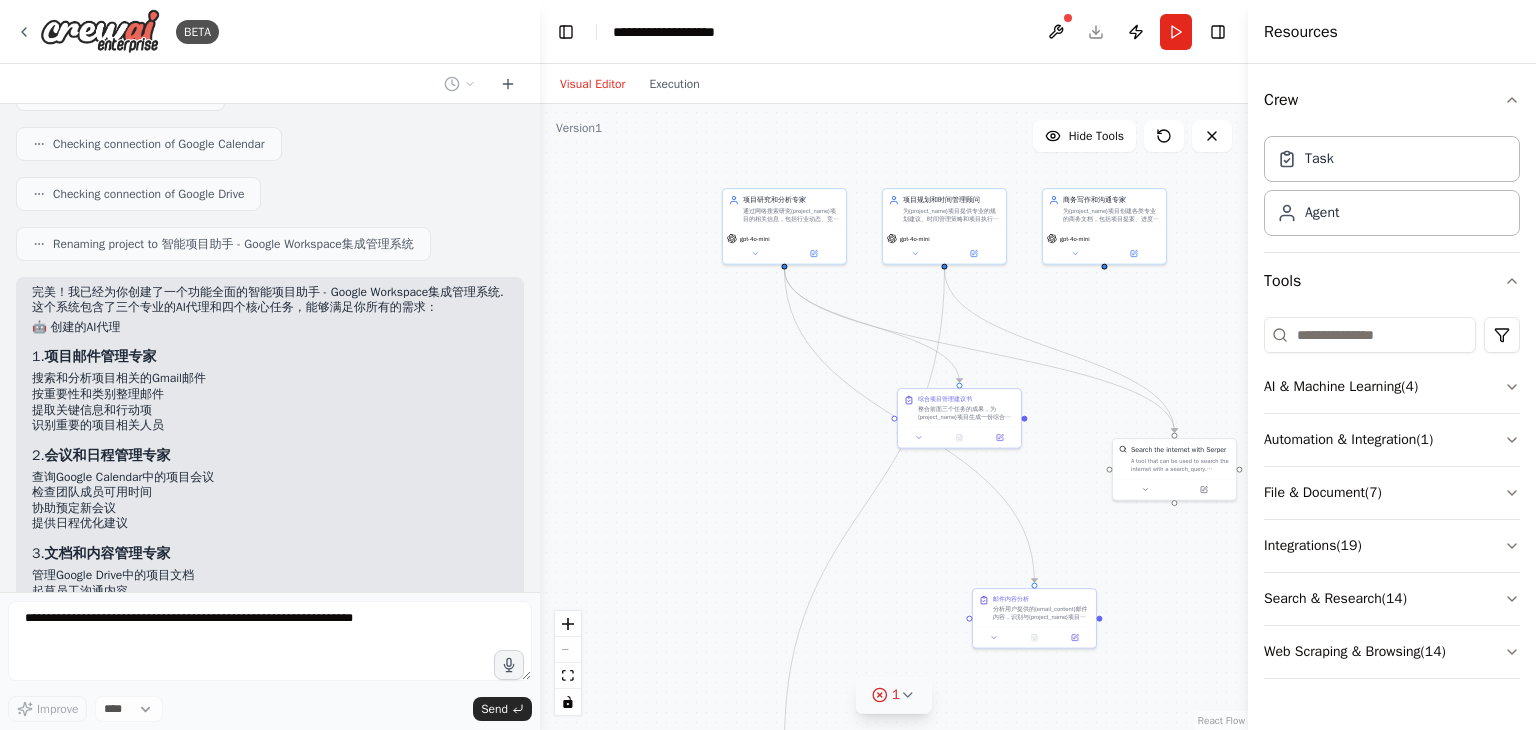 scroll, scrollTop: 0, scrollLeft: 0, axis: both 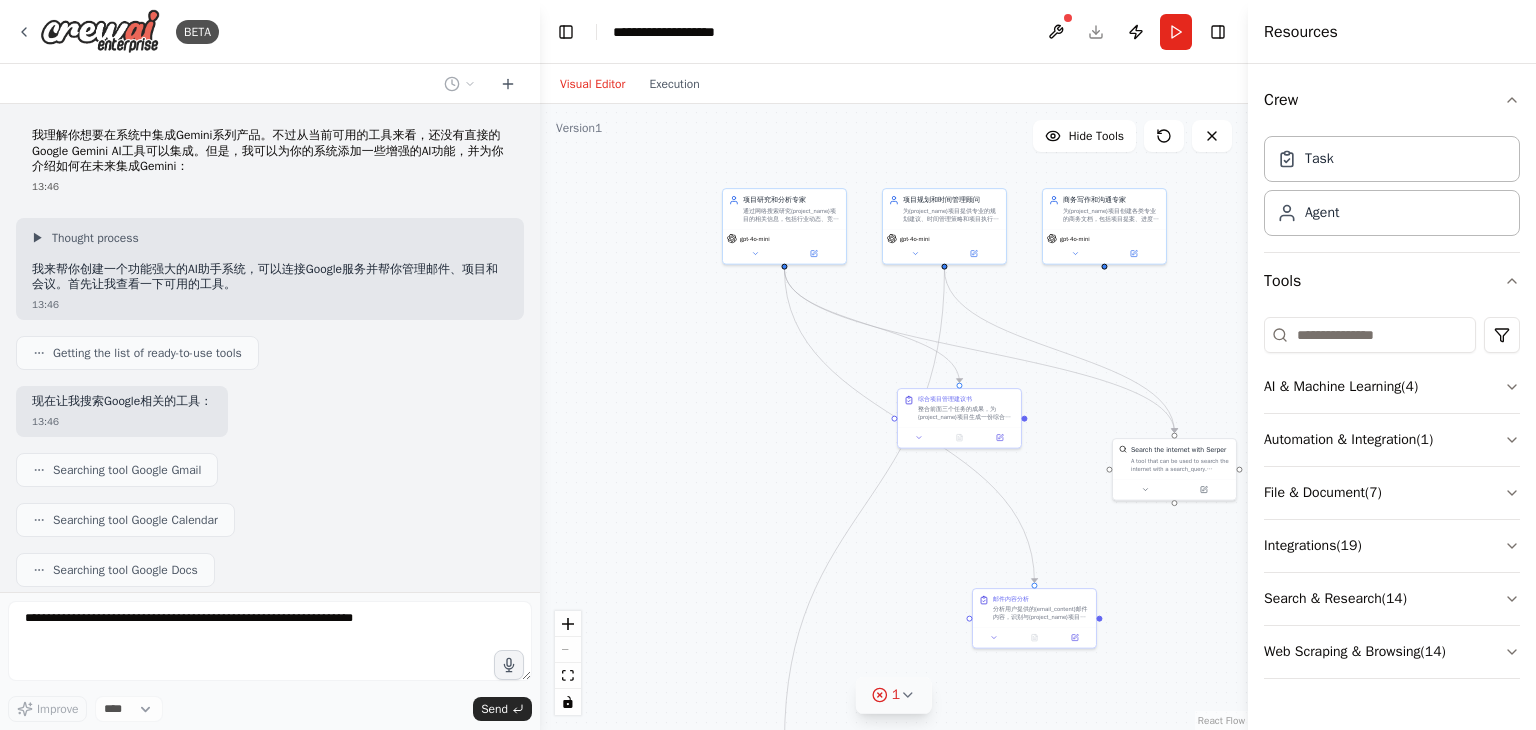 click on "13:46" at bounding box center [270, 186] 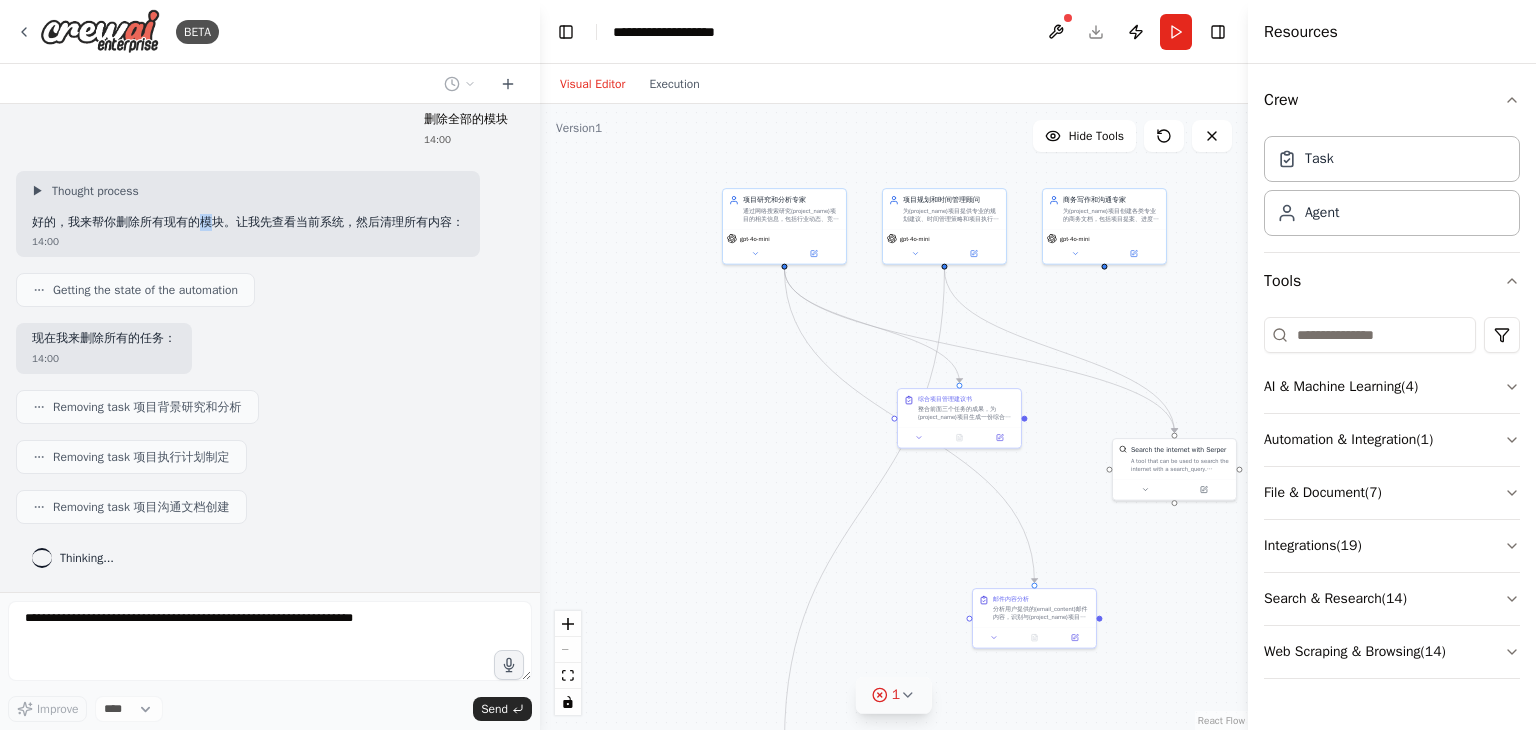 click on "▶ Thought process 好的，我来帮你删除所有现有的模块。让我先查看当前系统，然后清理所有内容：" at bounding box center [248, 207] 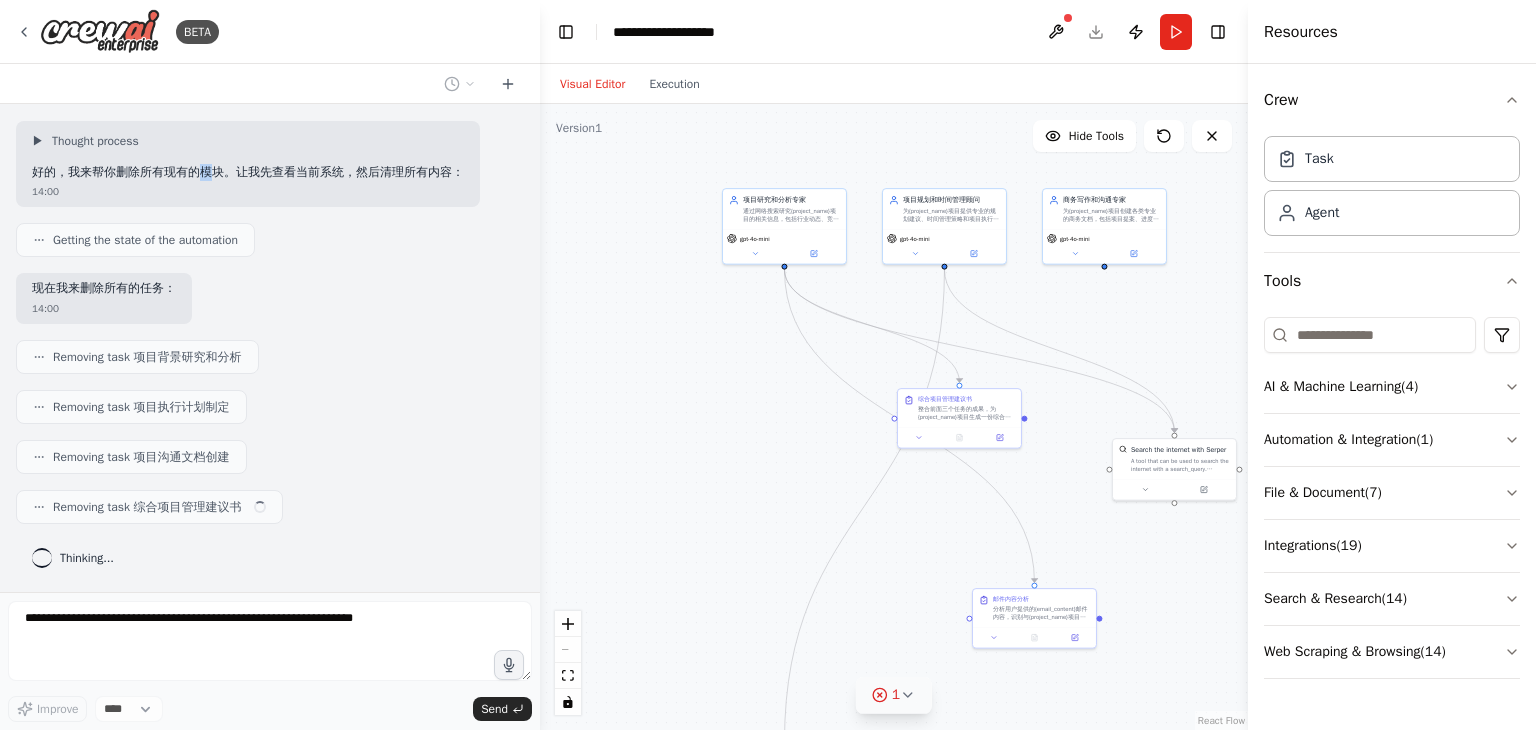 click on "▶ Thought process 好的，我来帮你删除所有现有的模块。让我先查看当前系统，然后清理所有内容：" at bounding box center [248, 157] 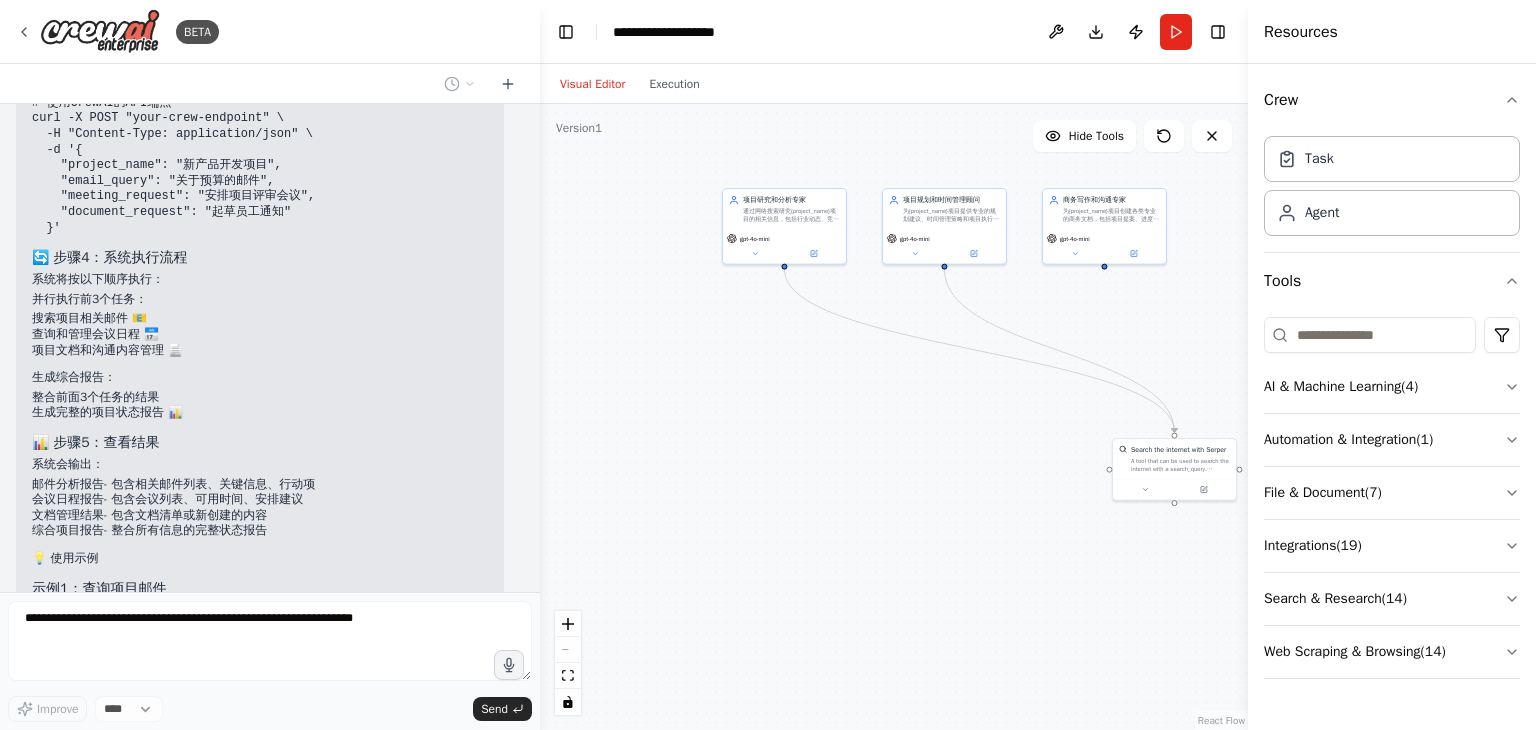 scroll, scrollTop: 10564, scrollLeft: 0, axis: vertical 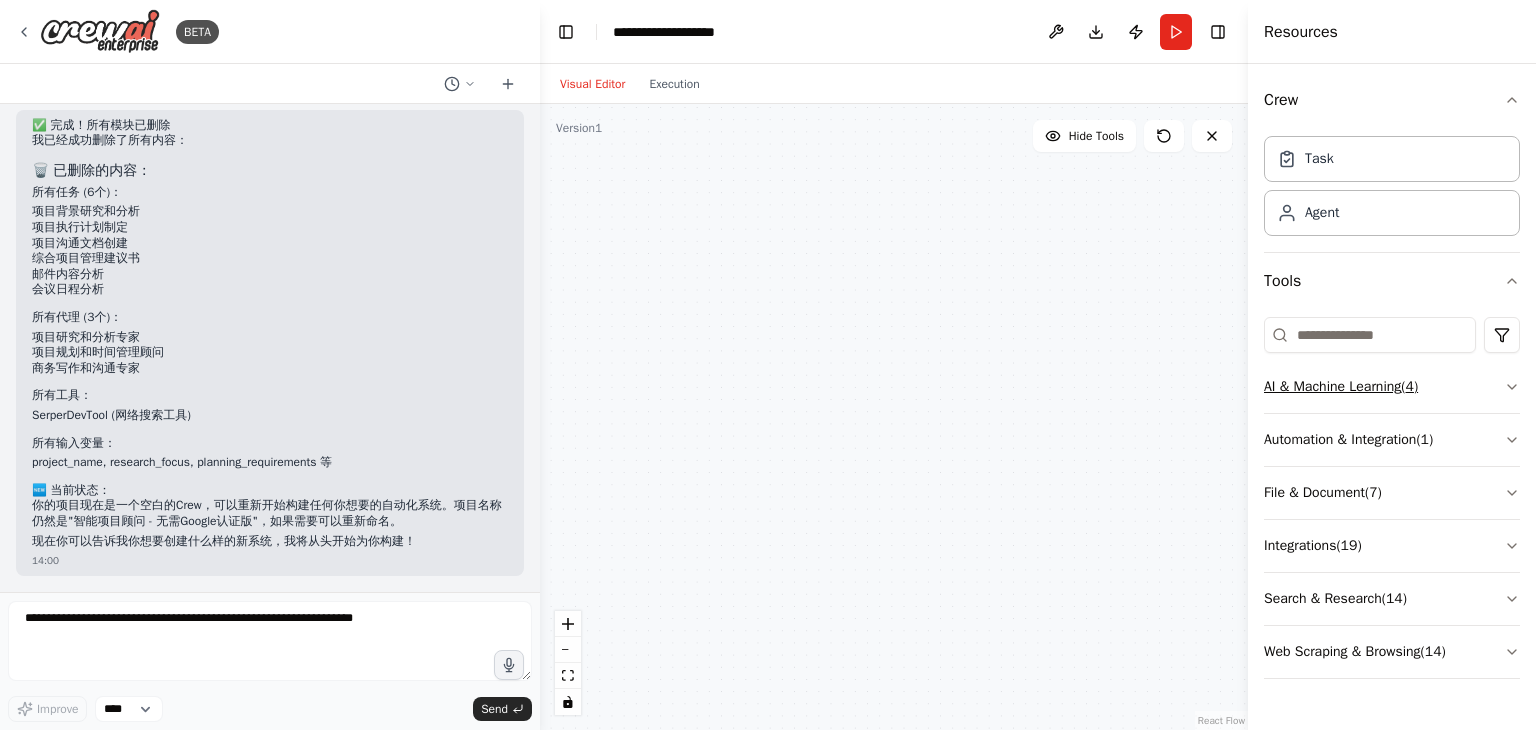 click on "AI & Machine Learning  ( 4 )" at bounding box center [1392, 387] 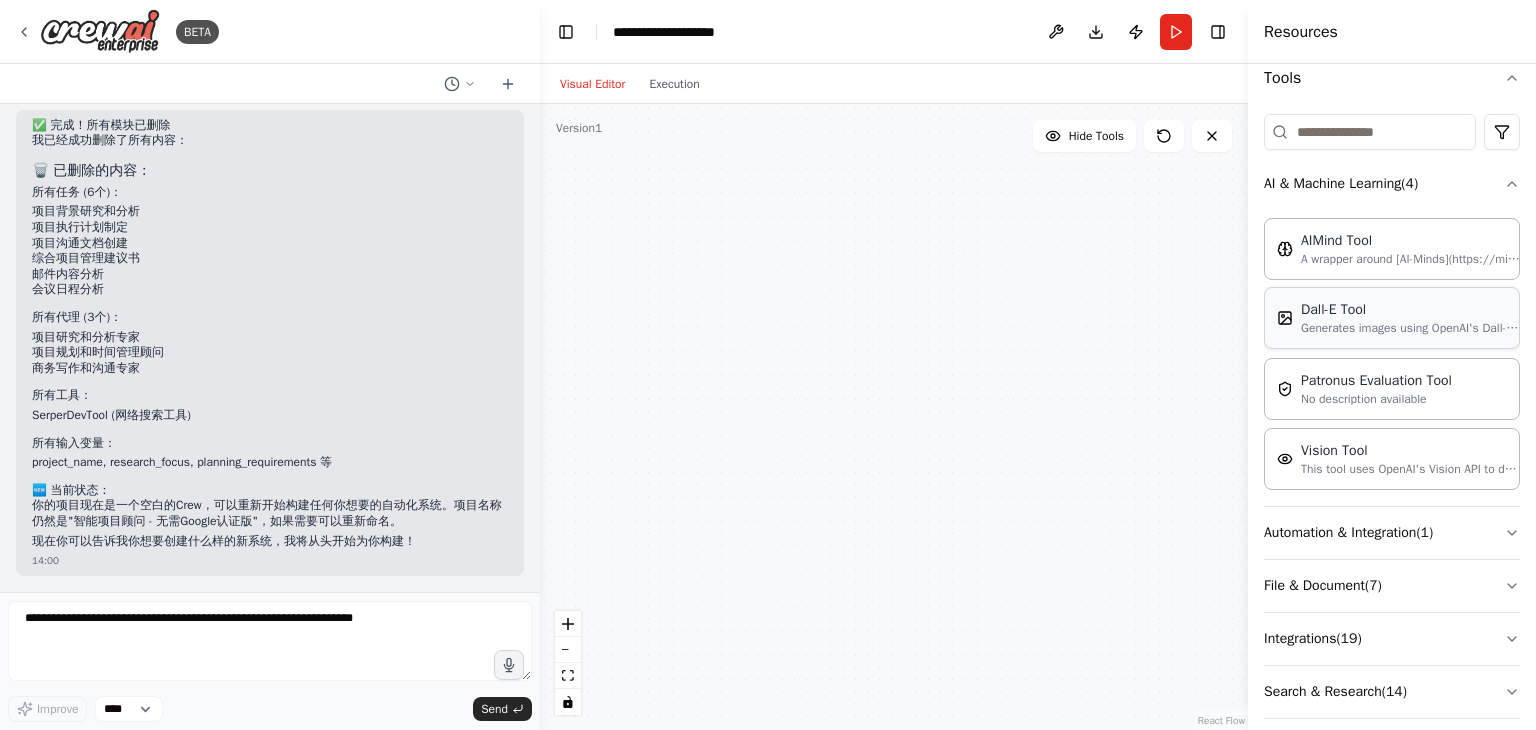 scroll, scrollTop: 273, scrollLeft: 0, axis: vertical 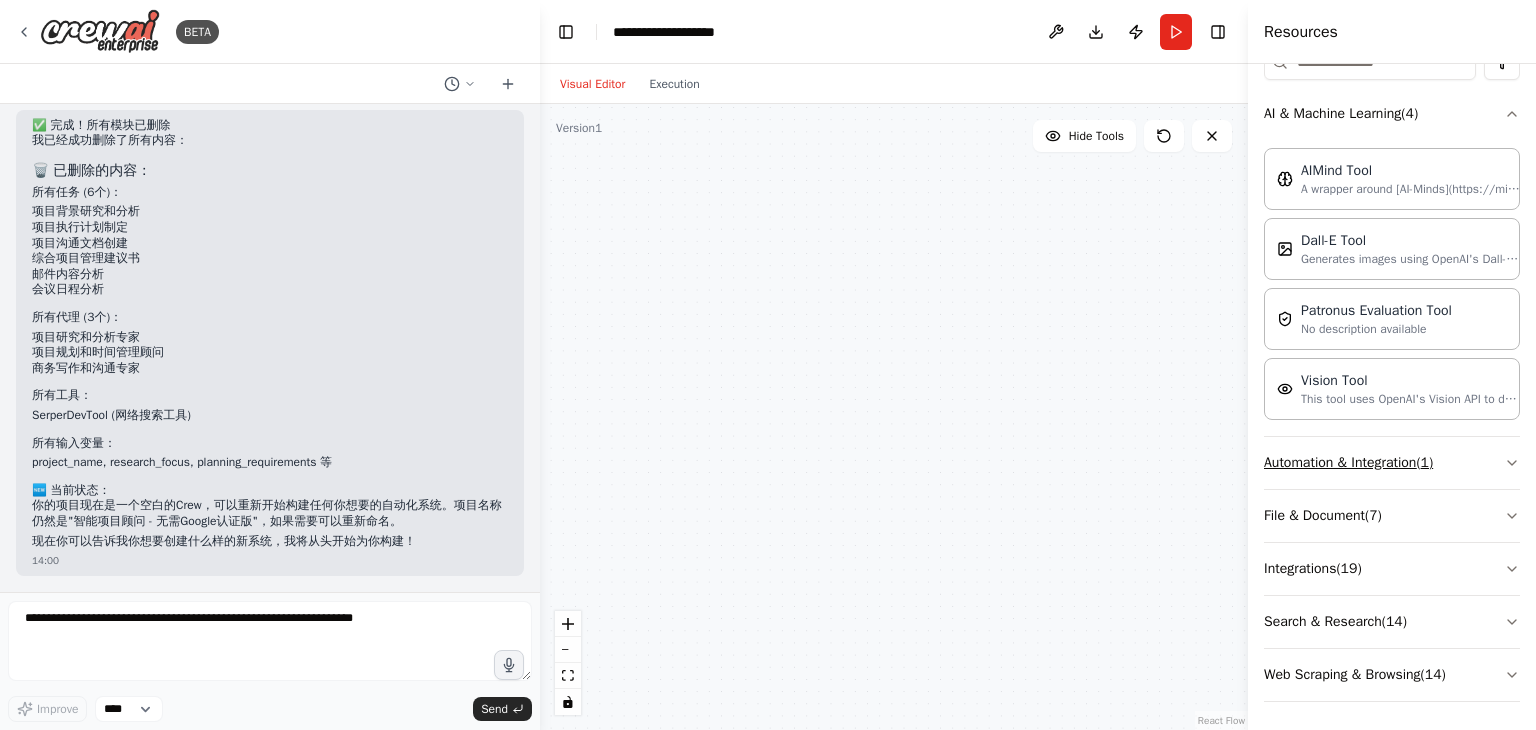 click on "Automation & Integration  ( 1 )" at bounding box center (1392, 463) 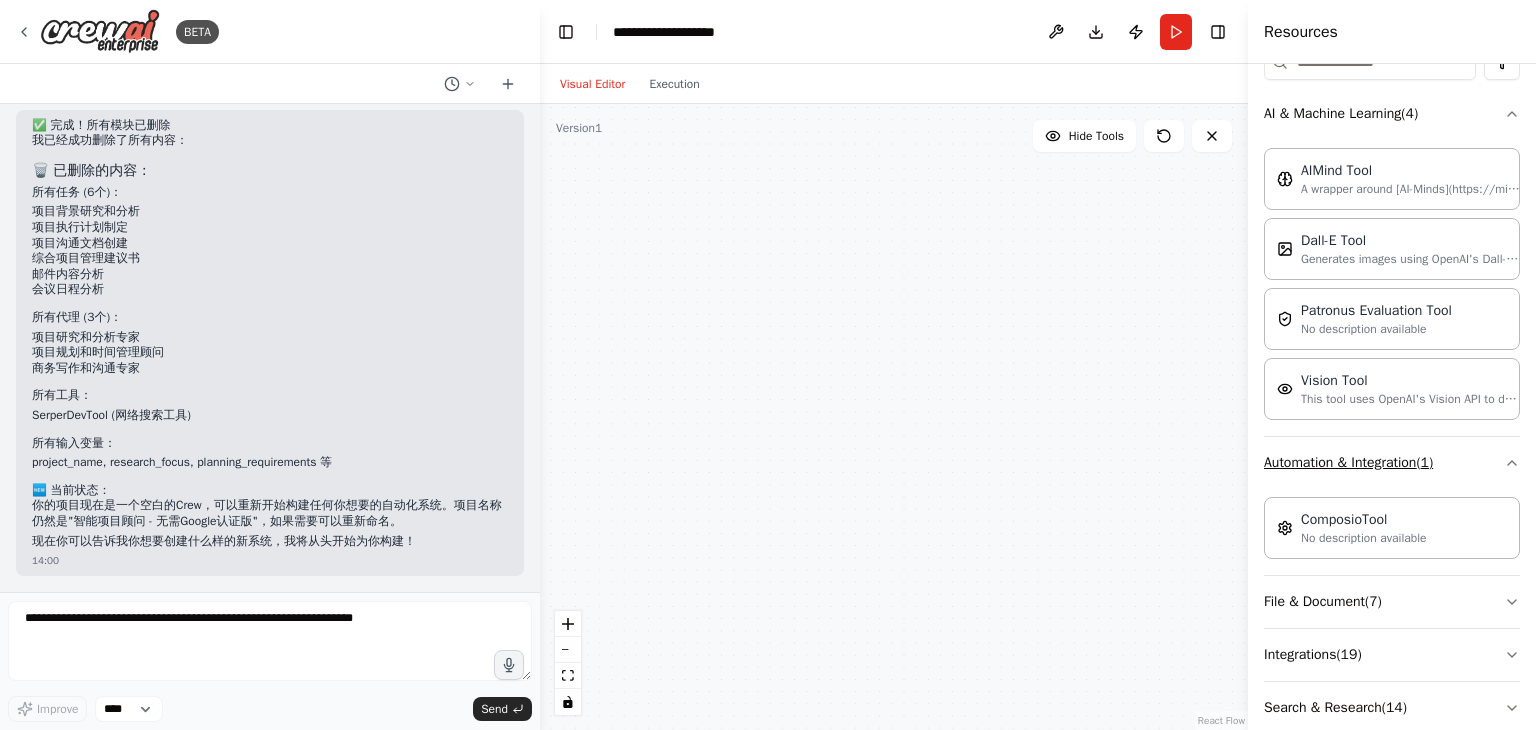 scroll, scrollTop: 359, scrollLeft: 0, axis: vertical 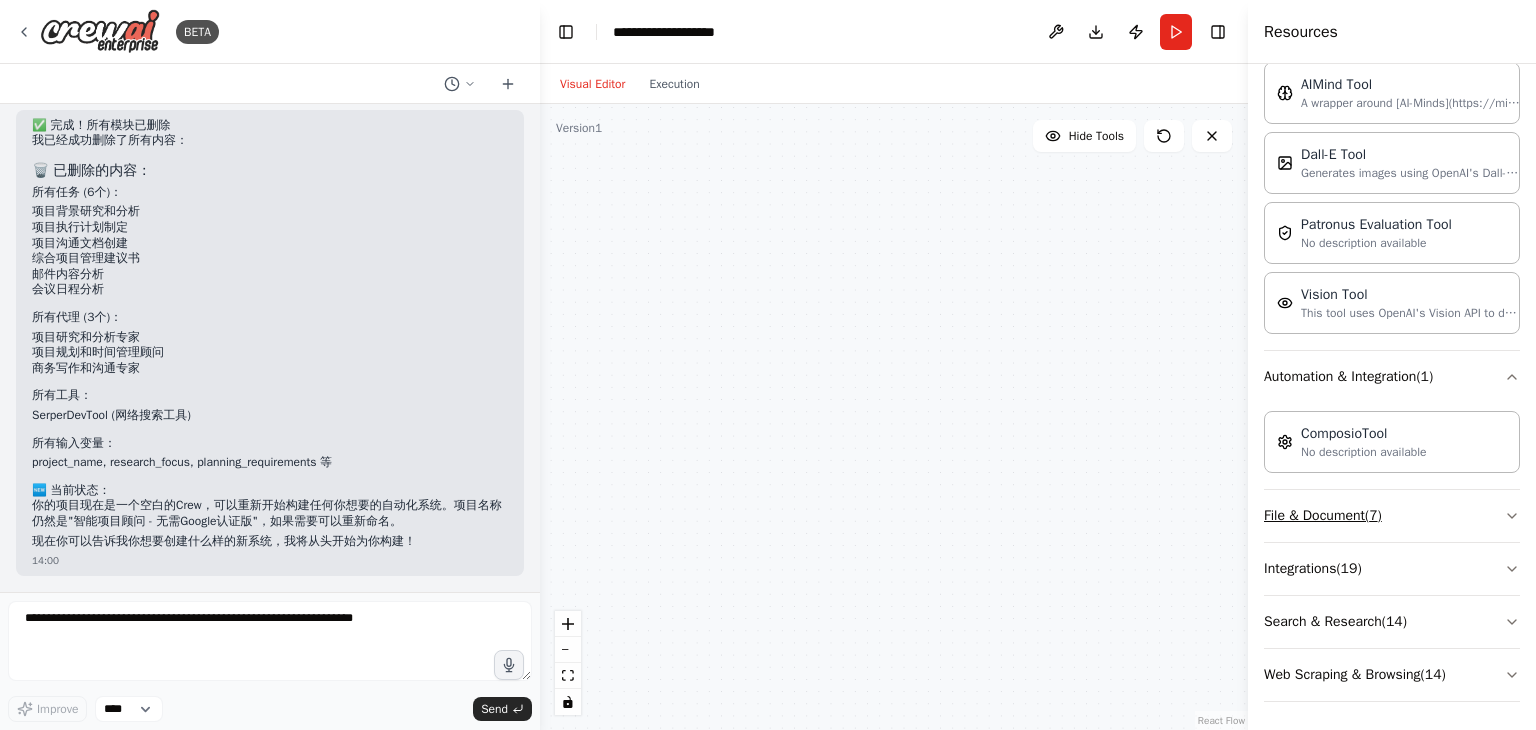 click on "File & Document  ( 7 )" at bounding box center (1392, 516) 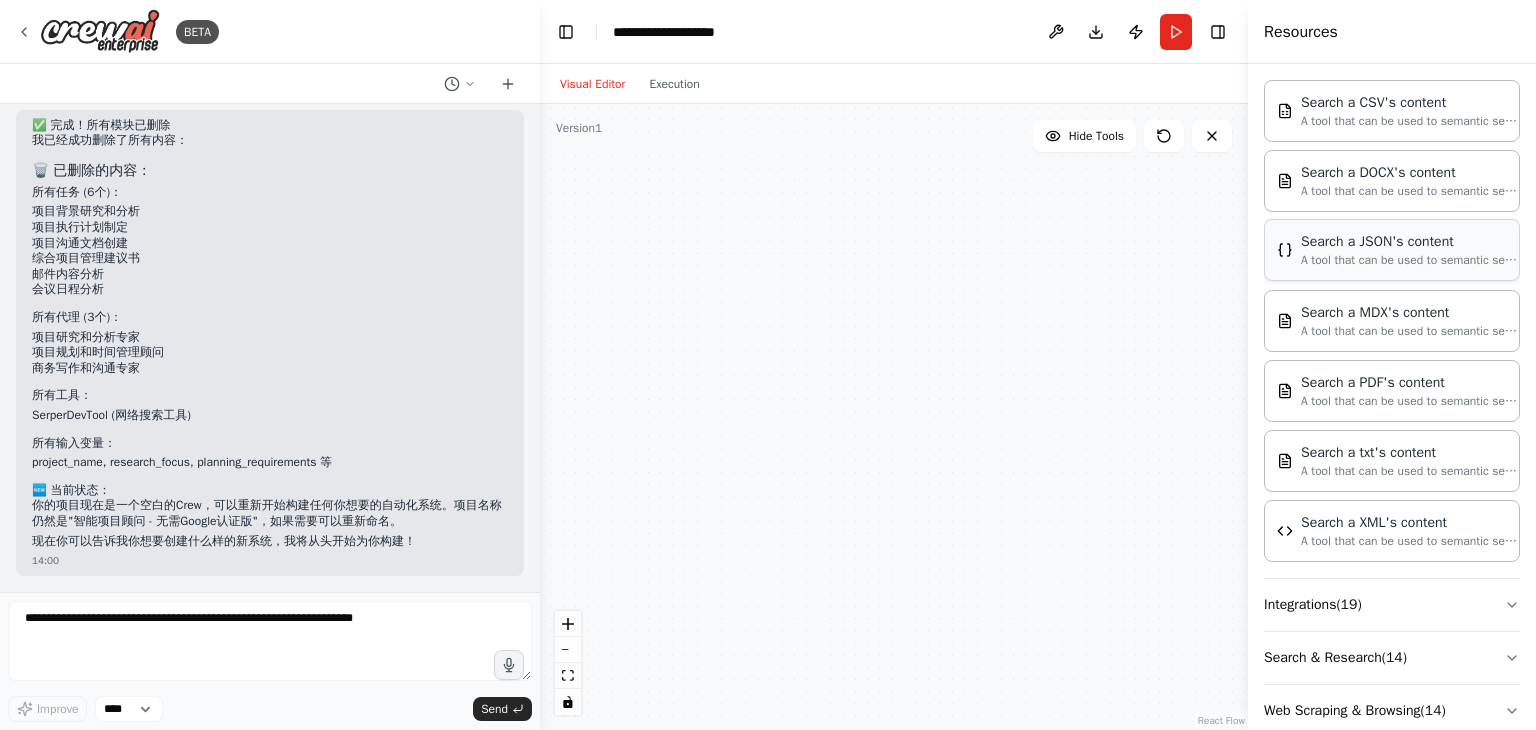 scroll, scrollTop: 862, scrollLeft: 0, axis: vertical 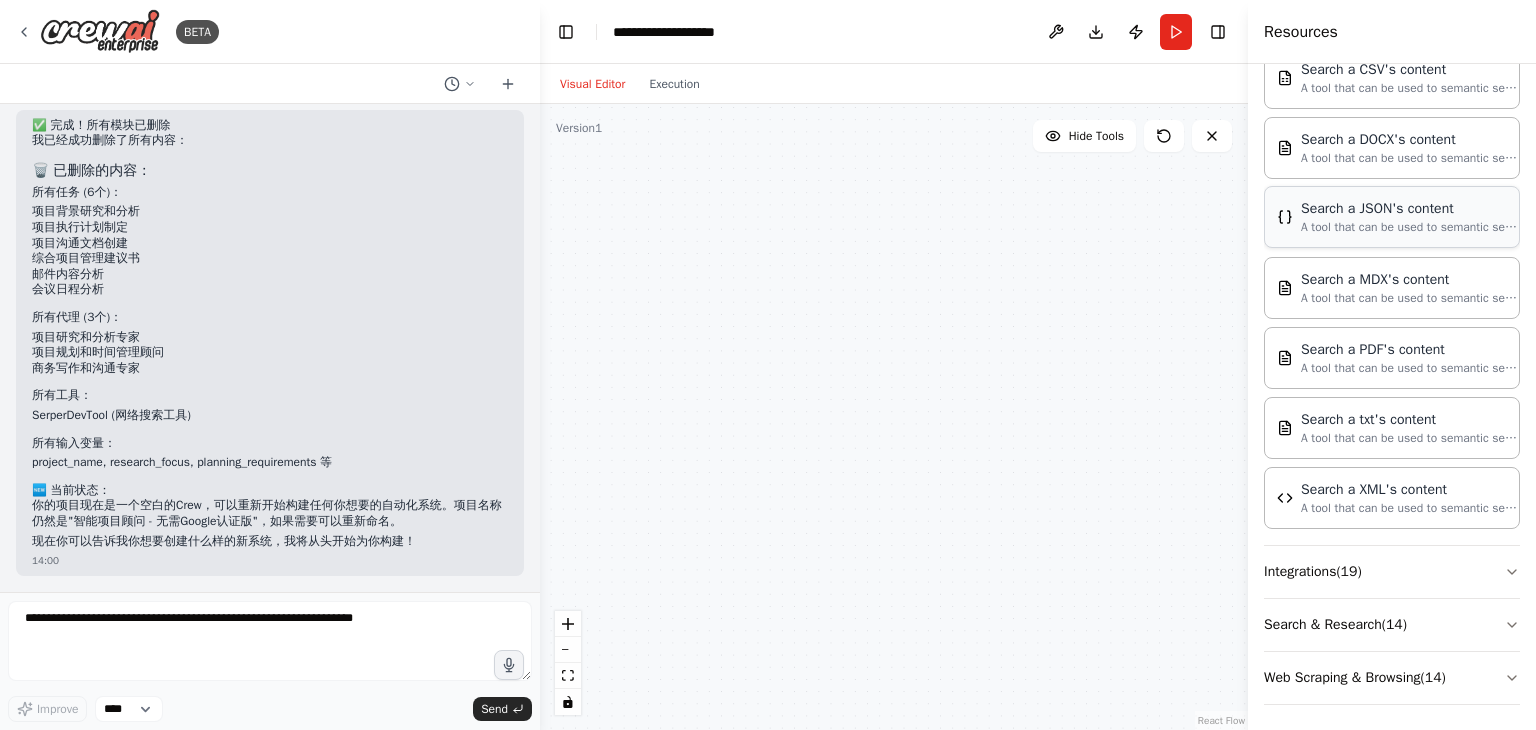 click on "A tool that can be used to semantic search a query from a JSON's content." at bounding box center (1411, 227) 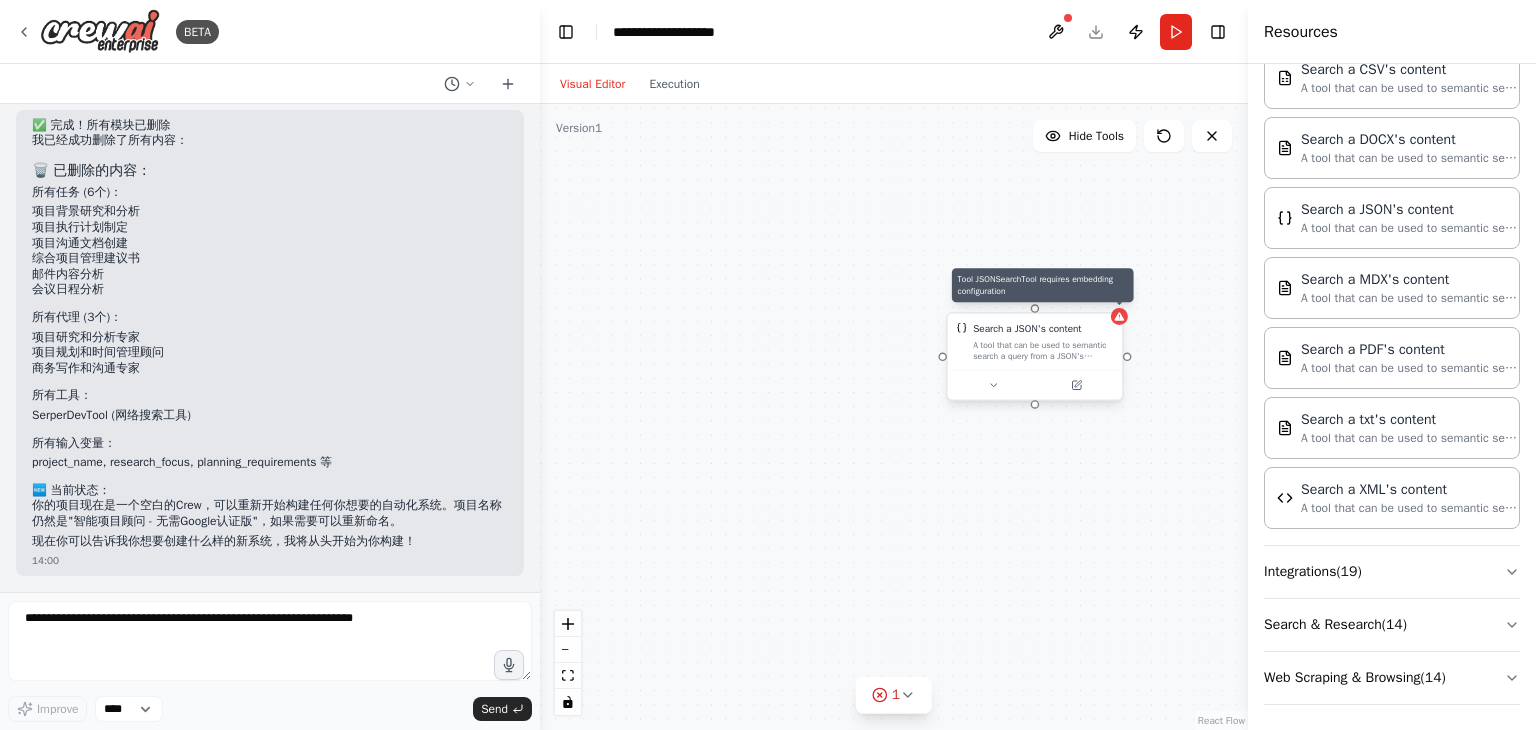 click at bounding box center [1119, 316] 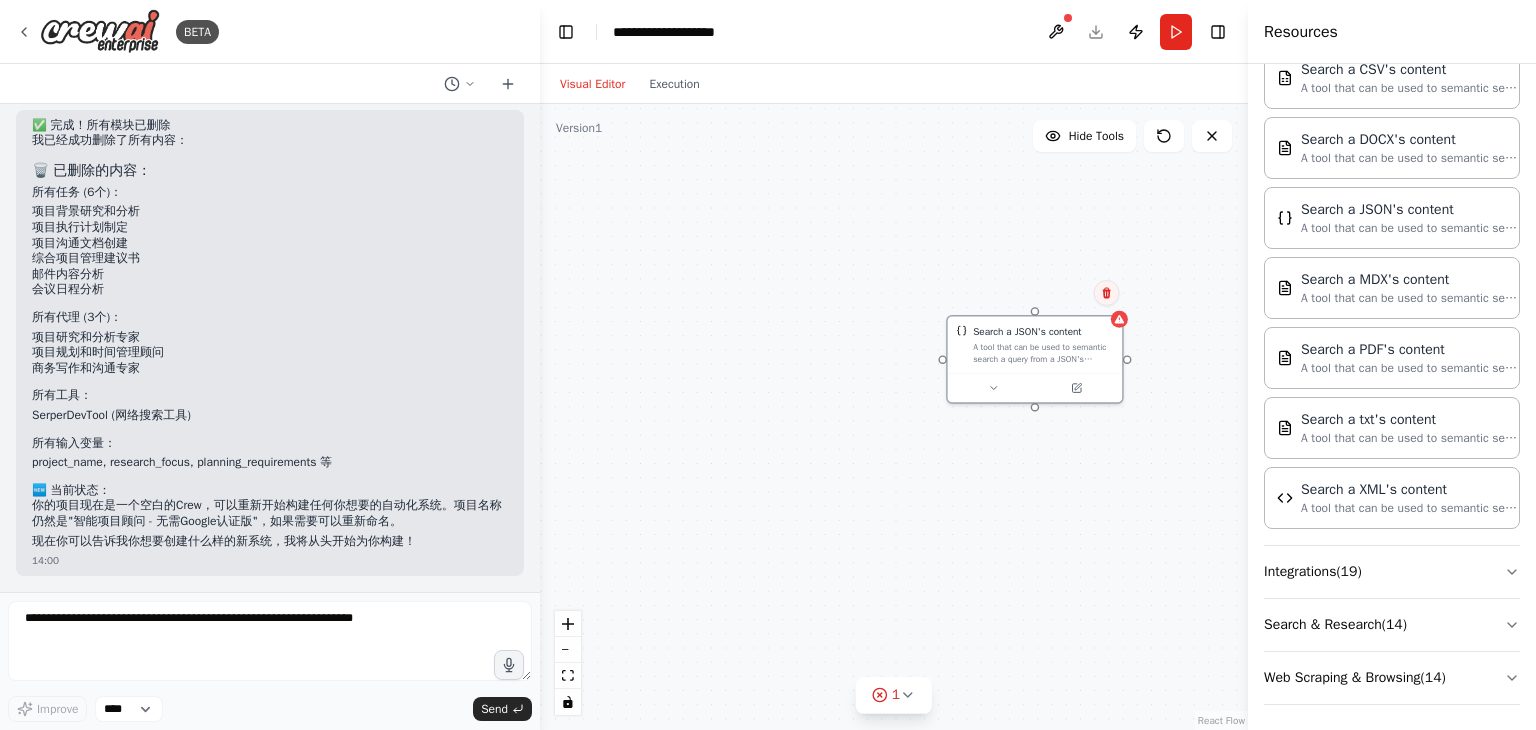 click at bounding box center [1107, 293] 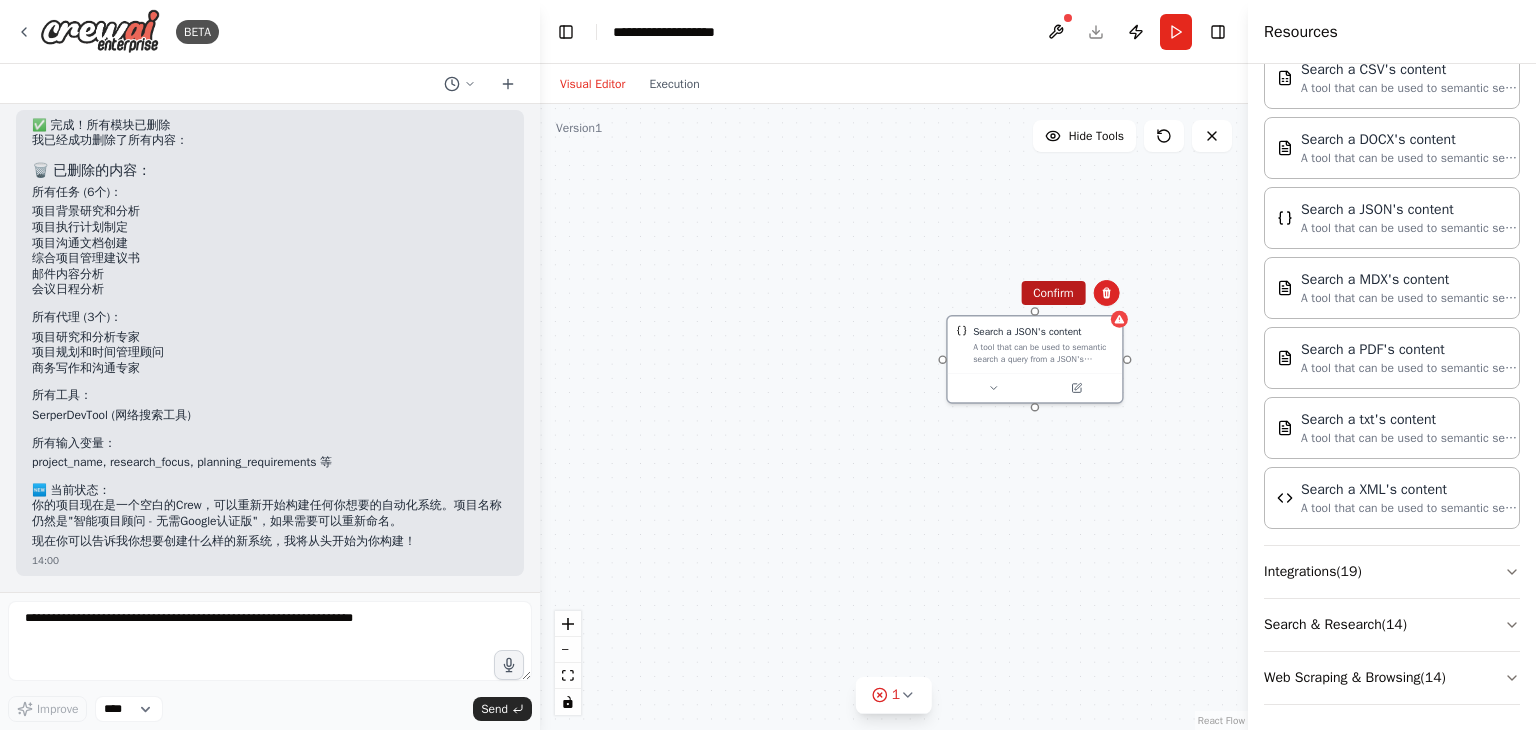 click on "Confirm" at bounding box center [1053, 293] 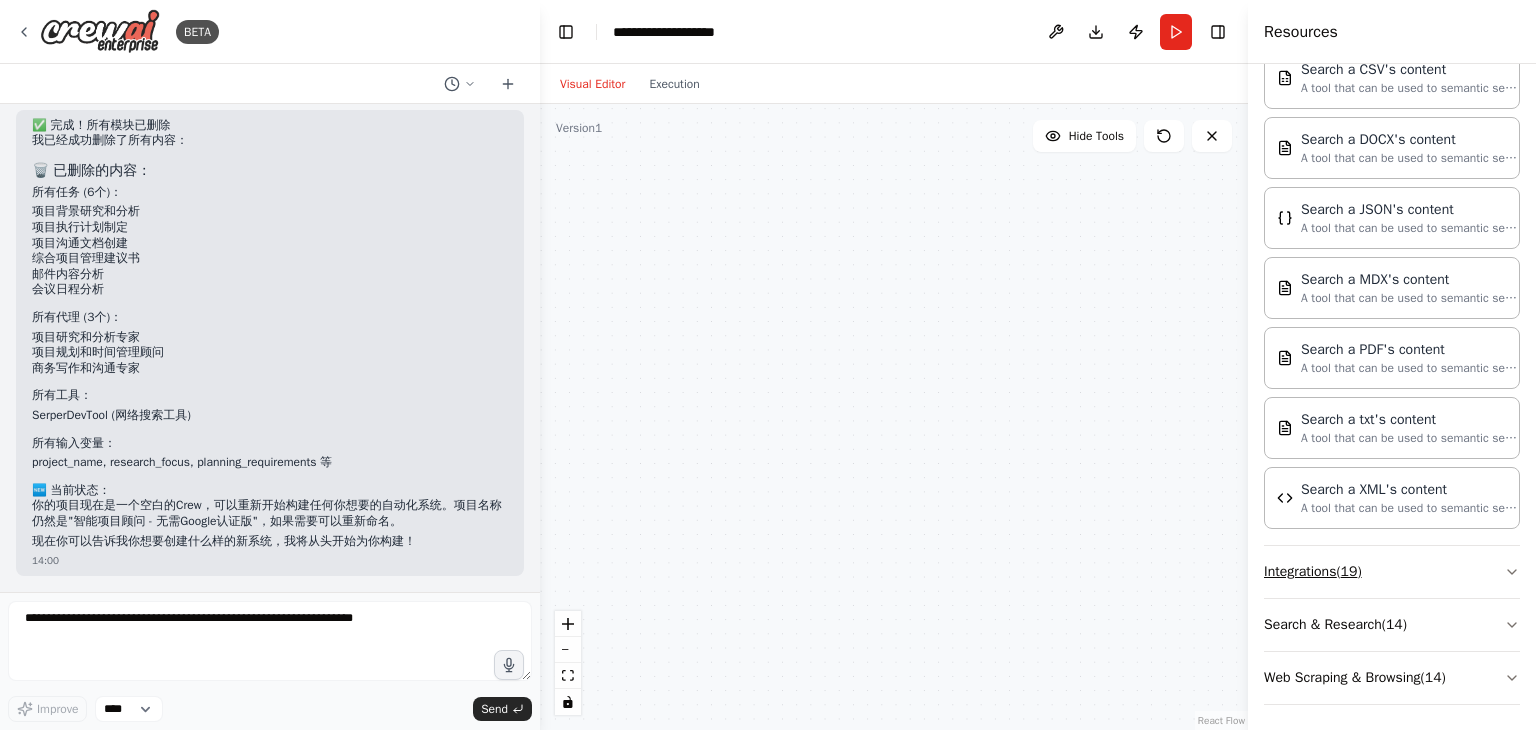 click on "Integrations  ( 19 )" at bounding box center [1392, 572] 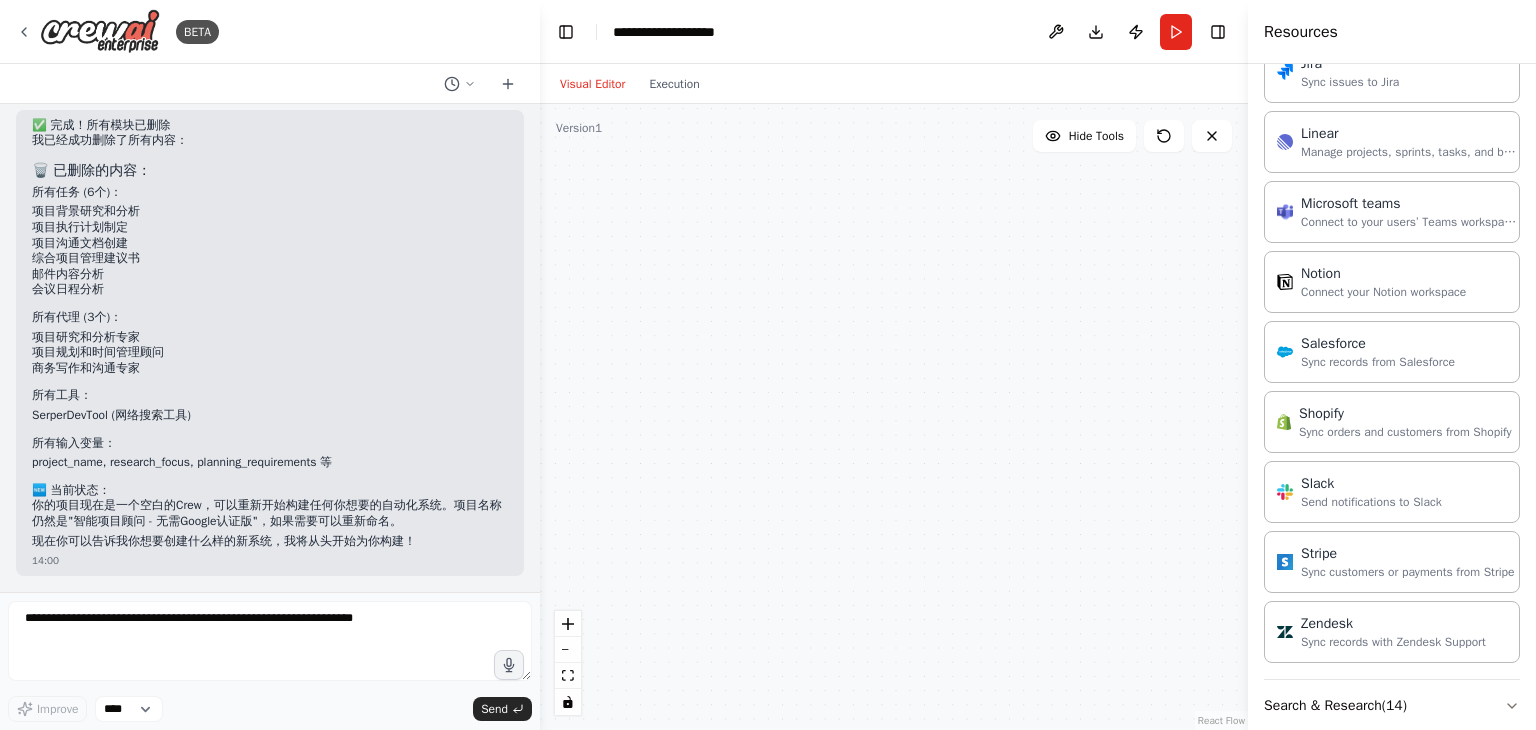 scroll, scrollTop: 2200, scrollLeft: 0, axis: vertical 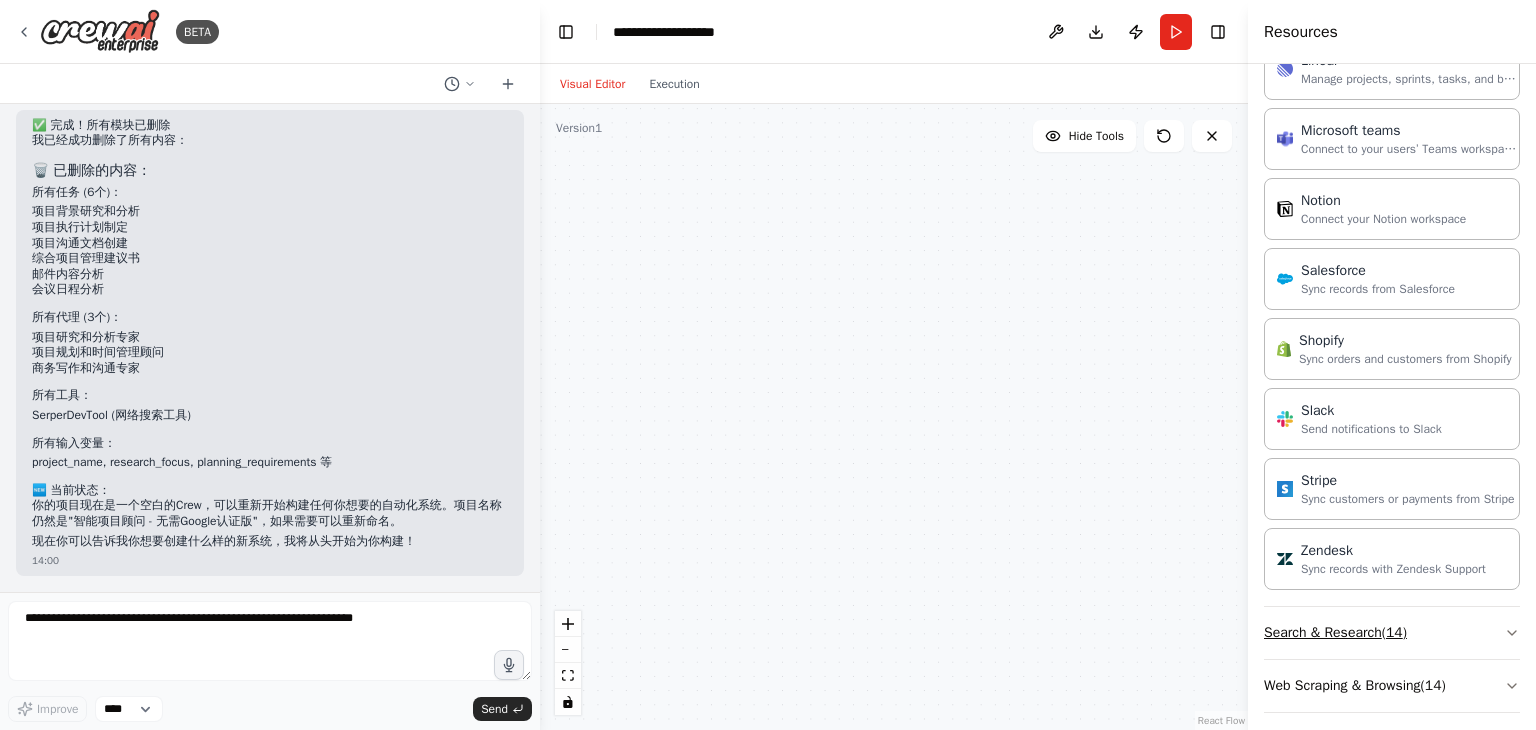click on "Search & Research  ( 14 )" at bounding box center [1392, 633] 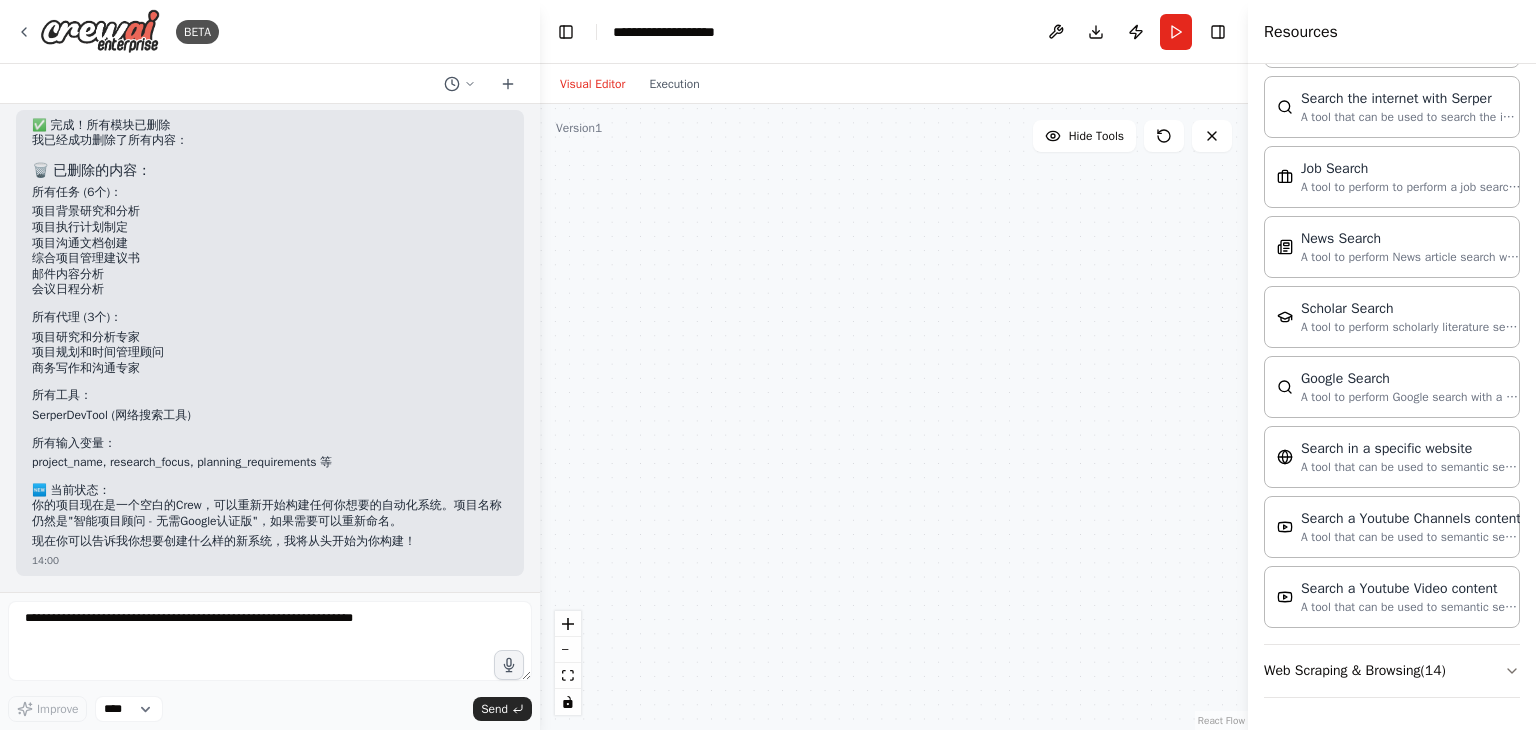 scroll, scrollTop: 3210, scrollLeft: 0, axis: vertical 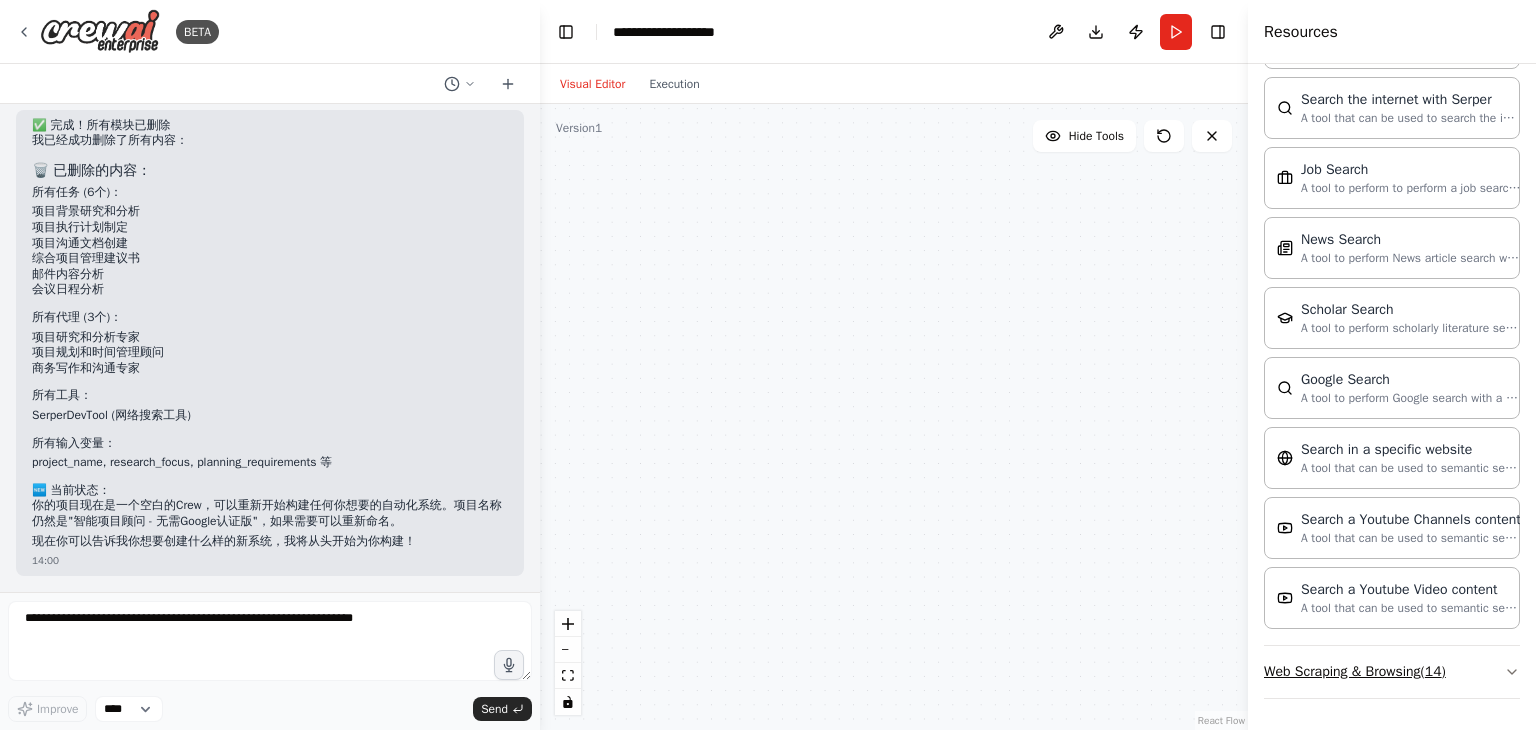 click on "Web Scraping & Browsing  ( 14 )" at bounding box center (1392, 672) 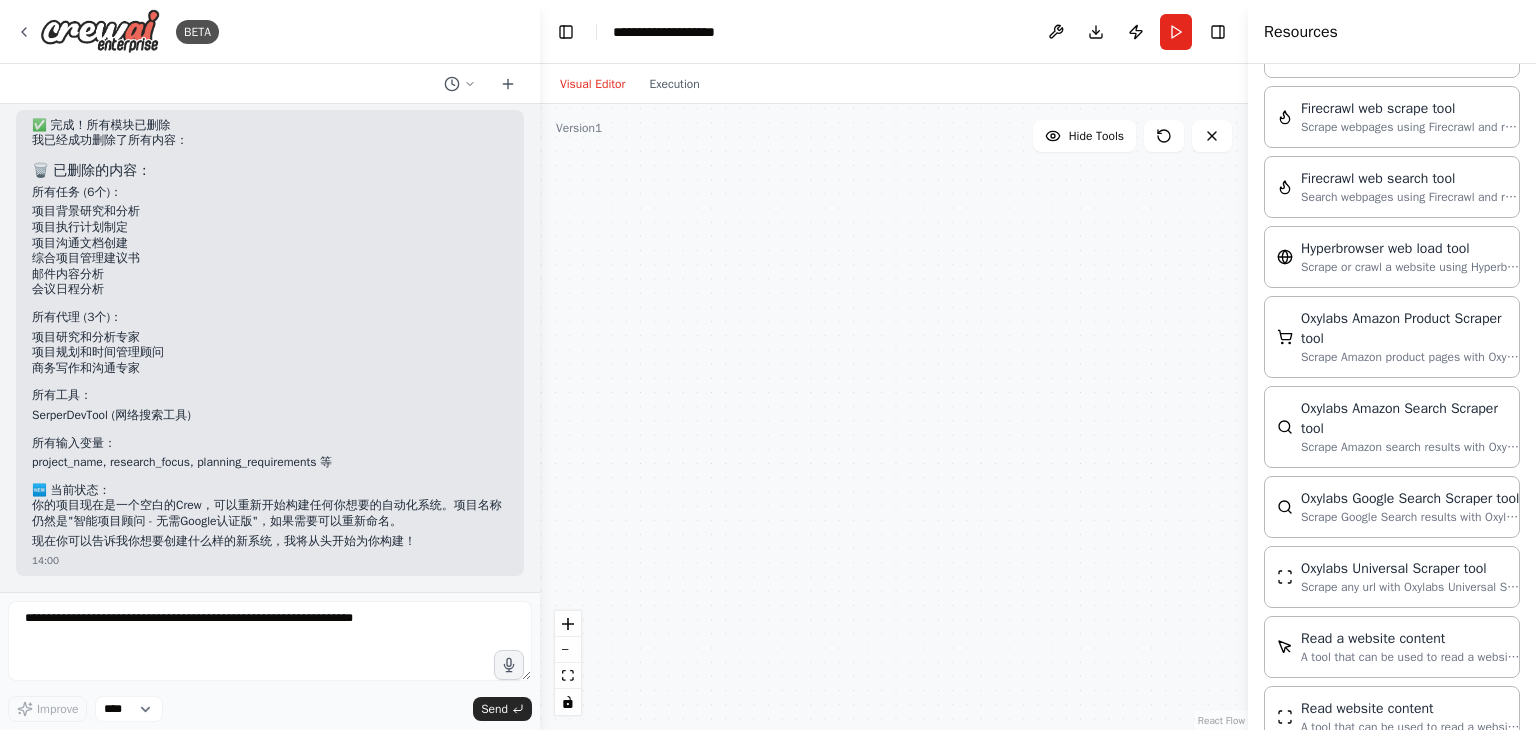 scroll, scrollTop: 4261, scrollLeft: 0, axis: vertical 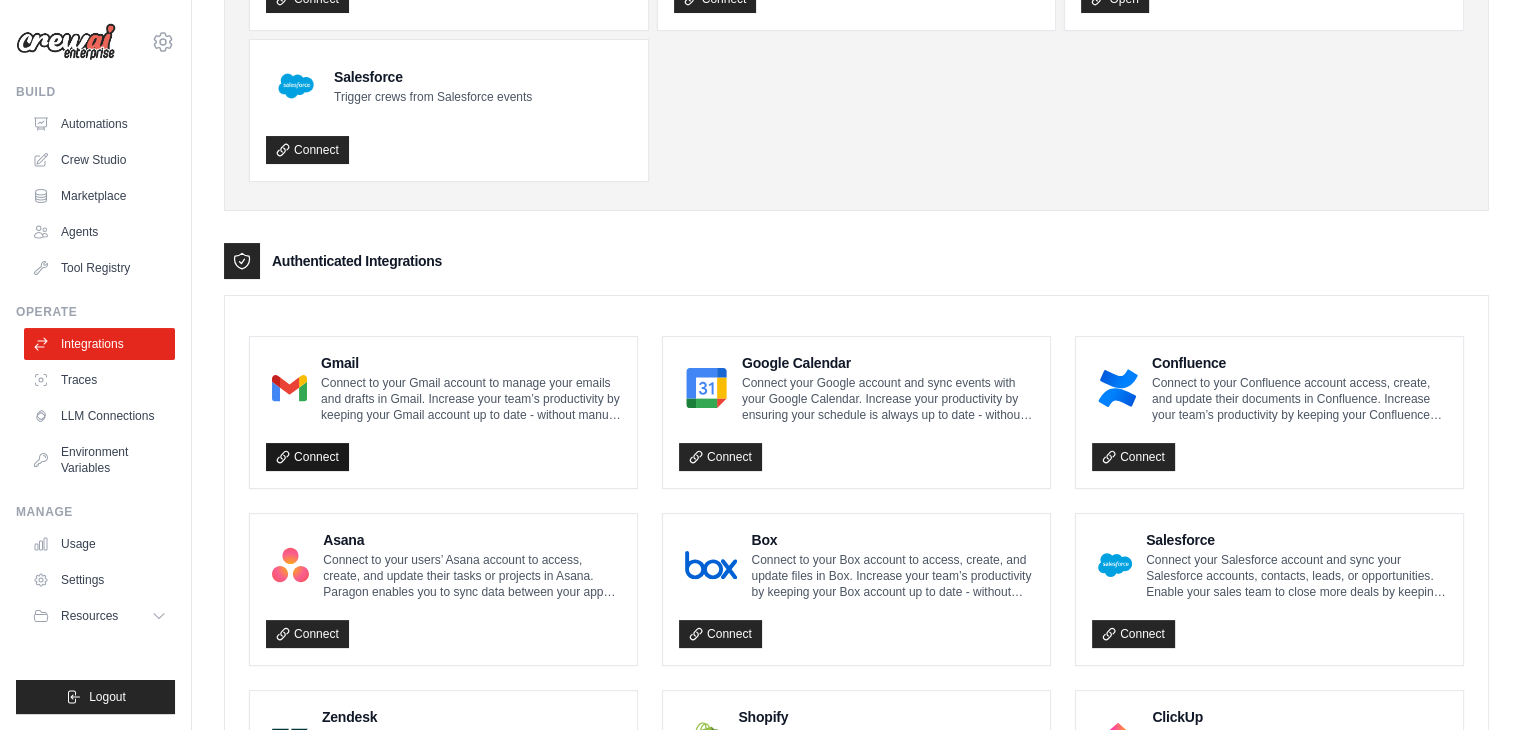 click on "Connect" at bounding box center (307, 457) 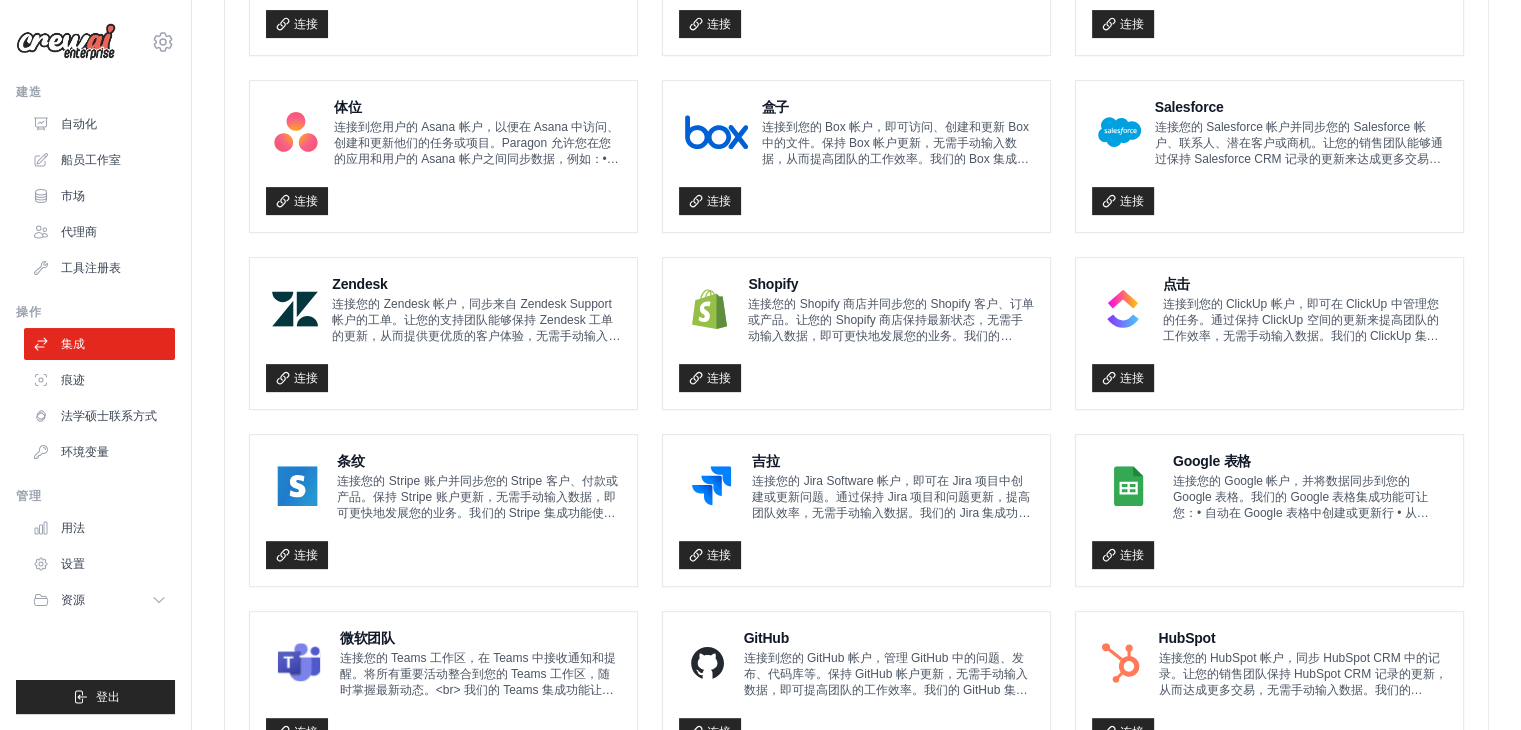 scroll, scrollTop: 695, scrollLeft: 0, axis: vertical 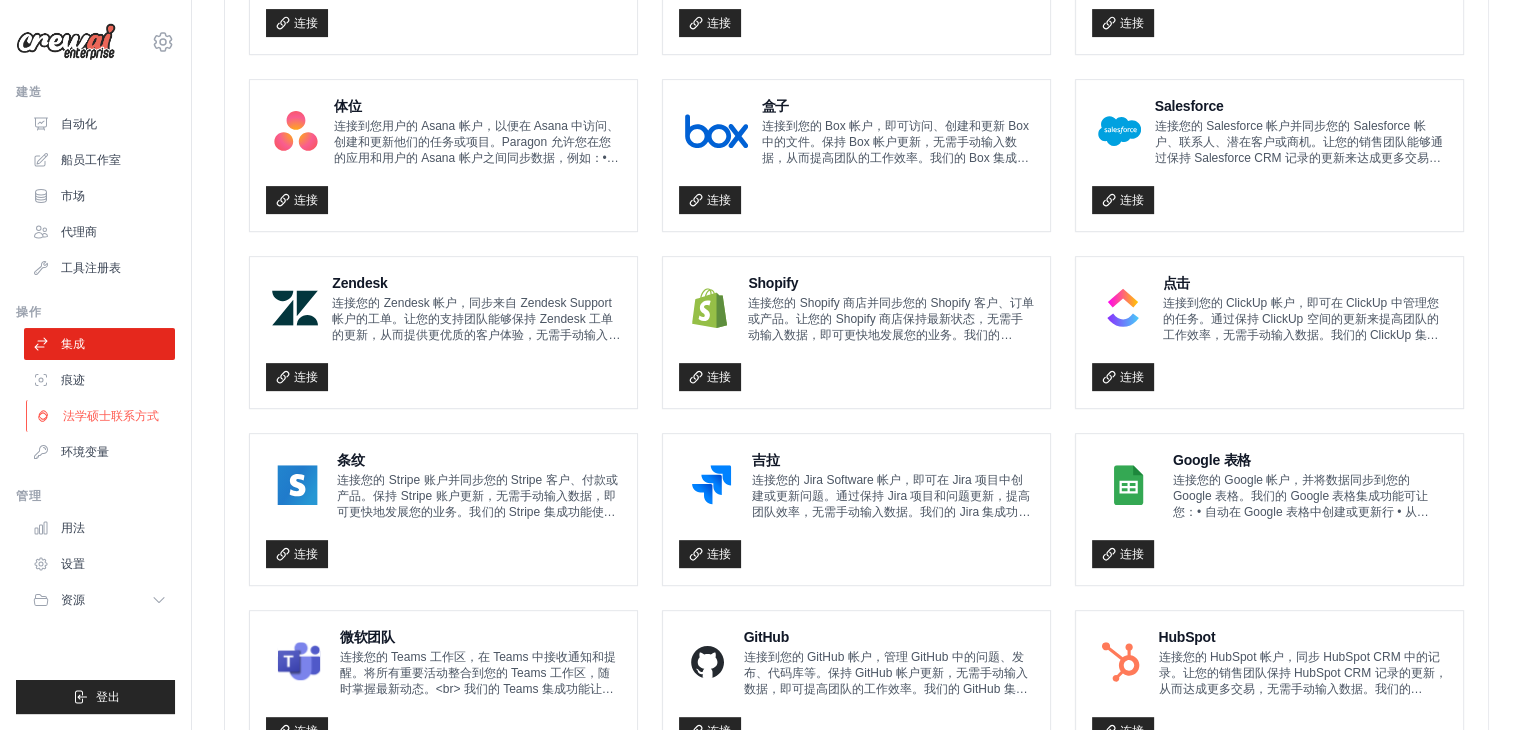 click on "法学硕士联系方式" at bounding box center (111, 416) 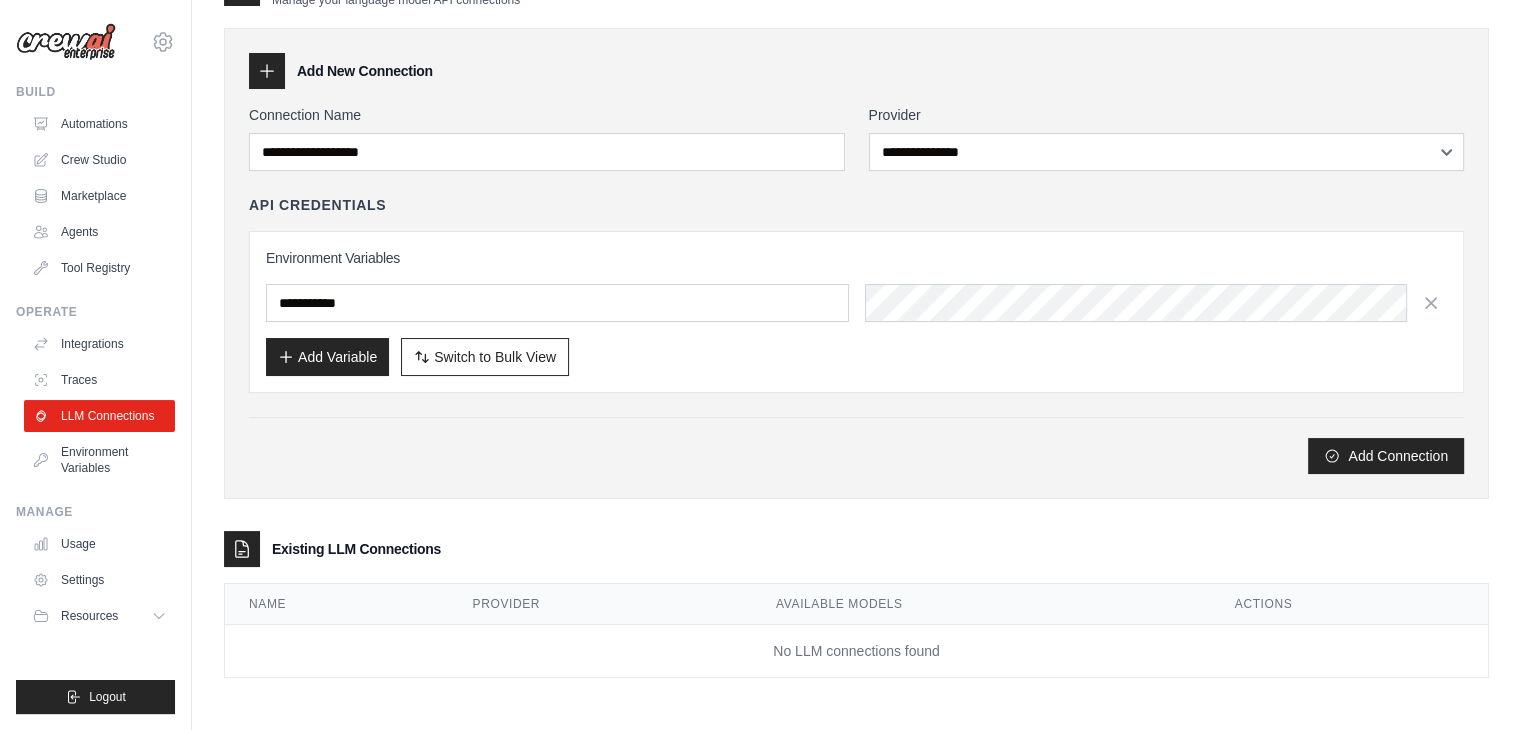 scroll, scrollTop: 0, scrollLeft: 0, axis: both 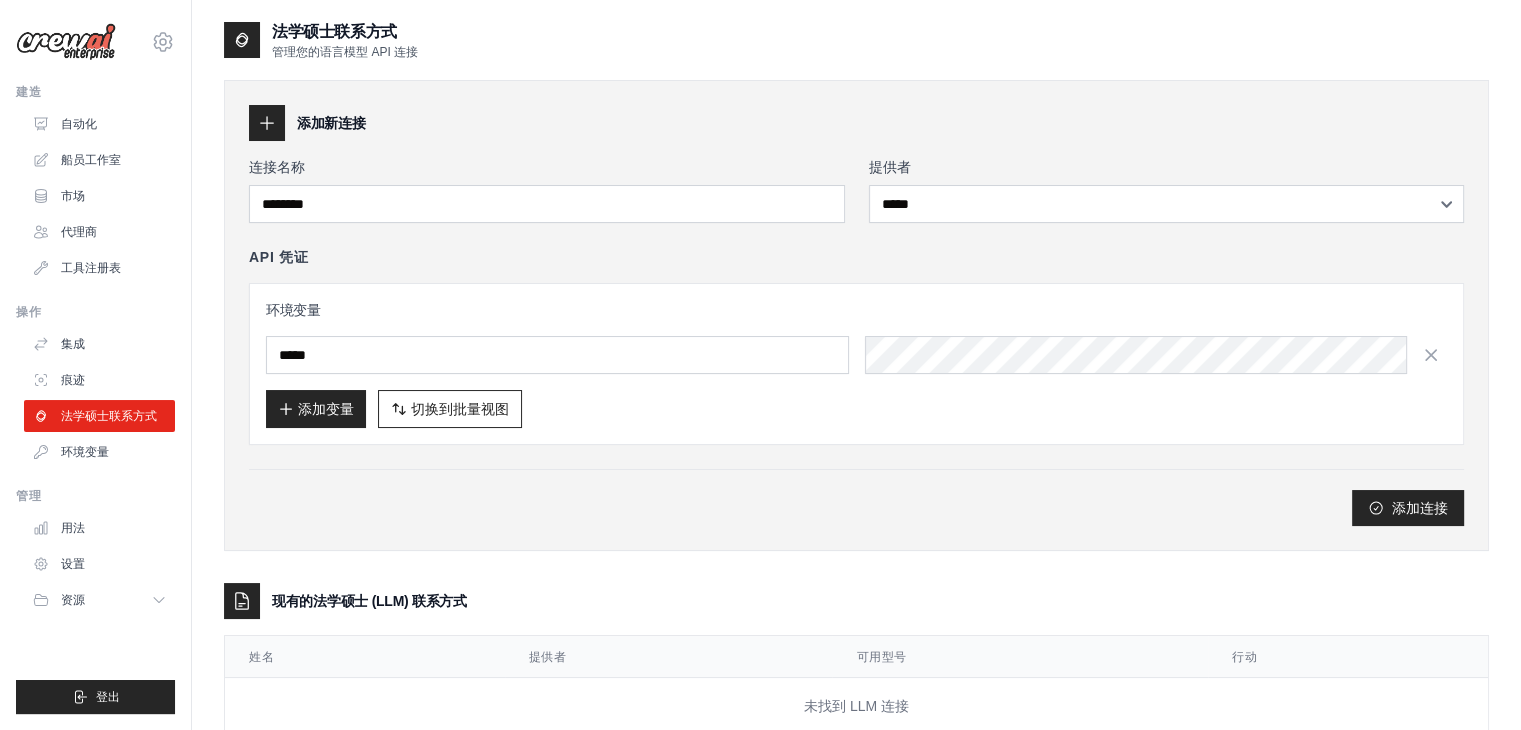 click 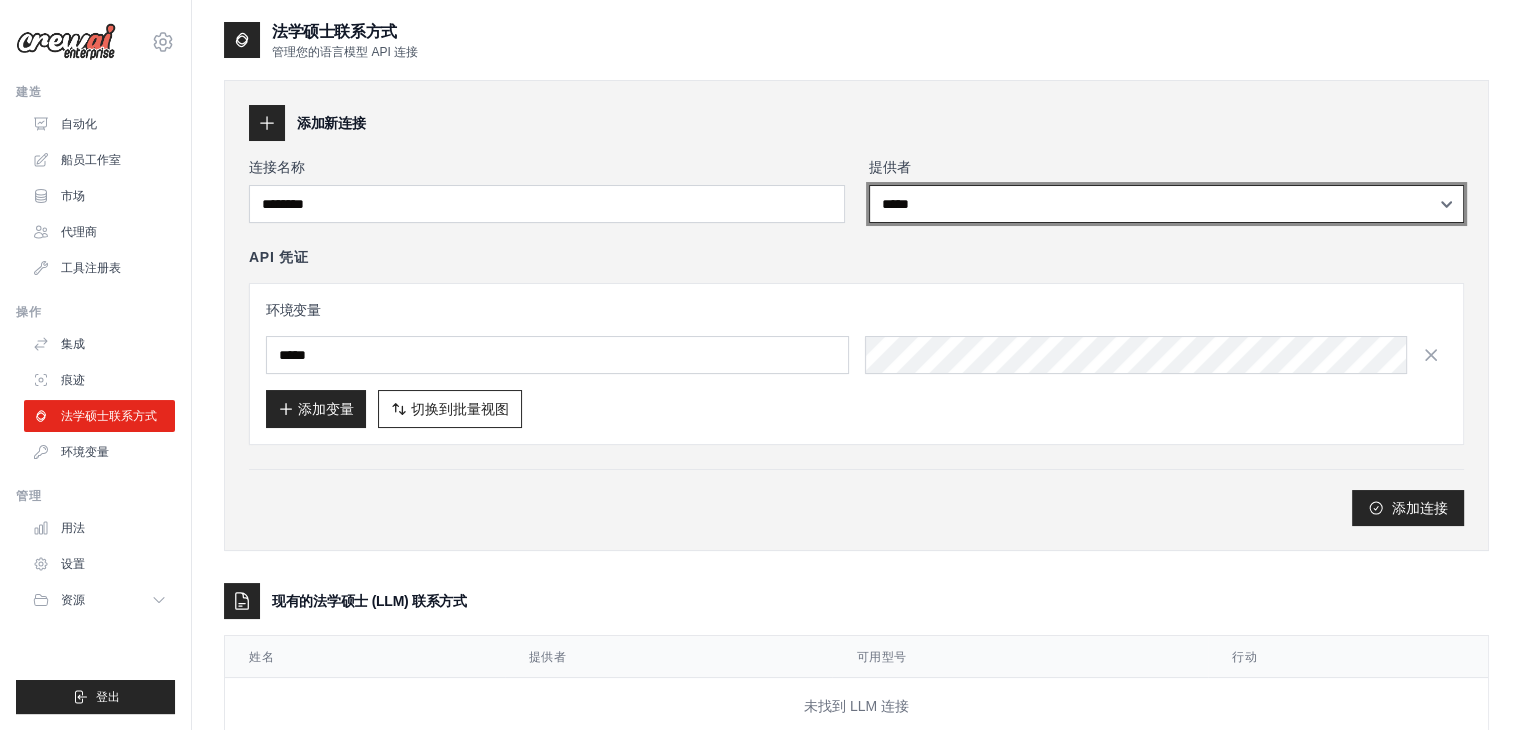 click on "**********" at bounding box center [1167, 204] 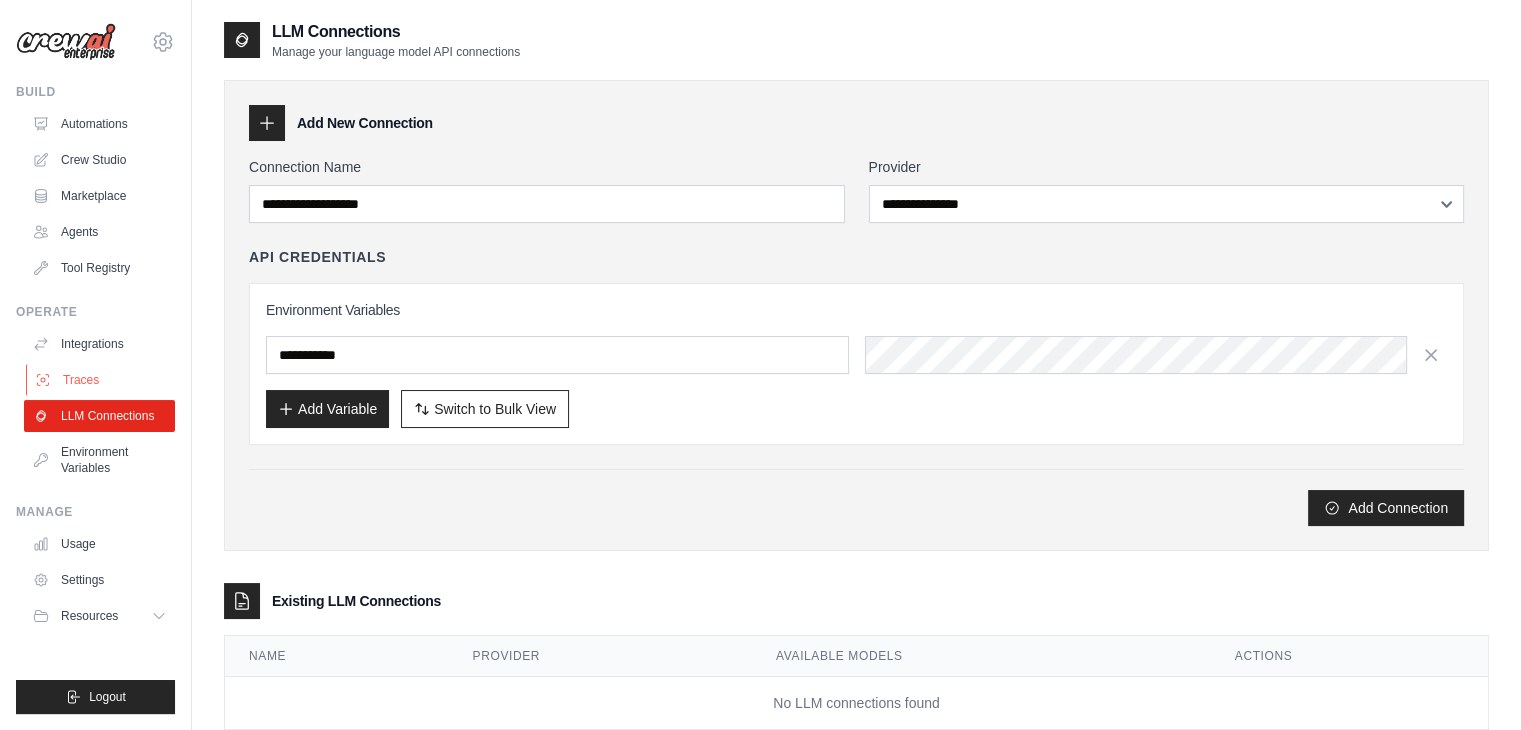 click on "Traces" at bounding box center (101, 380) 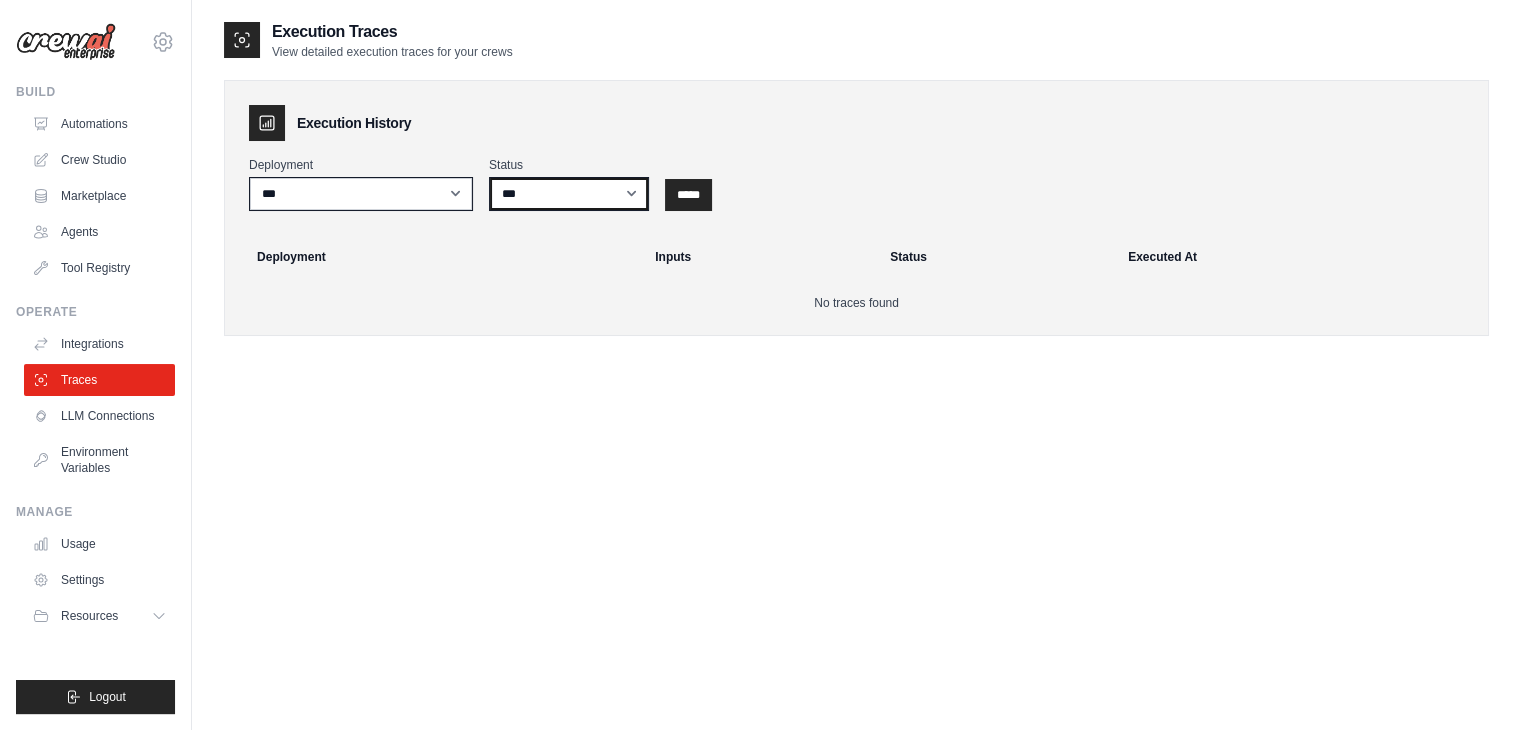 click on "***
*********
*******
*****" at bounding box center (569, 194) 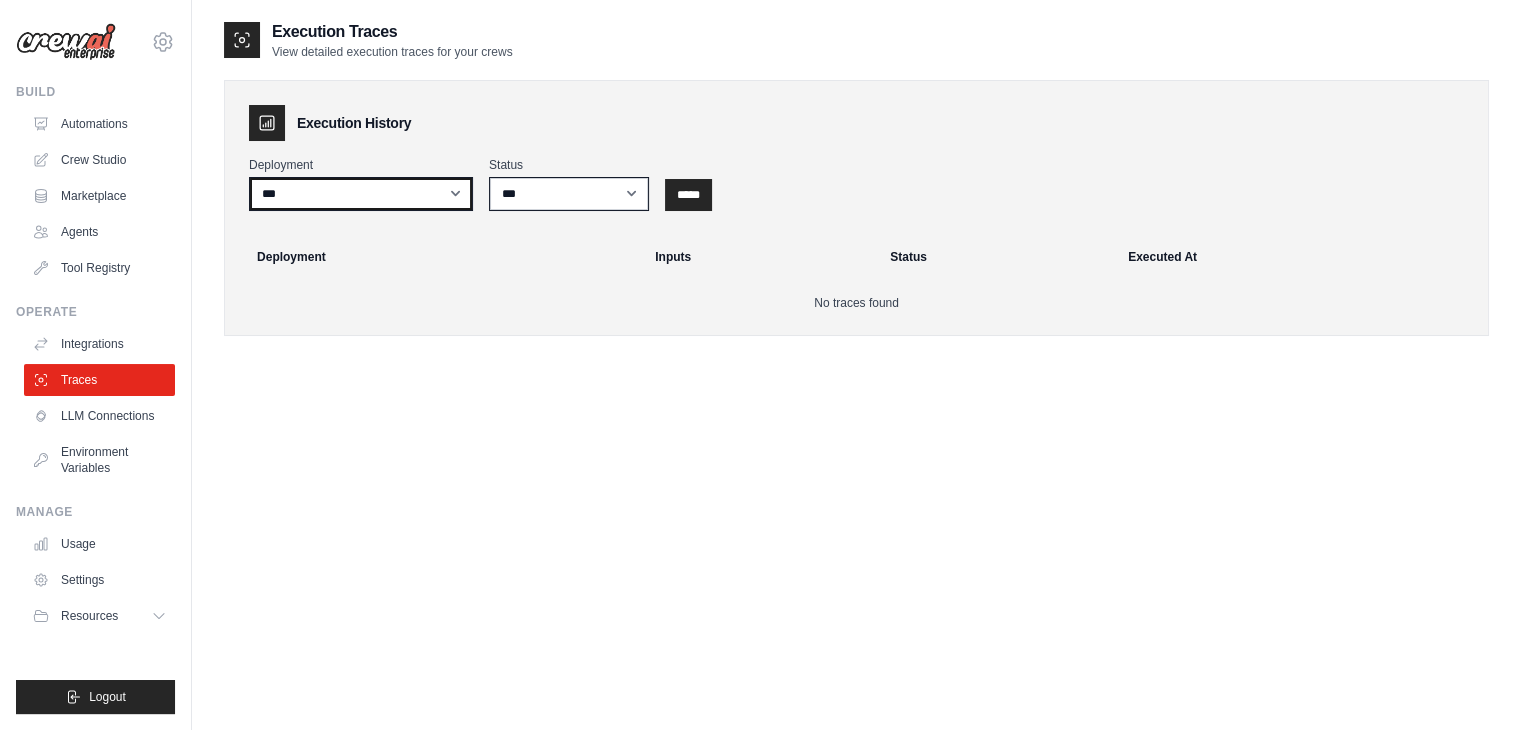 click on "***" at bounding box center (361, 194) 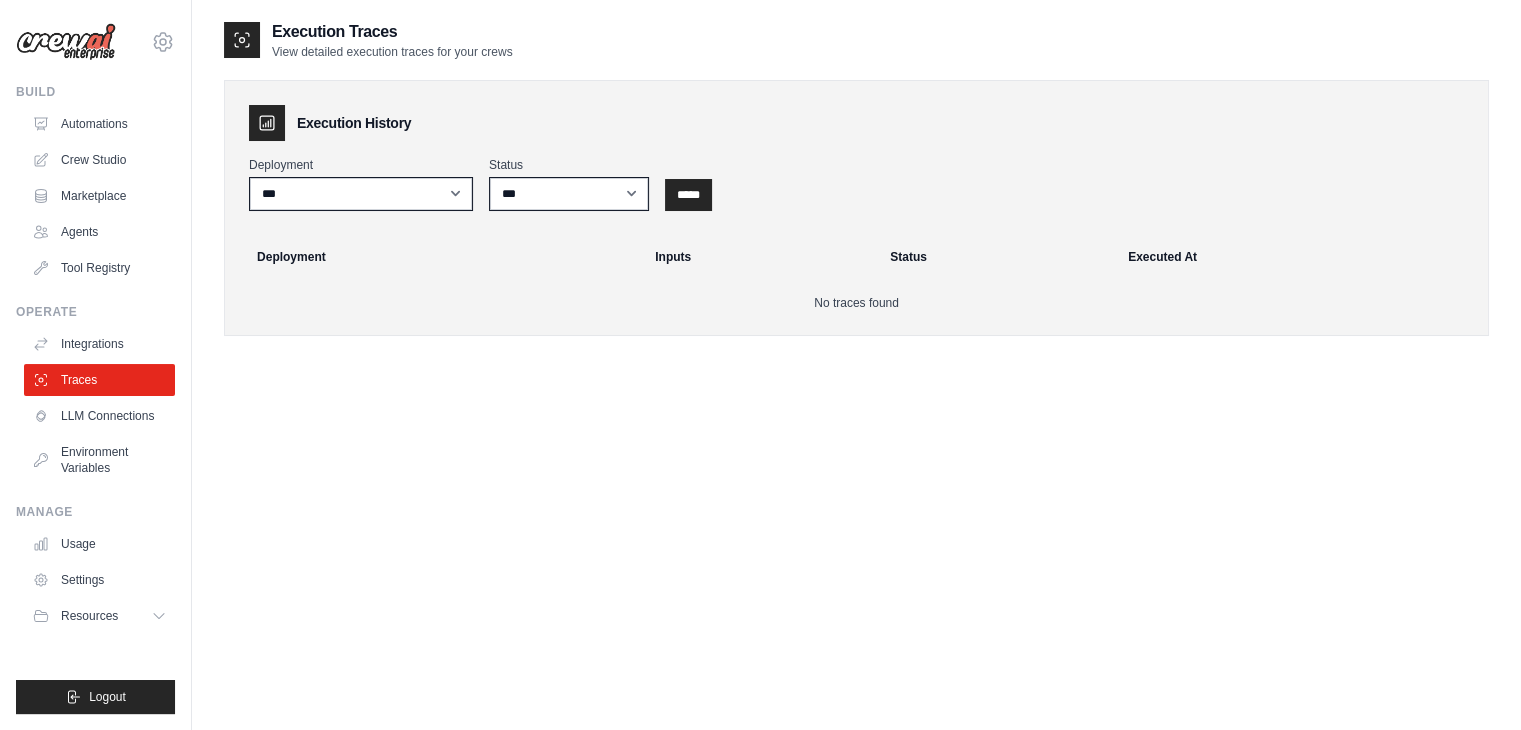 click on "Execution Traces
View detailed execution traces for your crews
Execution History
Deployment
***
Status
***
*********
*******
*****
*****
Deployment
Inputs
Status
Executed At
No traces found" at bounding box center [856, 194] 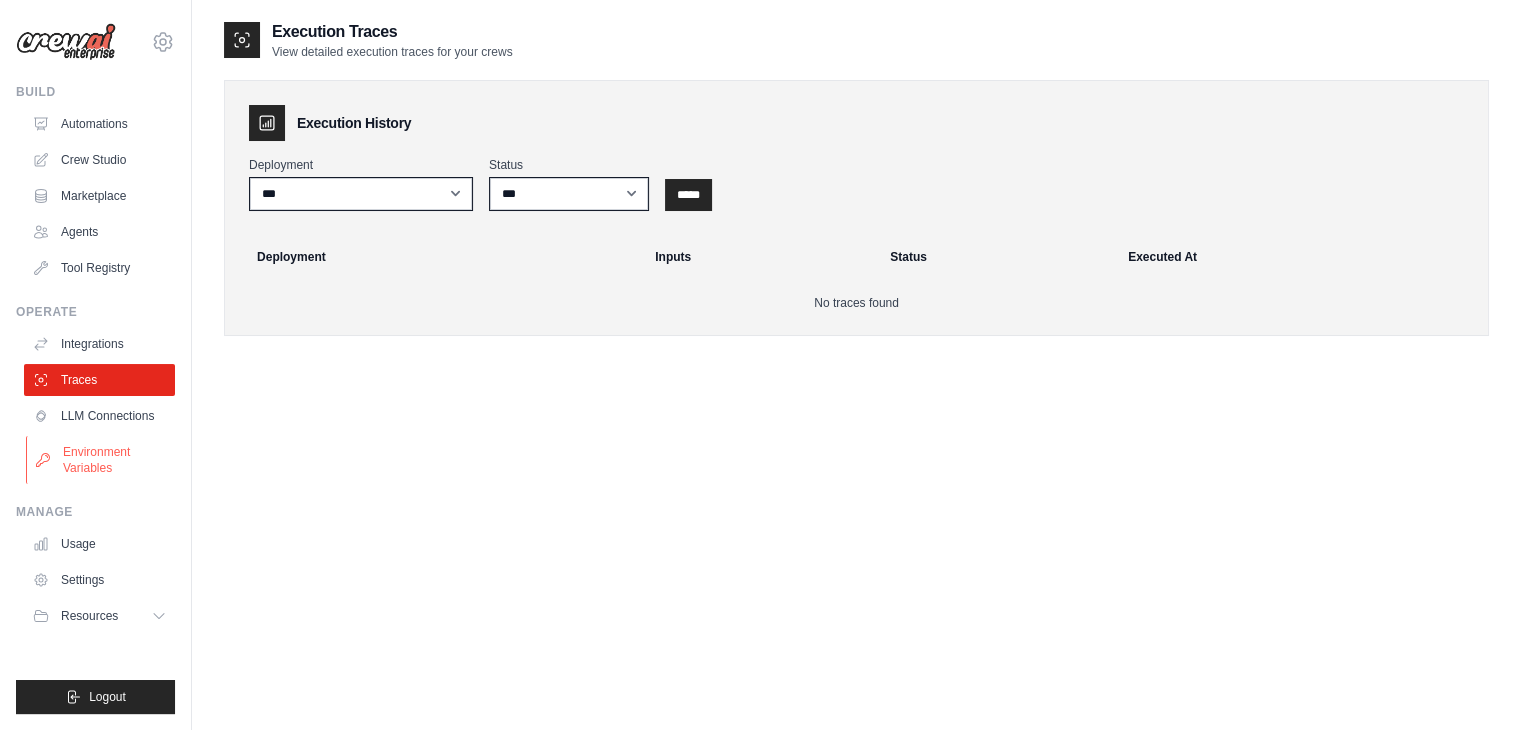 click on "Environment Variables" at bounding box center [101, 460] 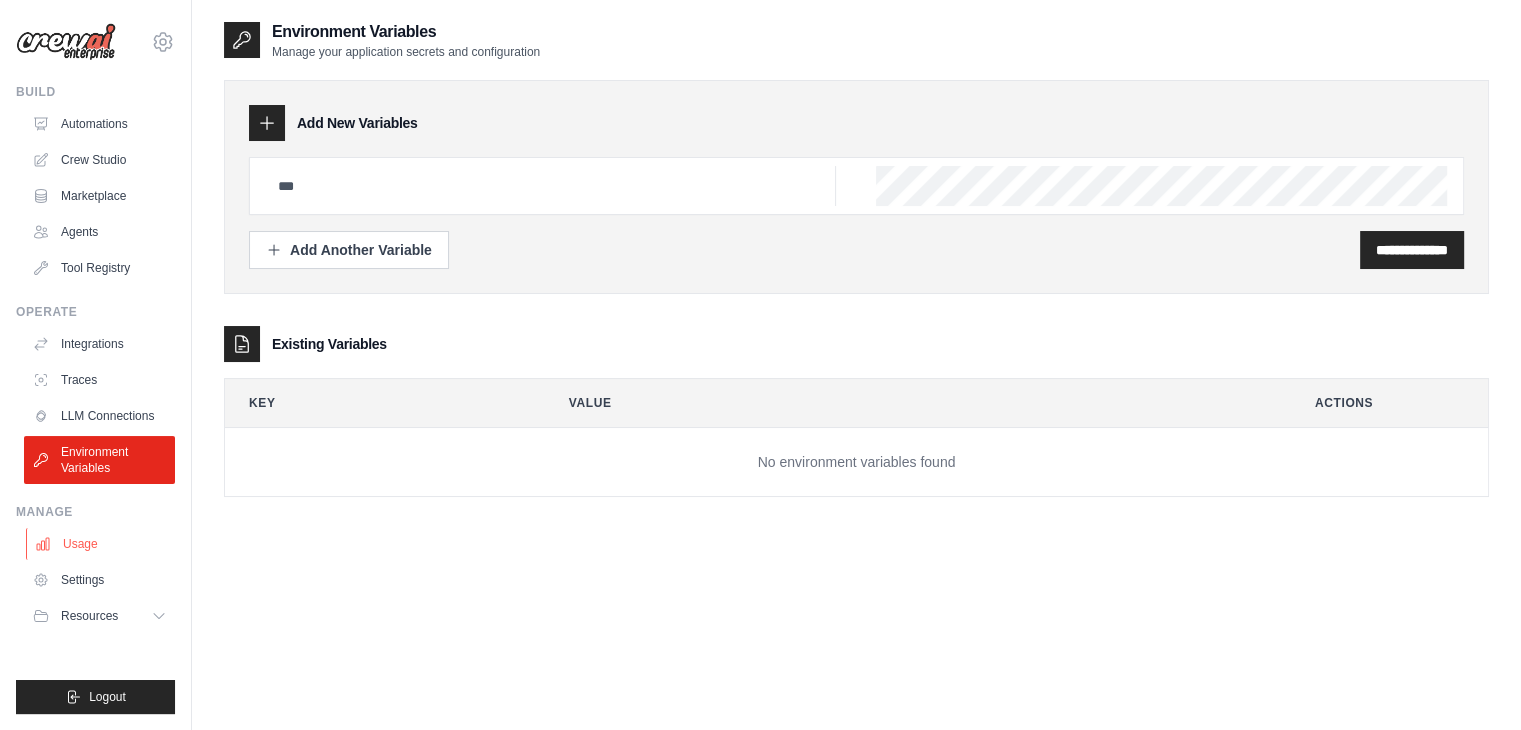 click on "Usage" at bounding box center (101, 544) 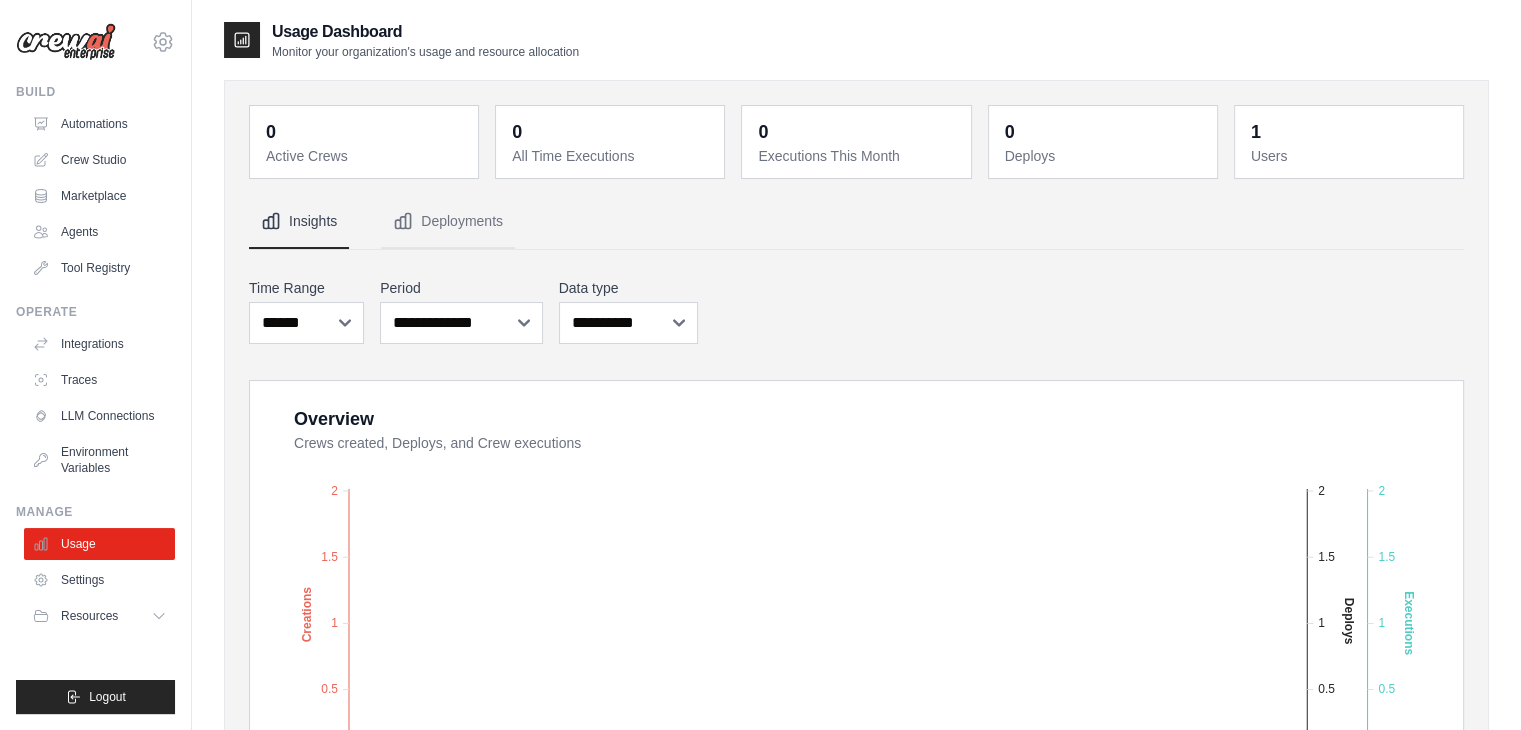 click on "**********" at bounding box center [856, 311] 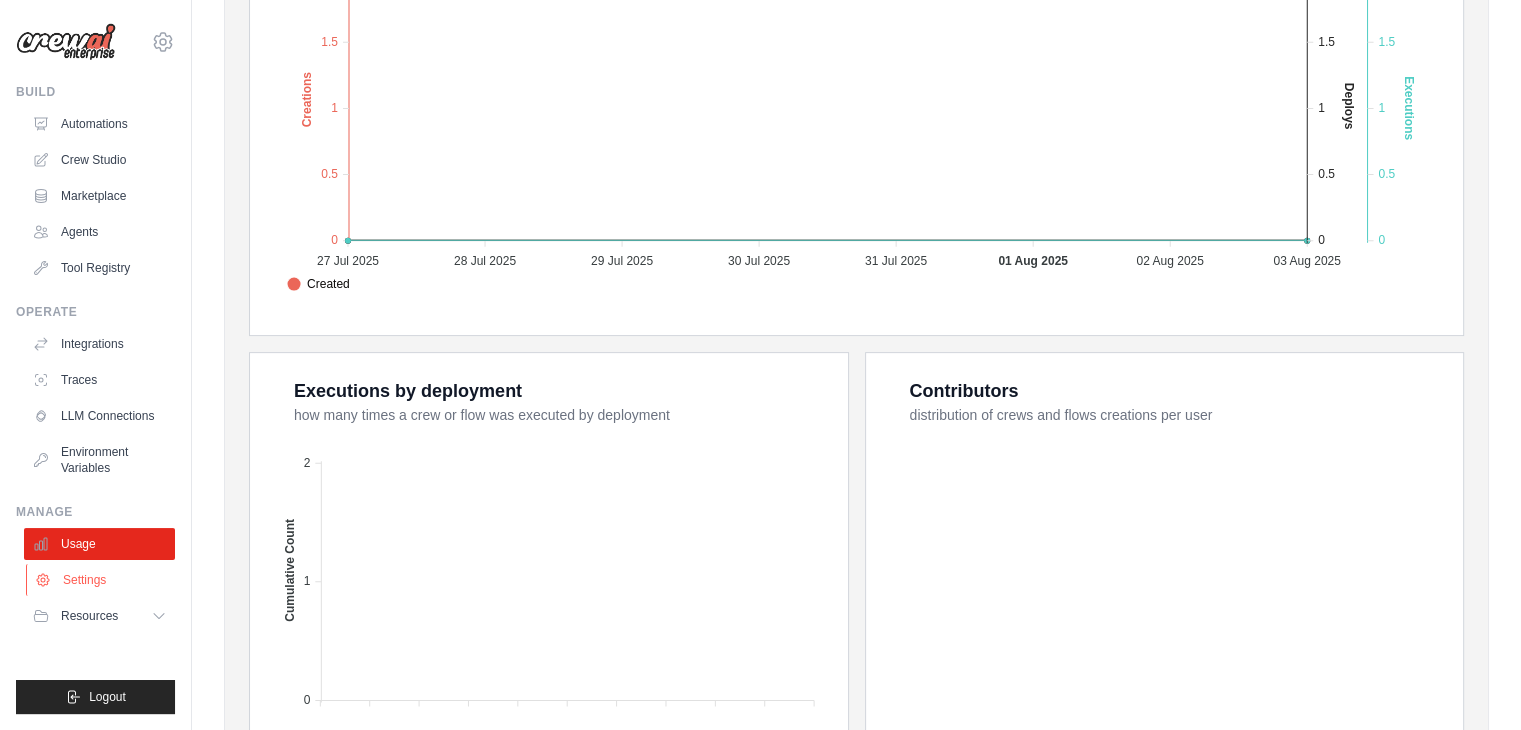 click on "Settings" at bounding box center (101, 580) 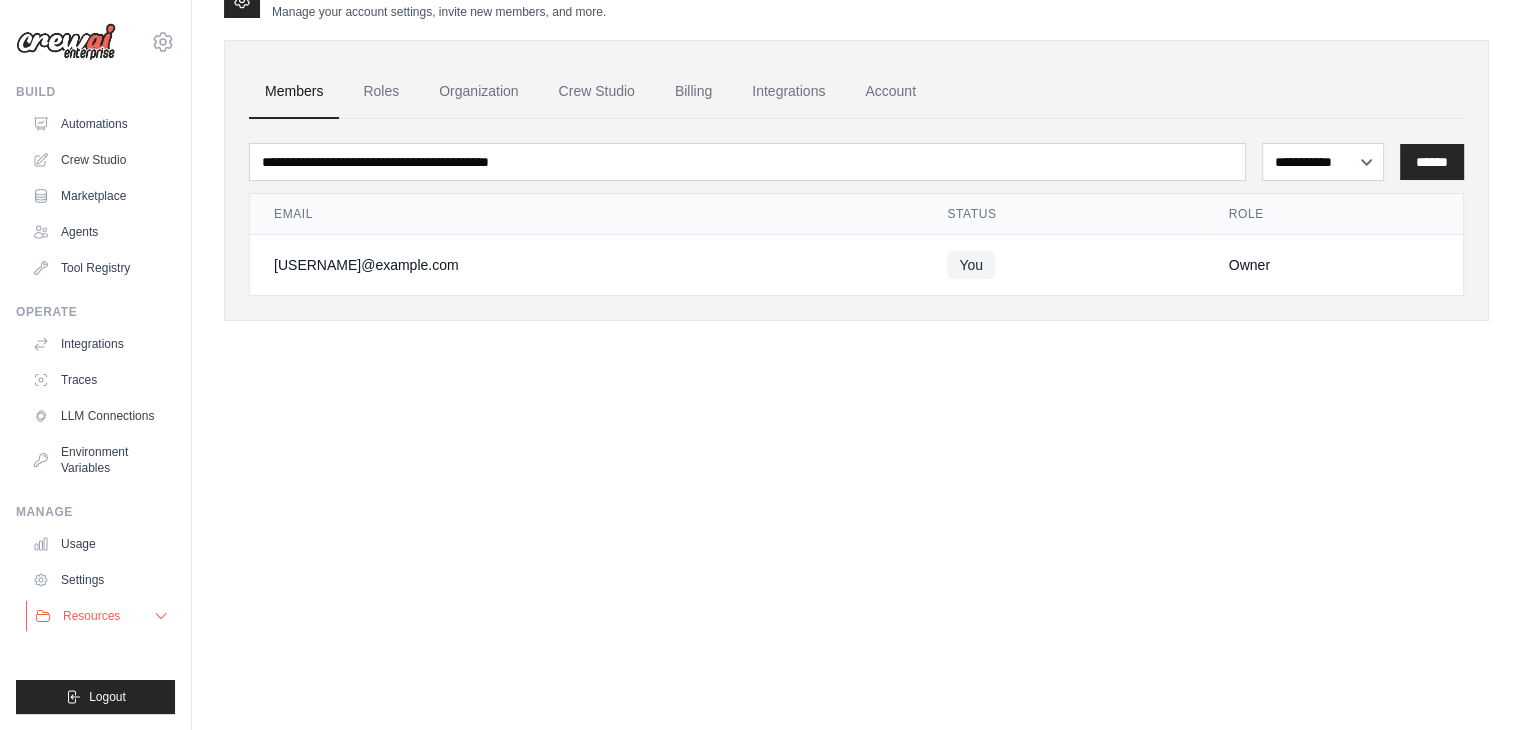 scroll, scrollTop: 0, scrollLeft: 0, axis: both 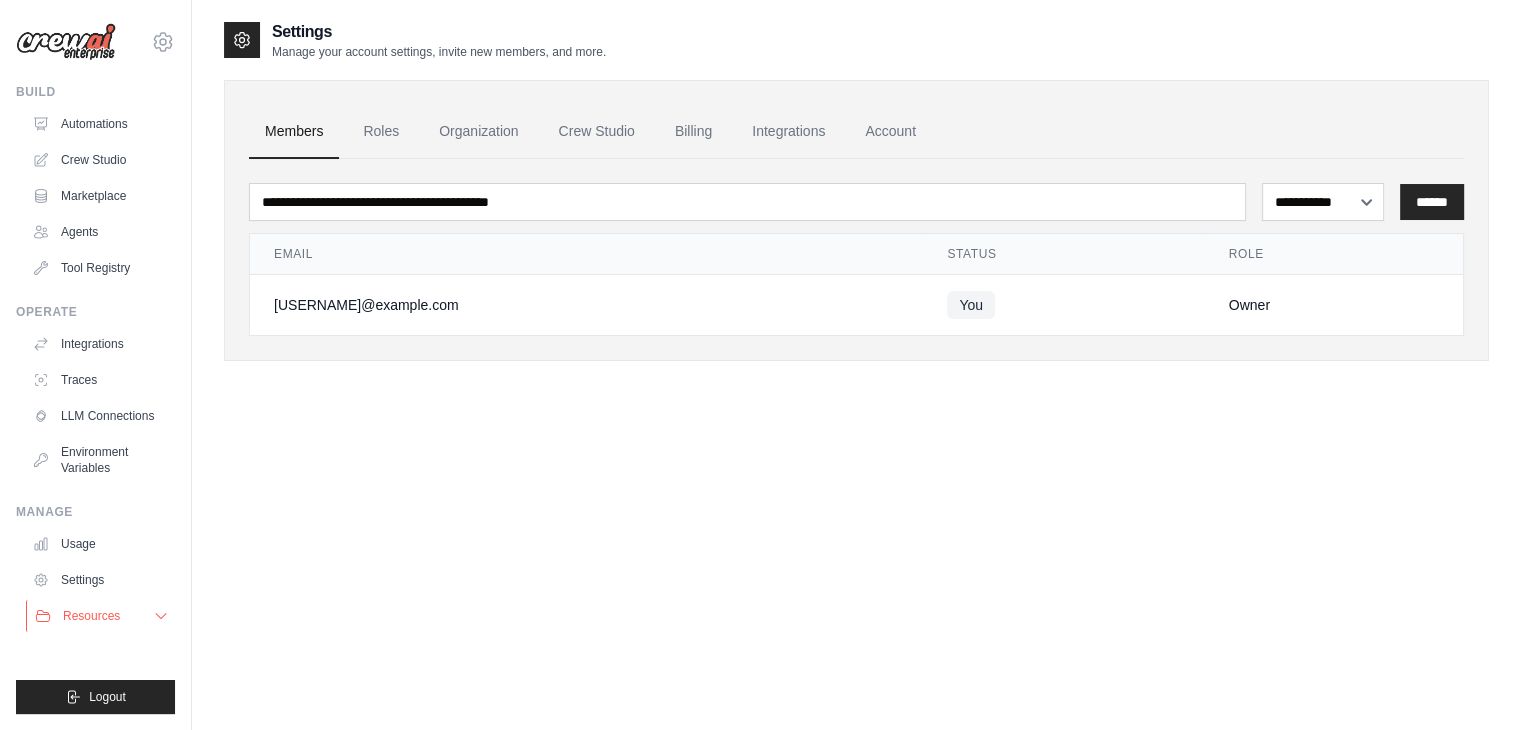 click on "Resources" at bounding box center [101, 616] 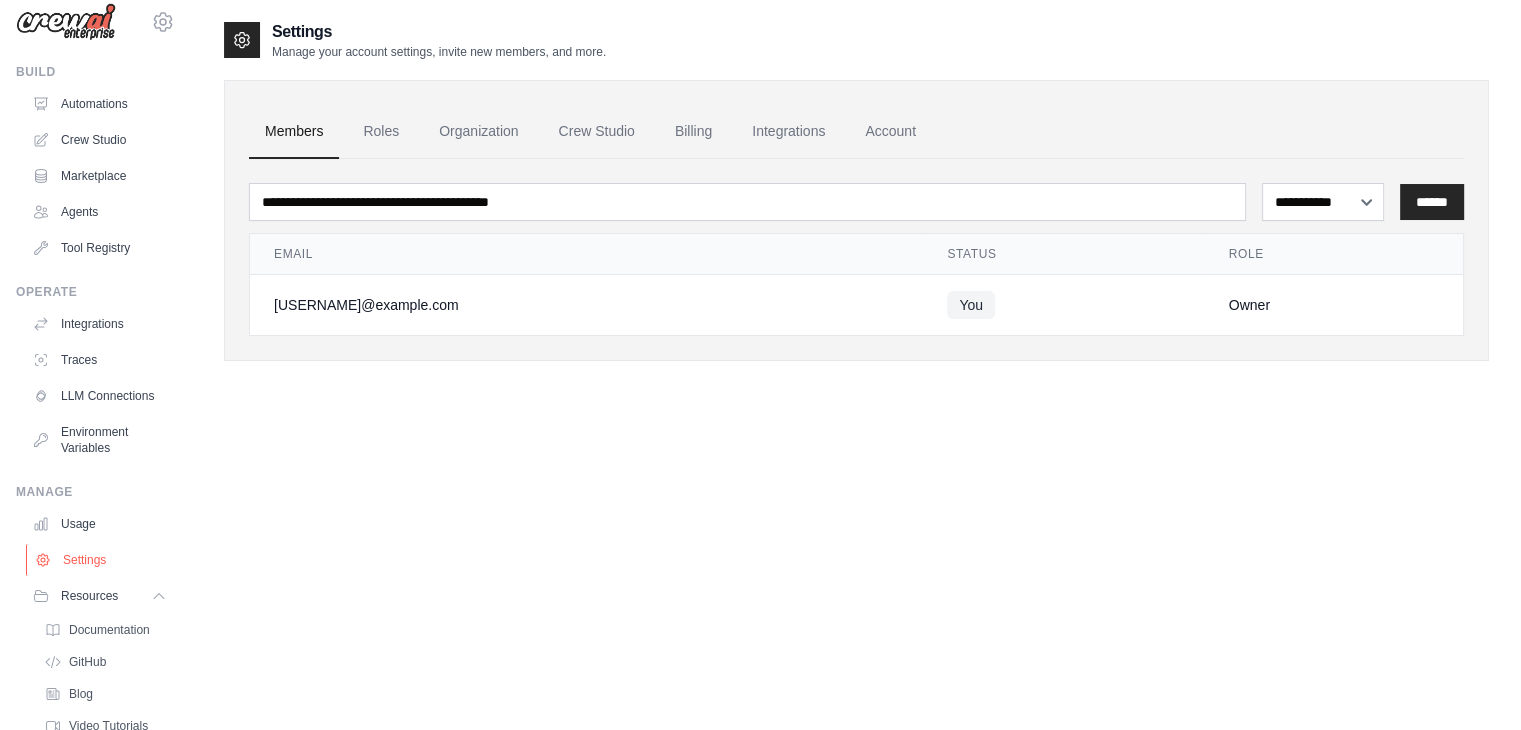 scroll, scrollTop: 0, scrollLeft: 0, axis: both 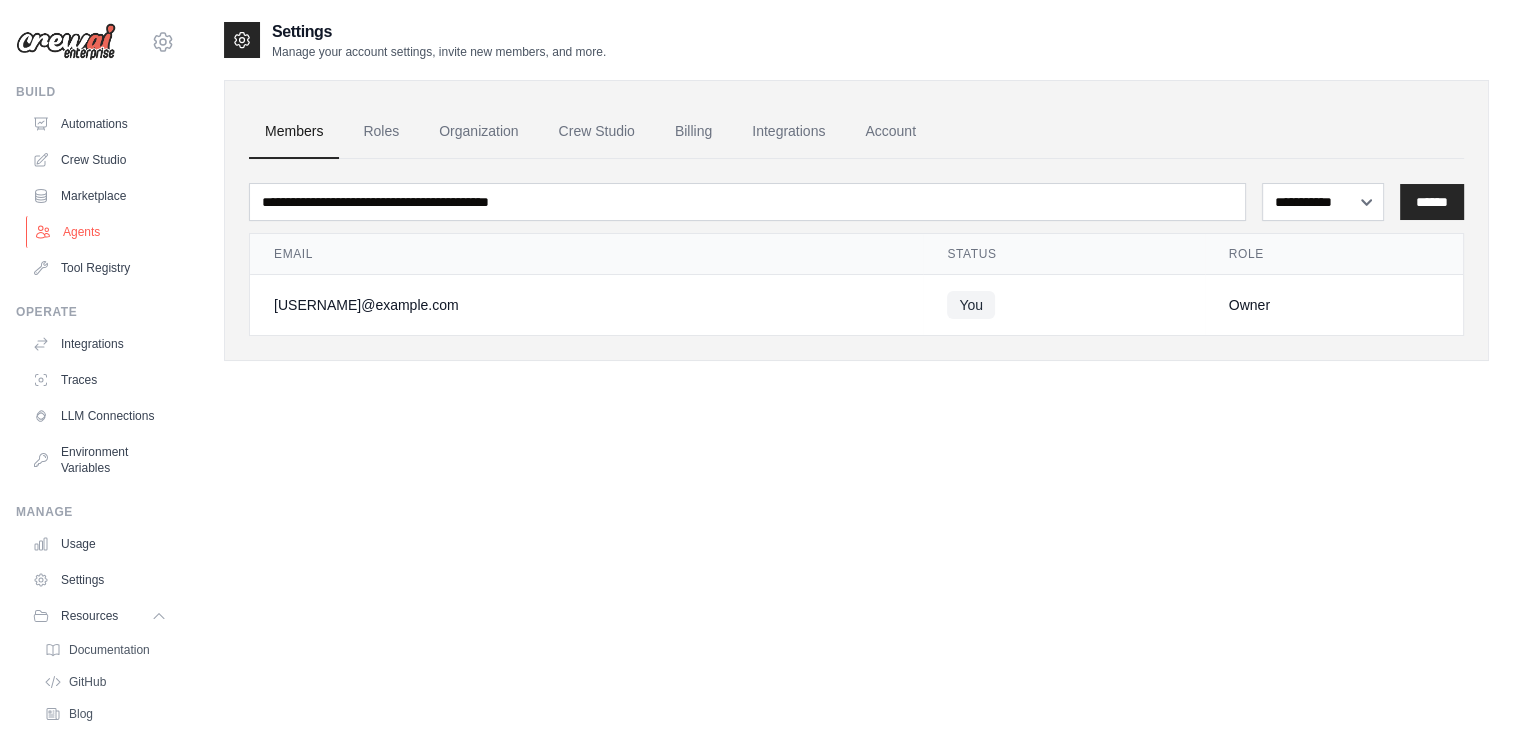 click on "Agents" at bounding box center (101, 232) 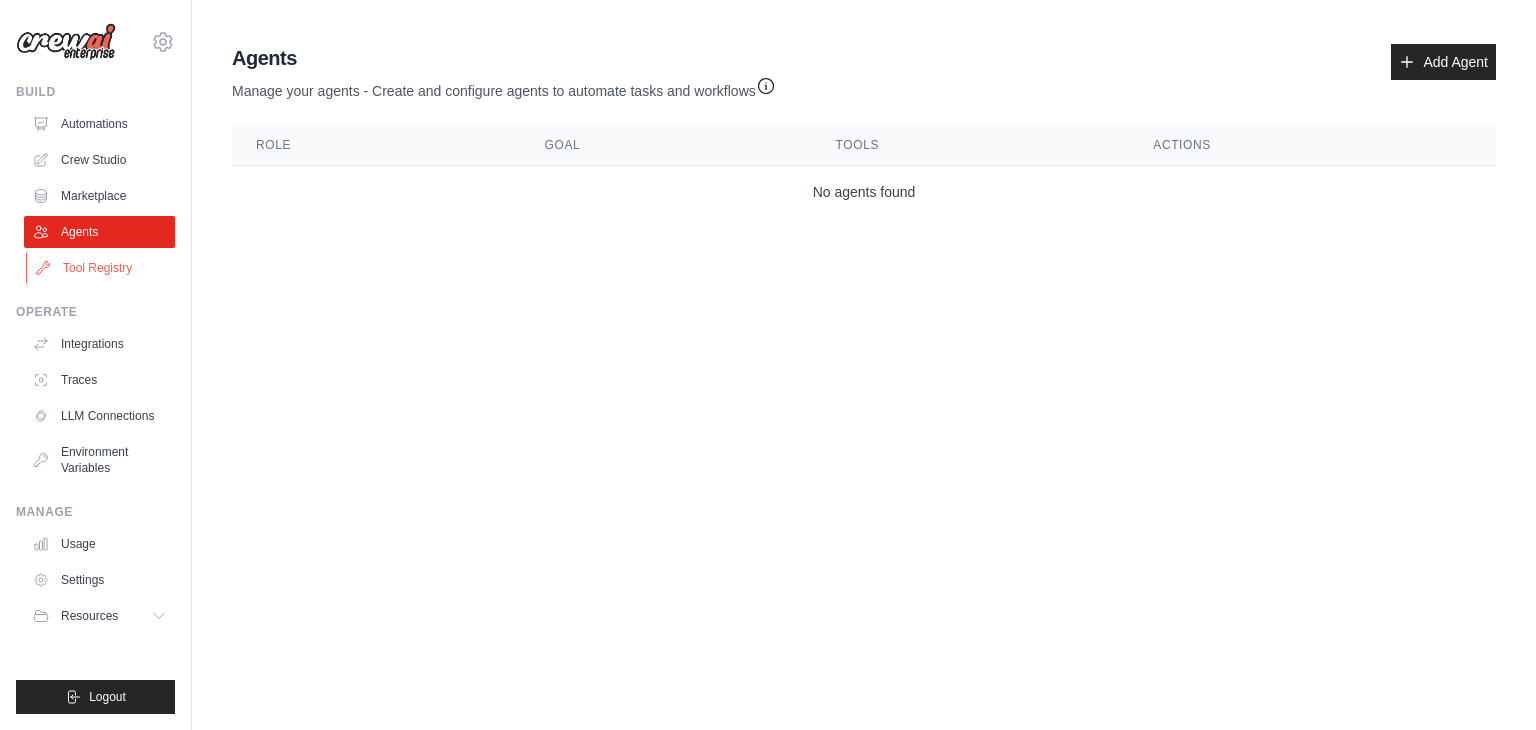 click on "Tool Registry" at bounding box center (101, 268) 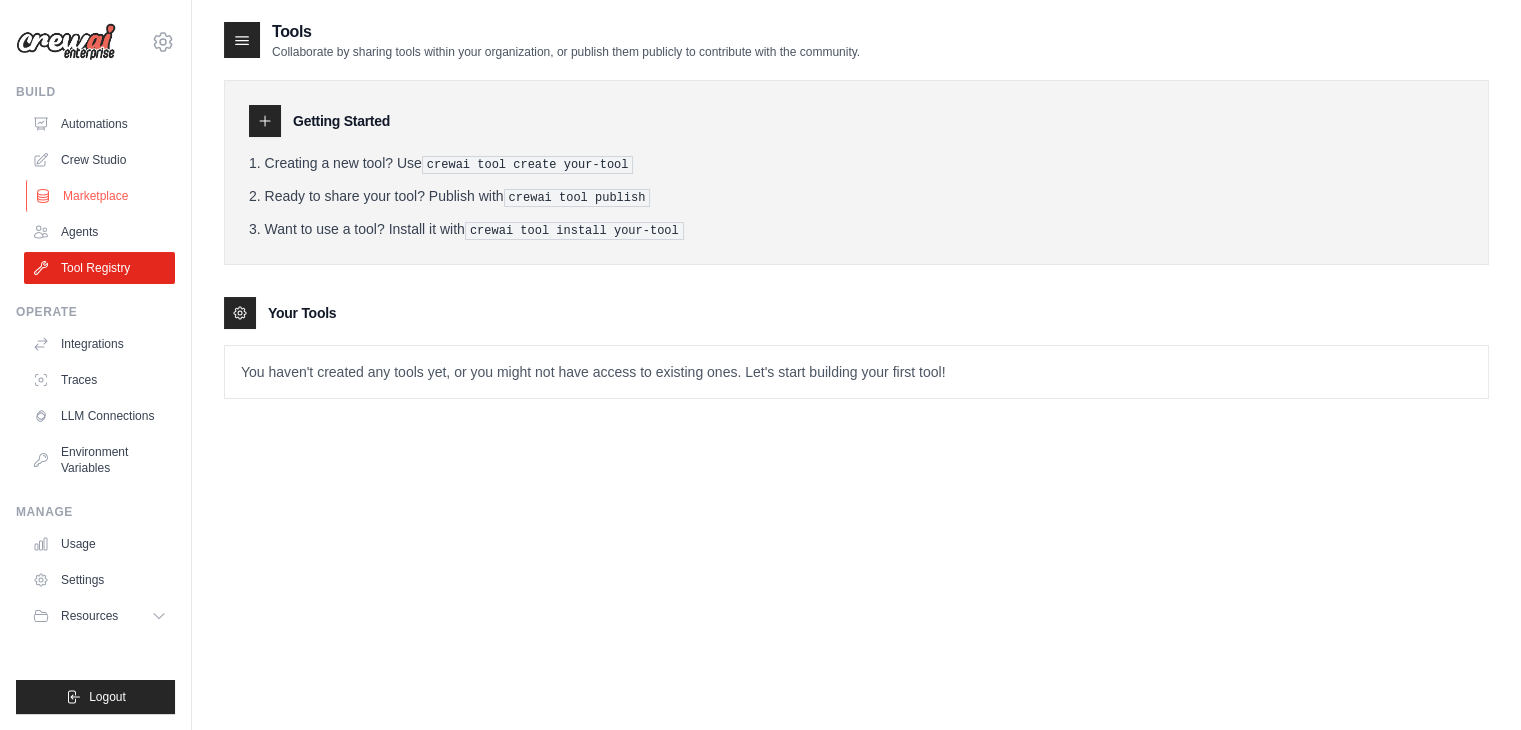 click on "Marketplace" at bounding box center (101, 196) 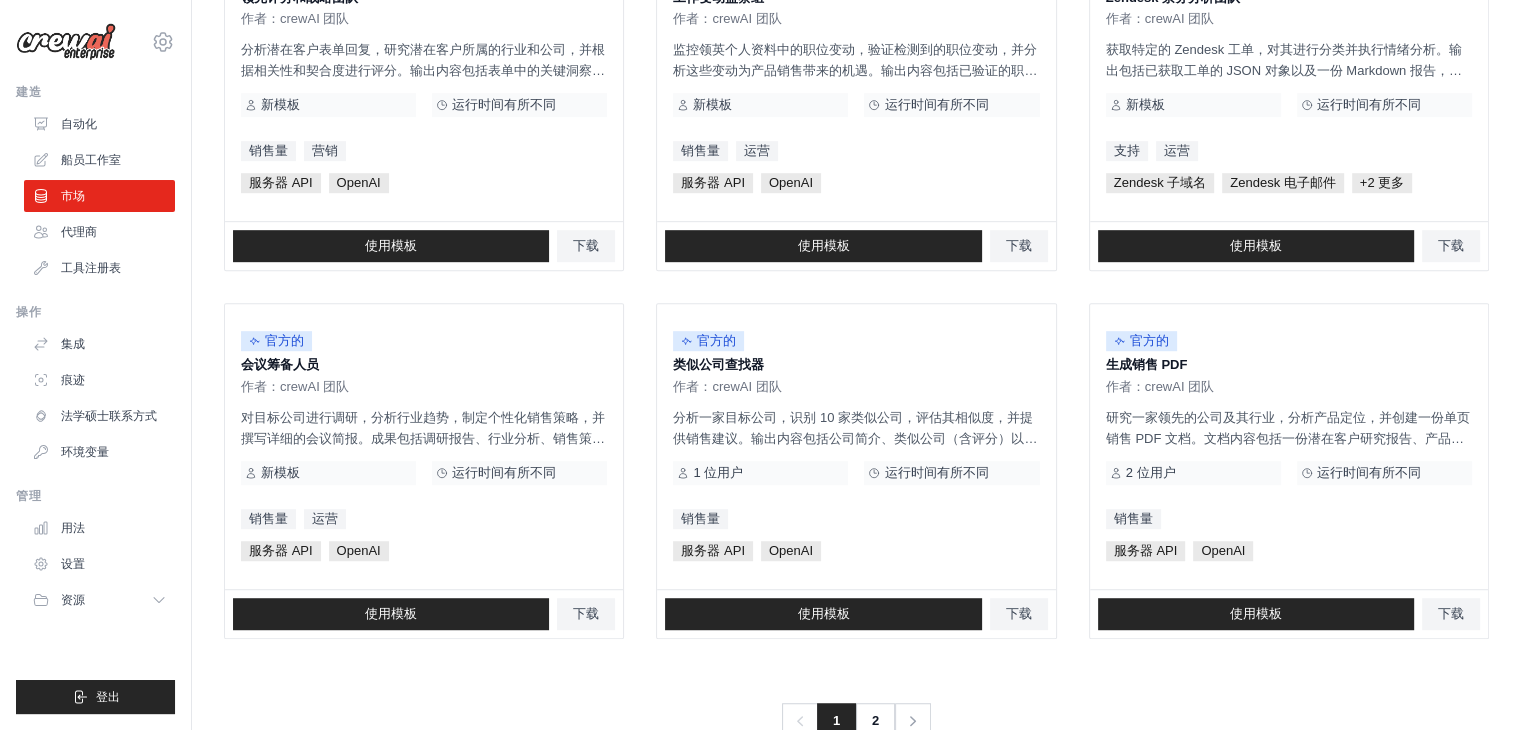 scroll, scrollTop: 1120, scrollLeft: 0, axis: vertical 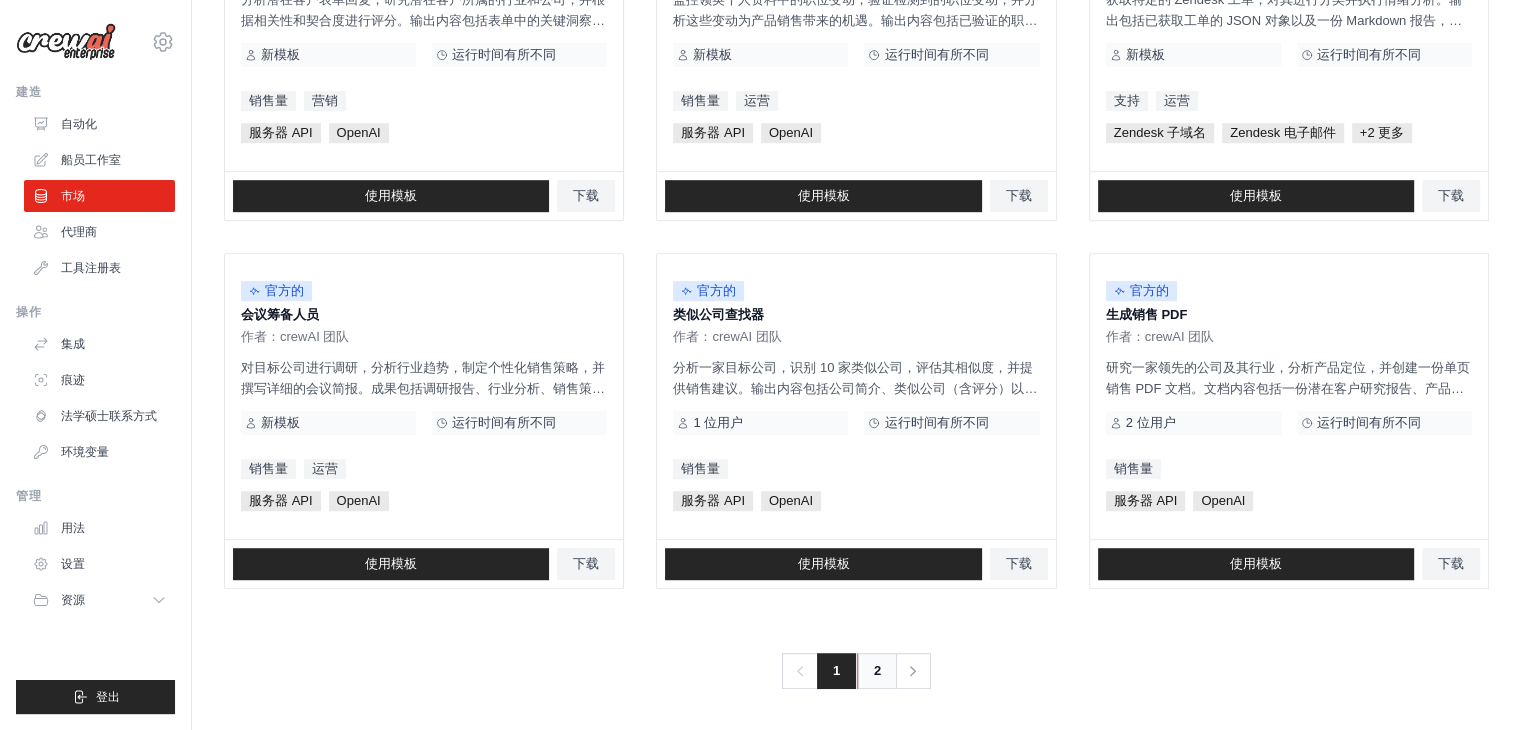click on "2" at bounding box center (877, 671) 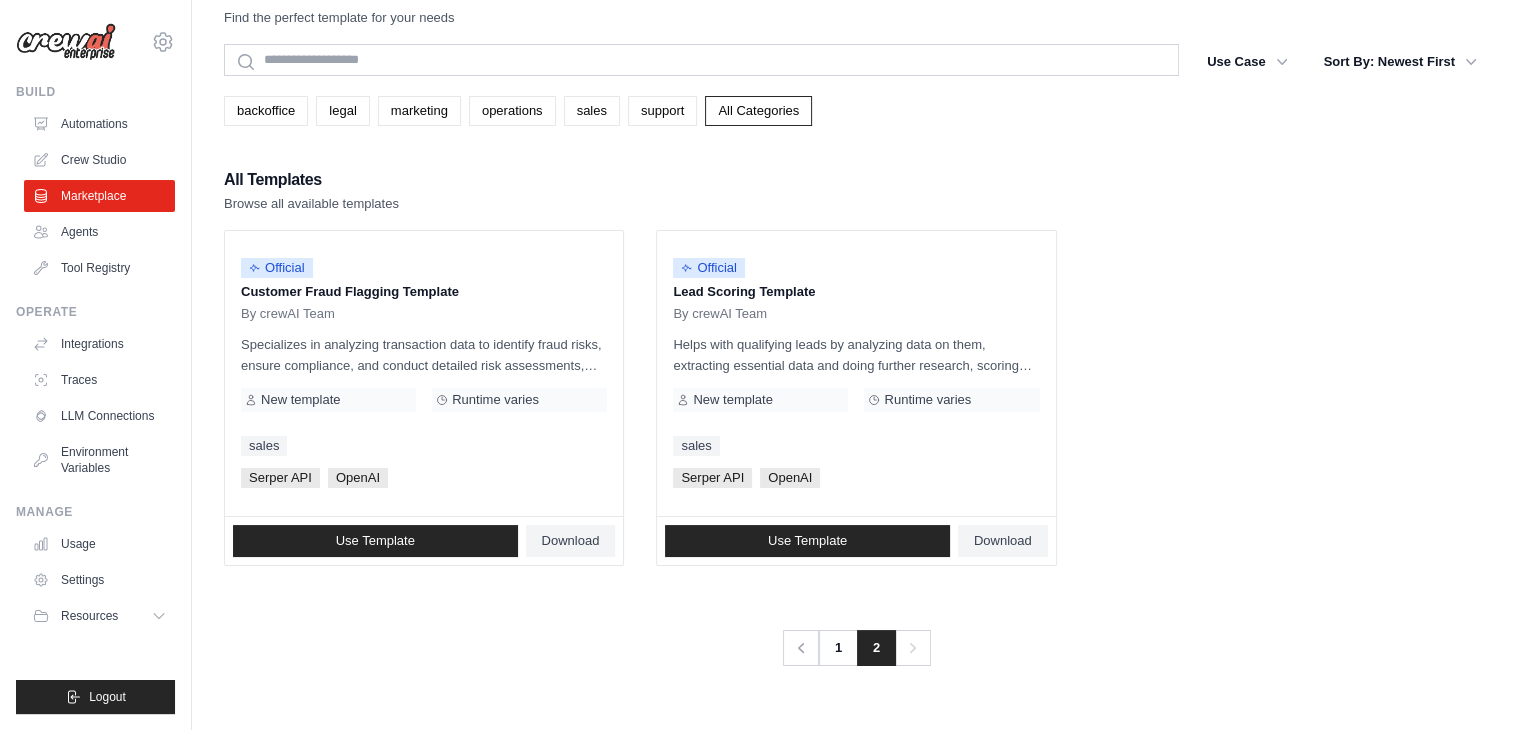 scroll, scrollTop: 0, scrollLeft: 0, axis: both 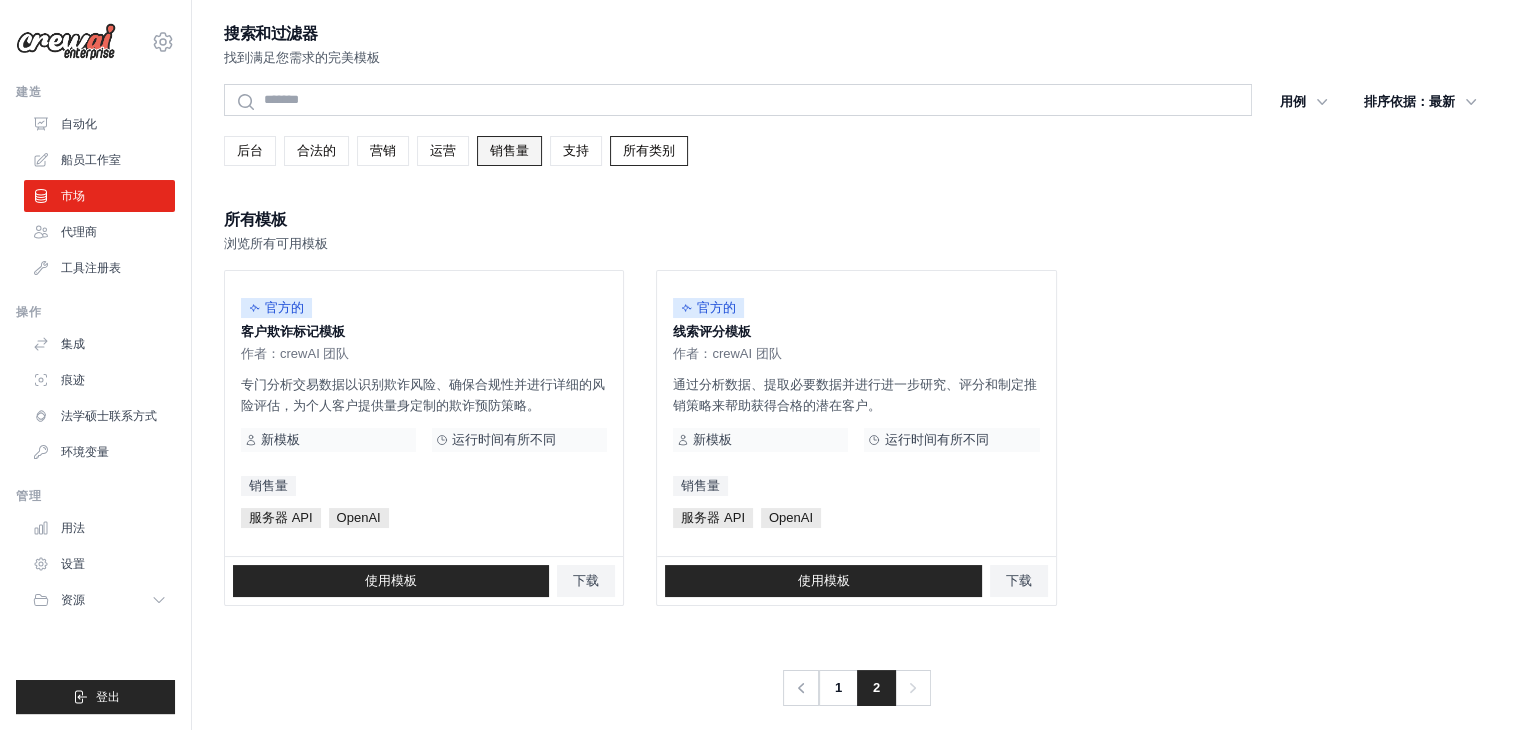 click on "销售量" at bounding box center (509, 150) 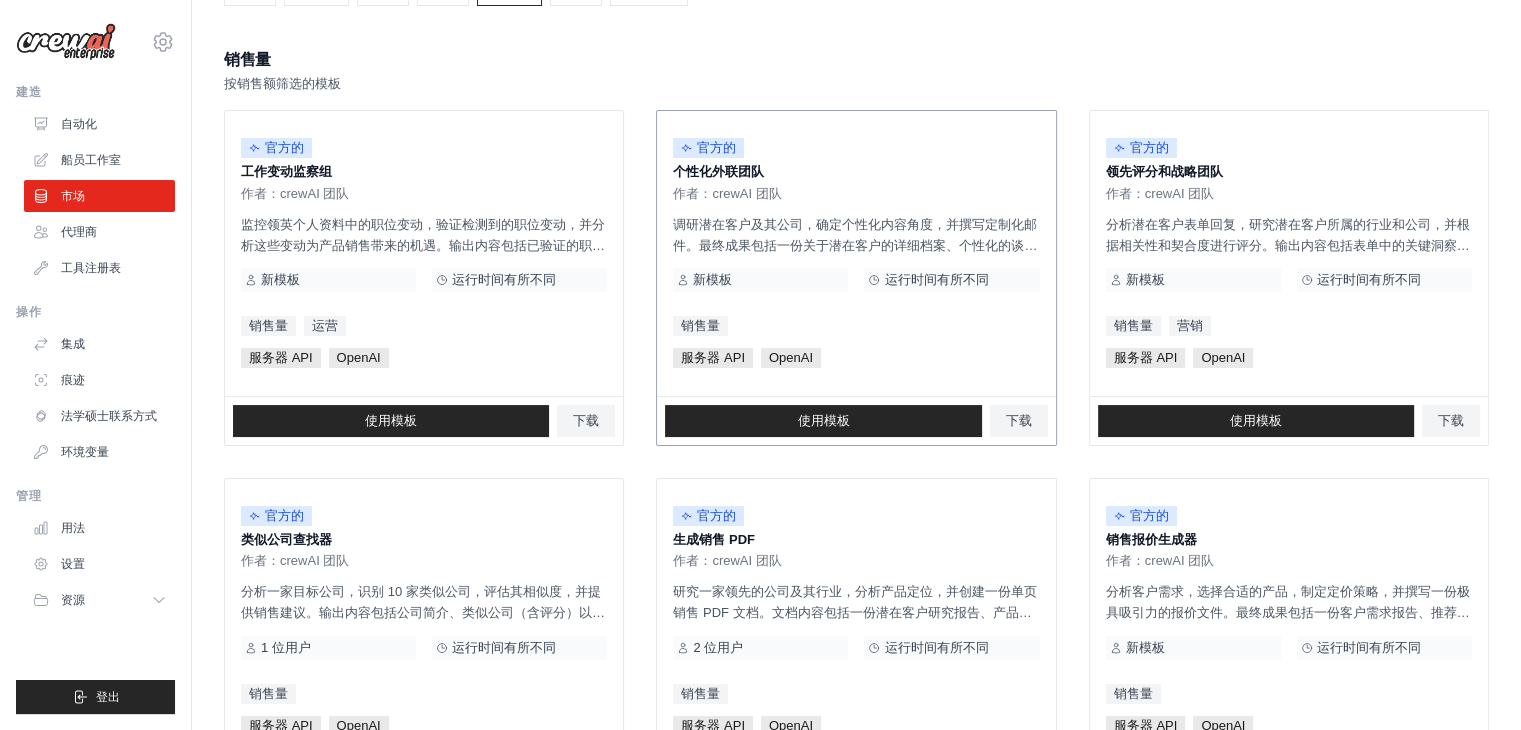 scroll, scrollTop: 0, scrollLeft: 0, axis: both 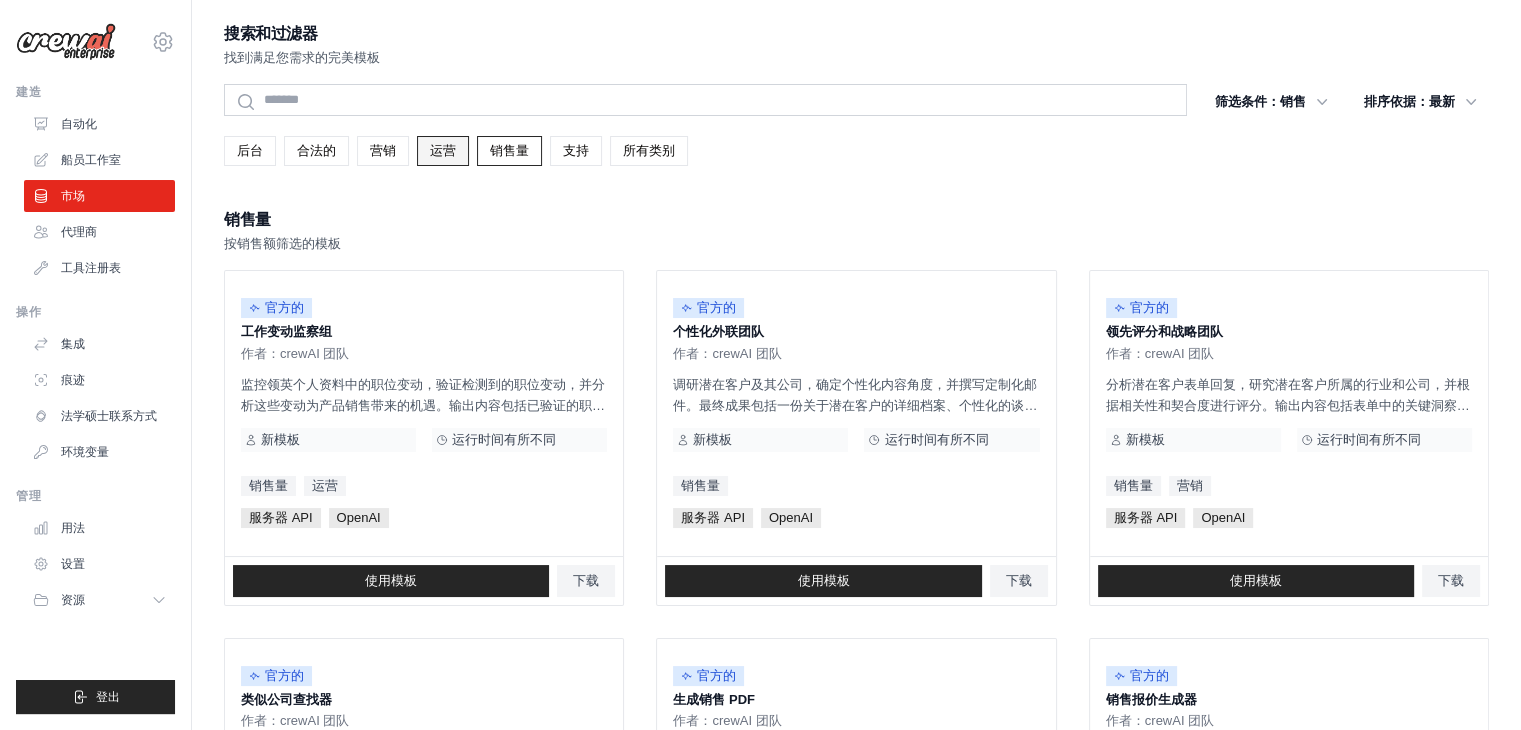 click on "运营" at bounding box center (443, 150) 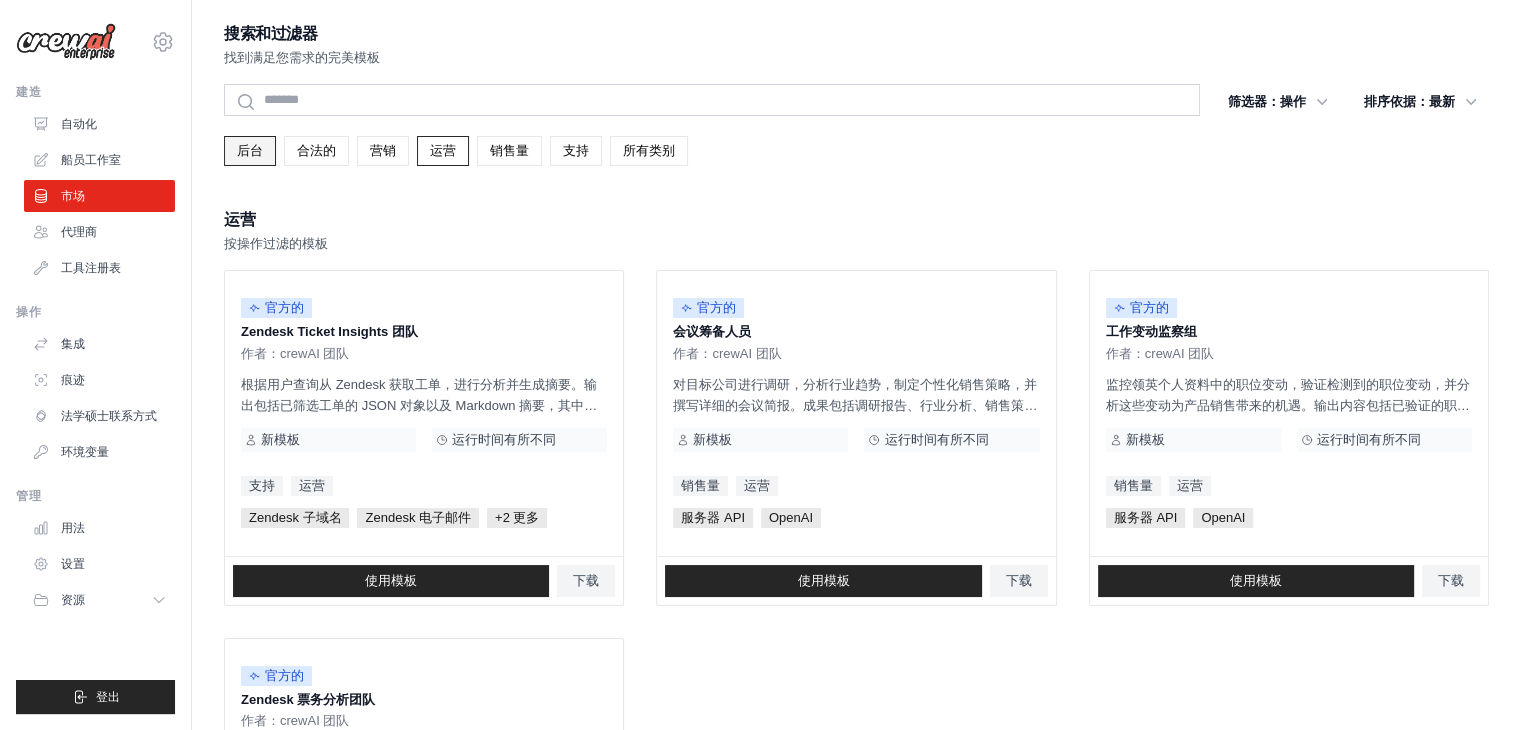click on "后台" at bounding box center (250, 150) 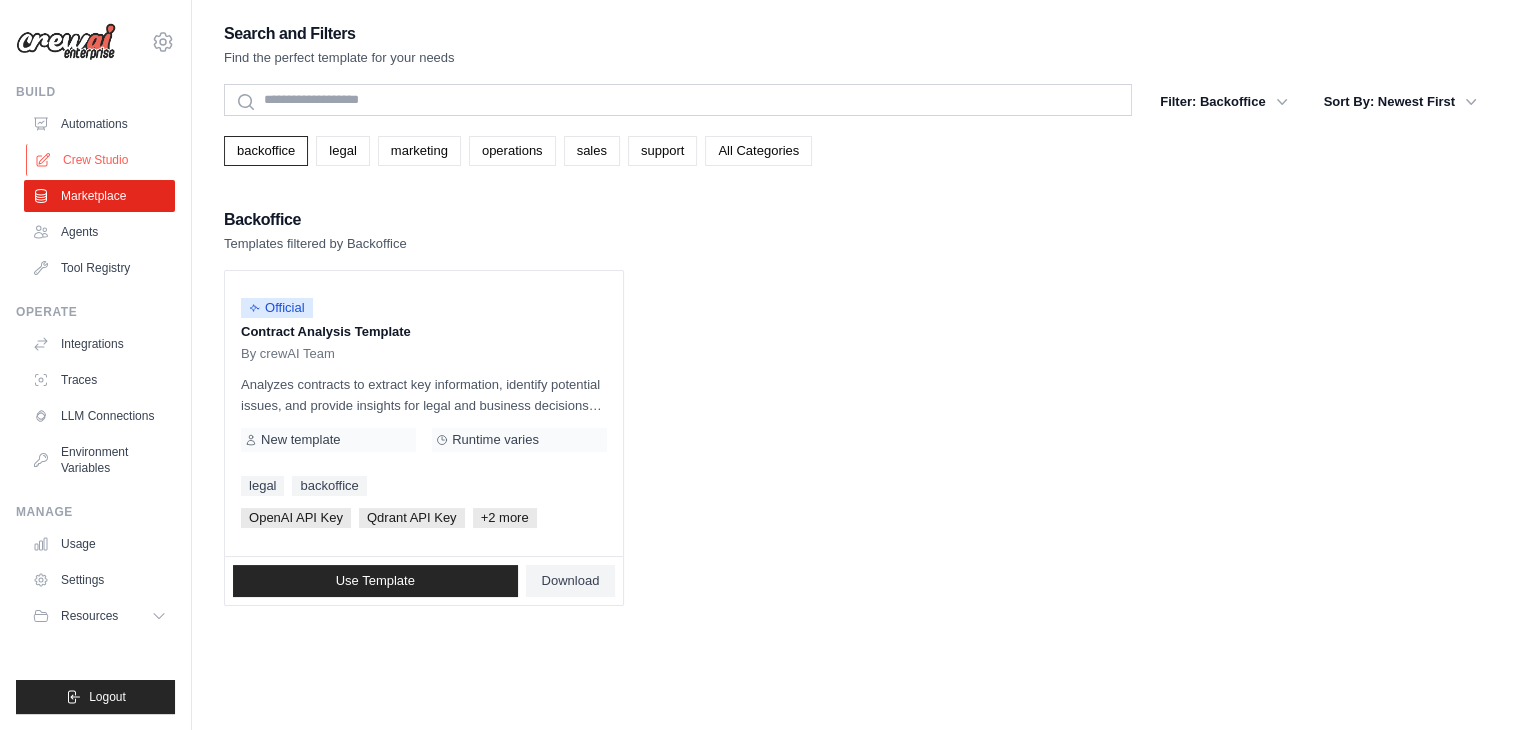 click on "Crew Studio" at bounding box center [101, 160] 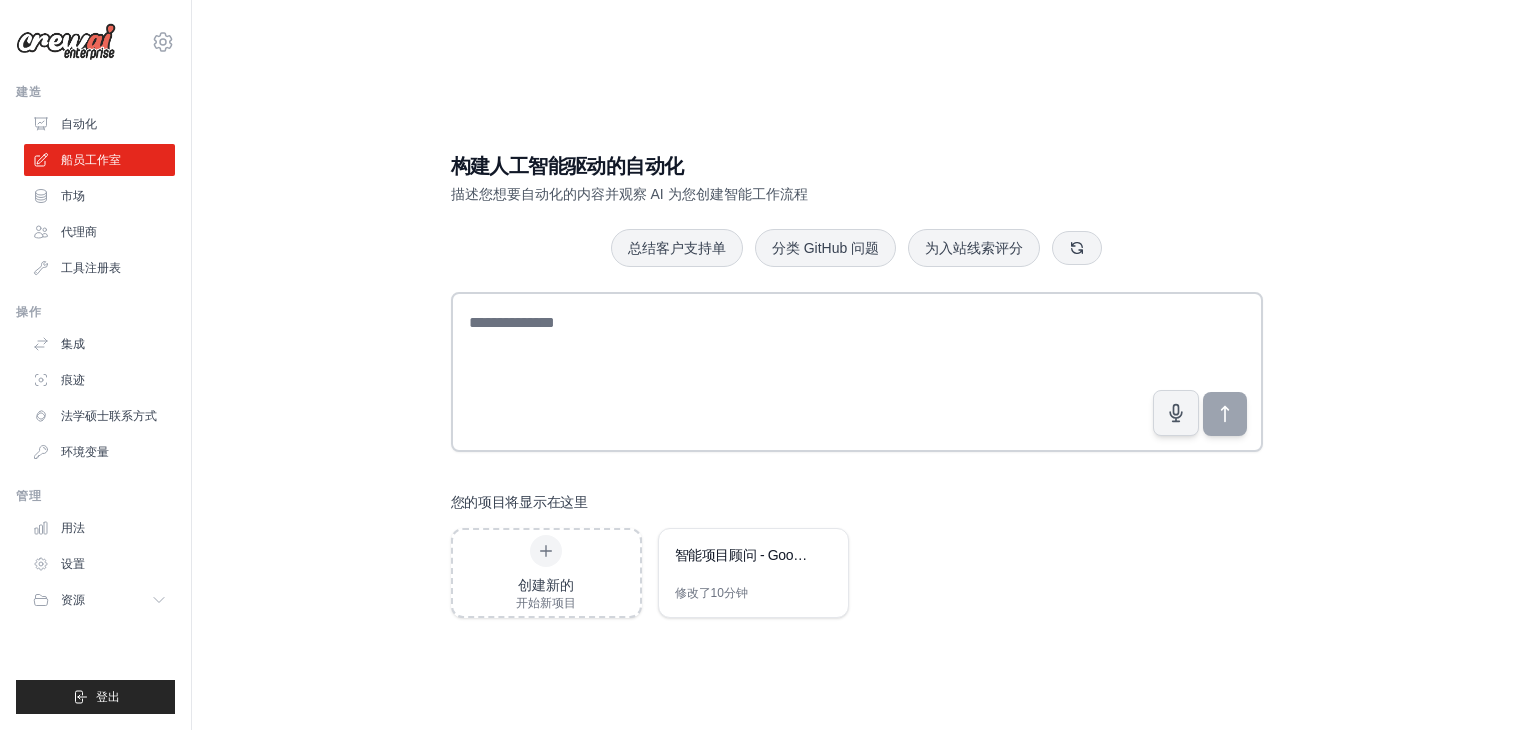 scroll, scrollTop: 0, scrollLeft: 0, axis: both 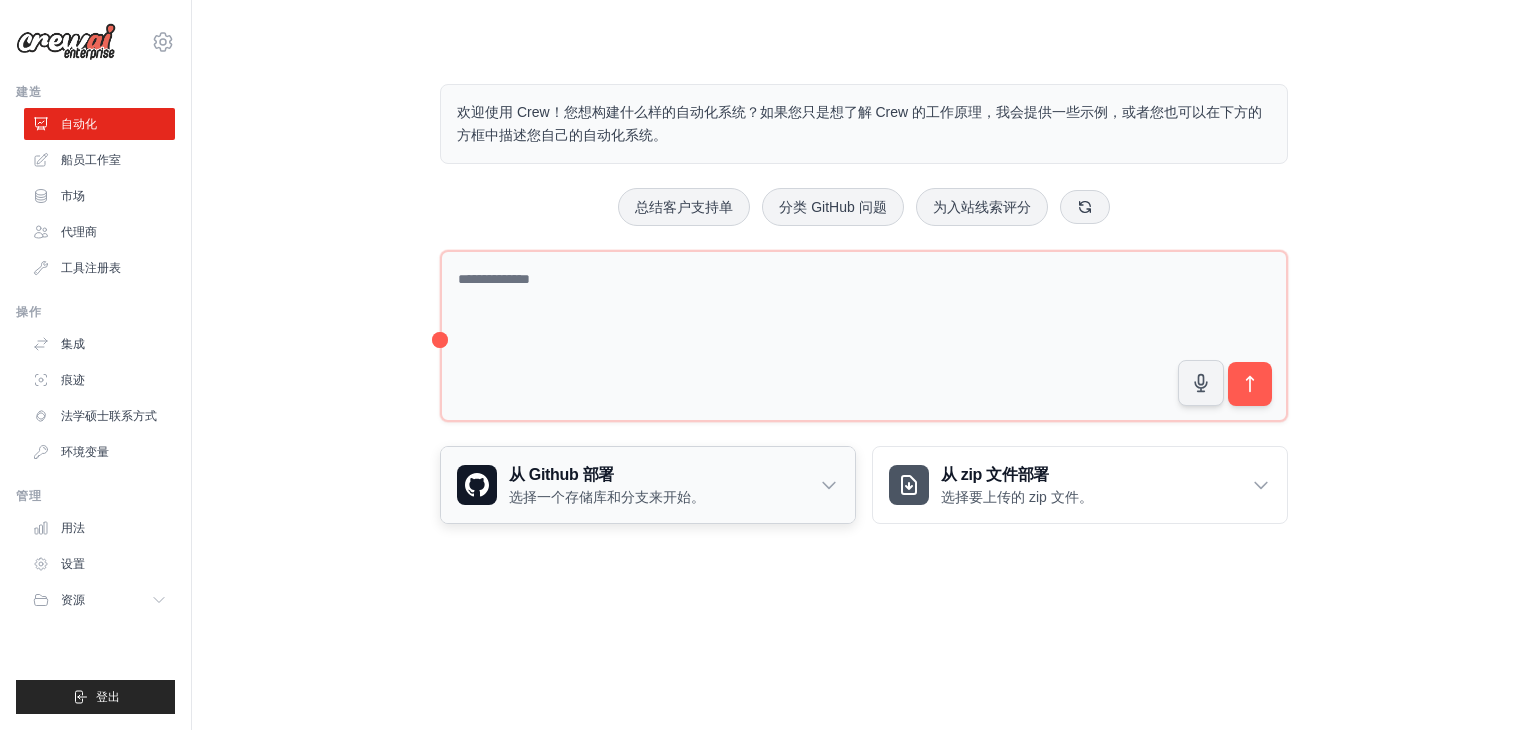 click on "选择一个存储库和分支来开始。" at bounding box center (607, 497) 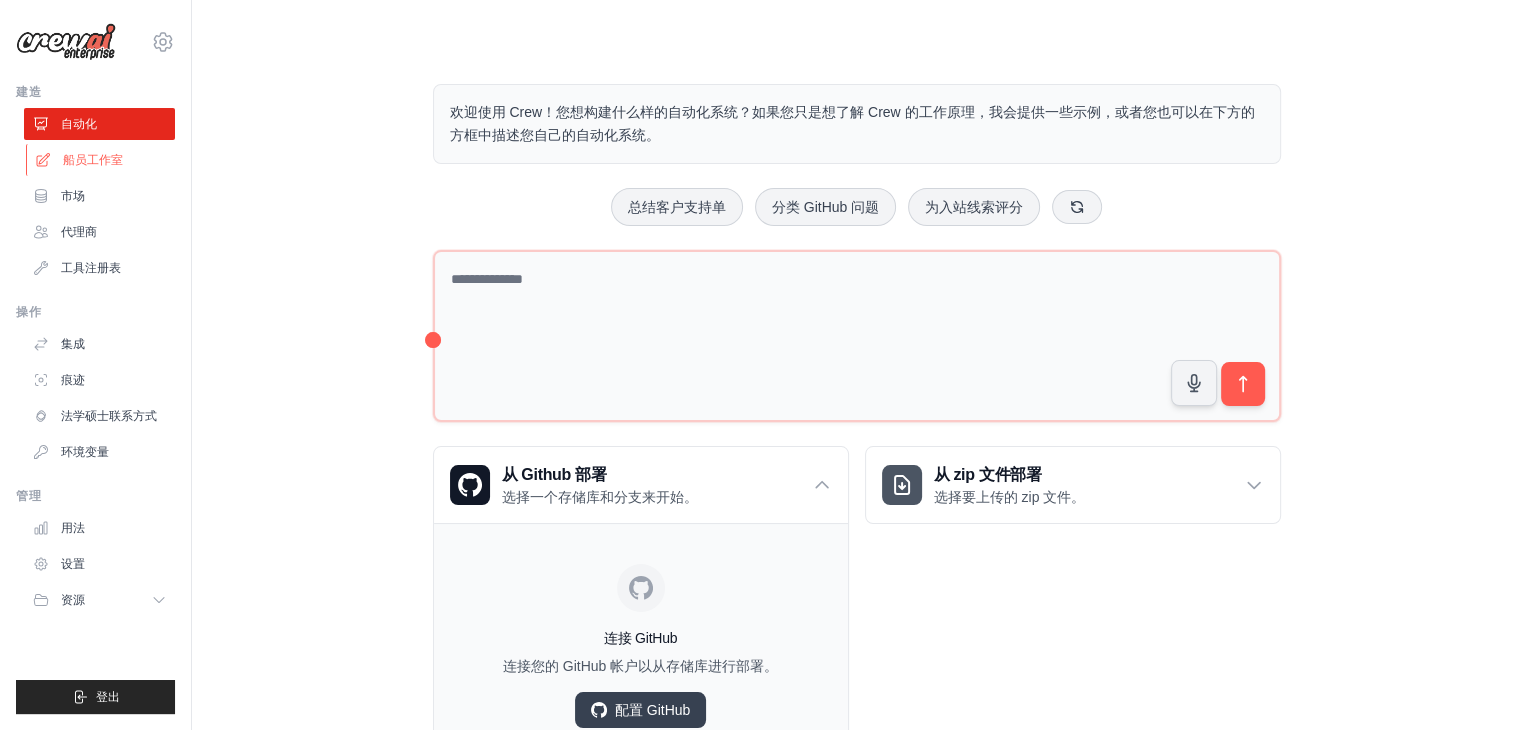 click on "船员工作室" at bounding box center (101, 160) 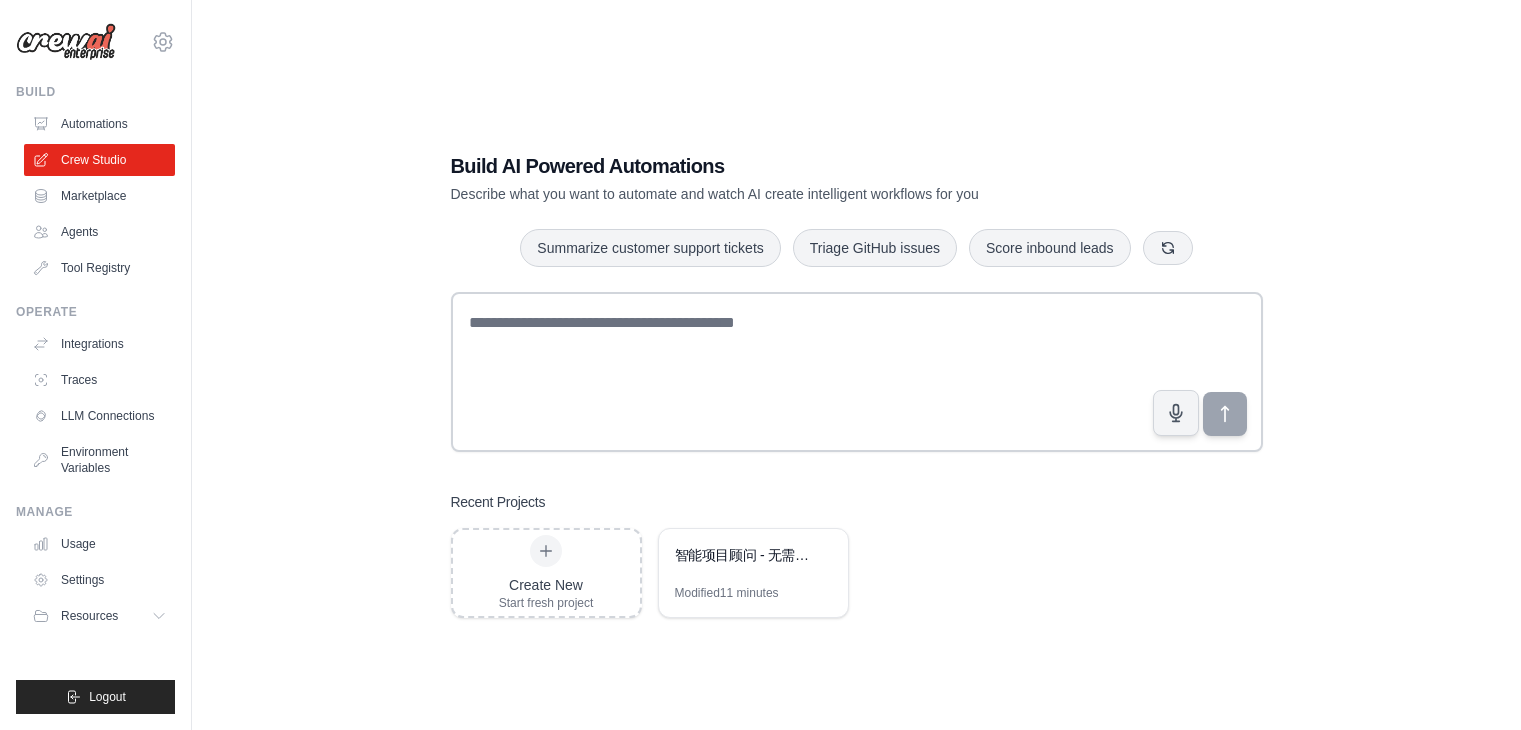 scroll, scrollTop: 0, scrollLeft: 0, axis: both 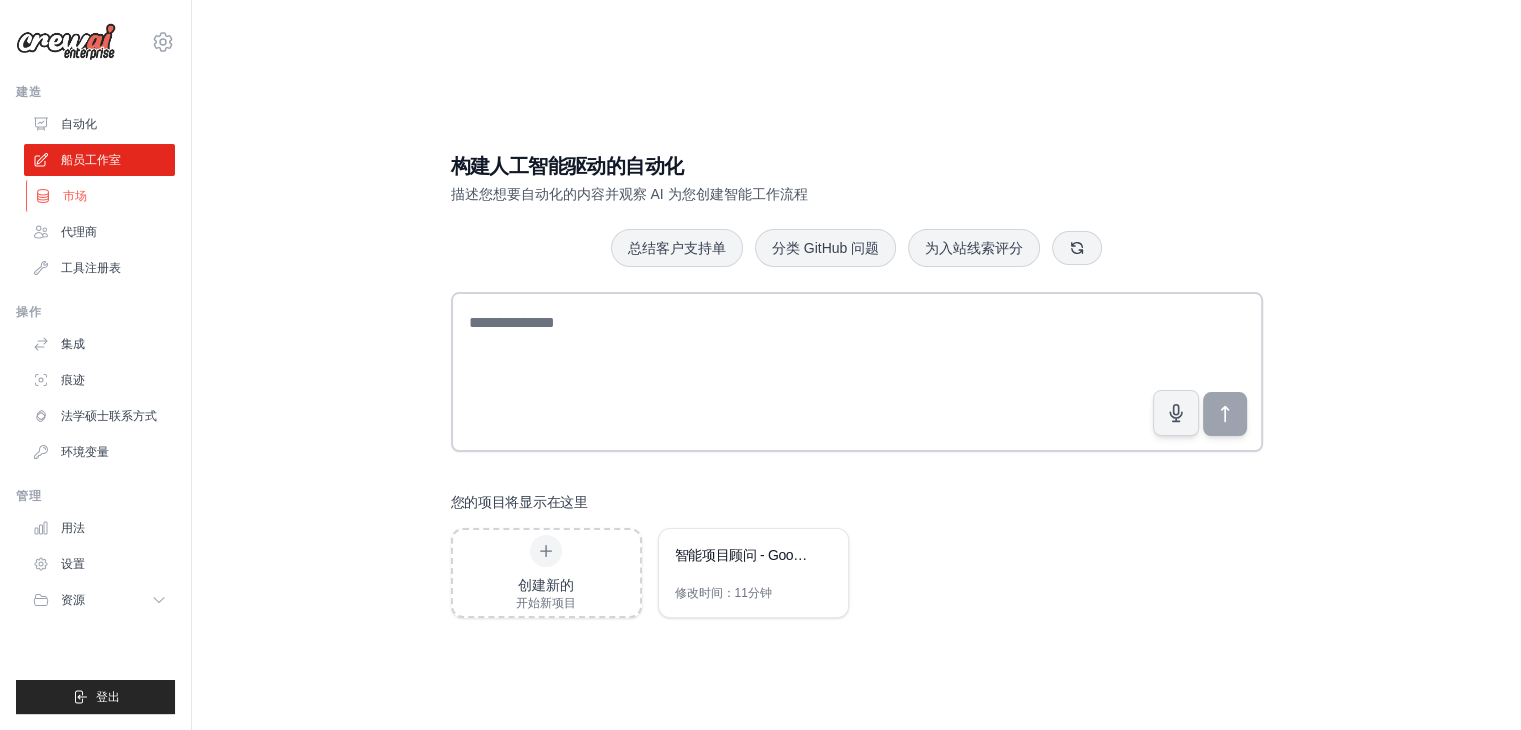 click on "市场" at bounding box center (101, 196) 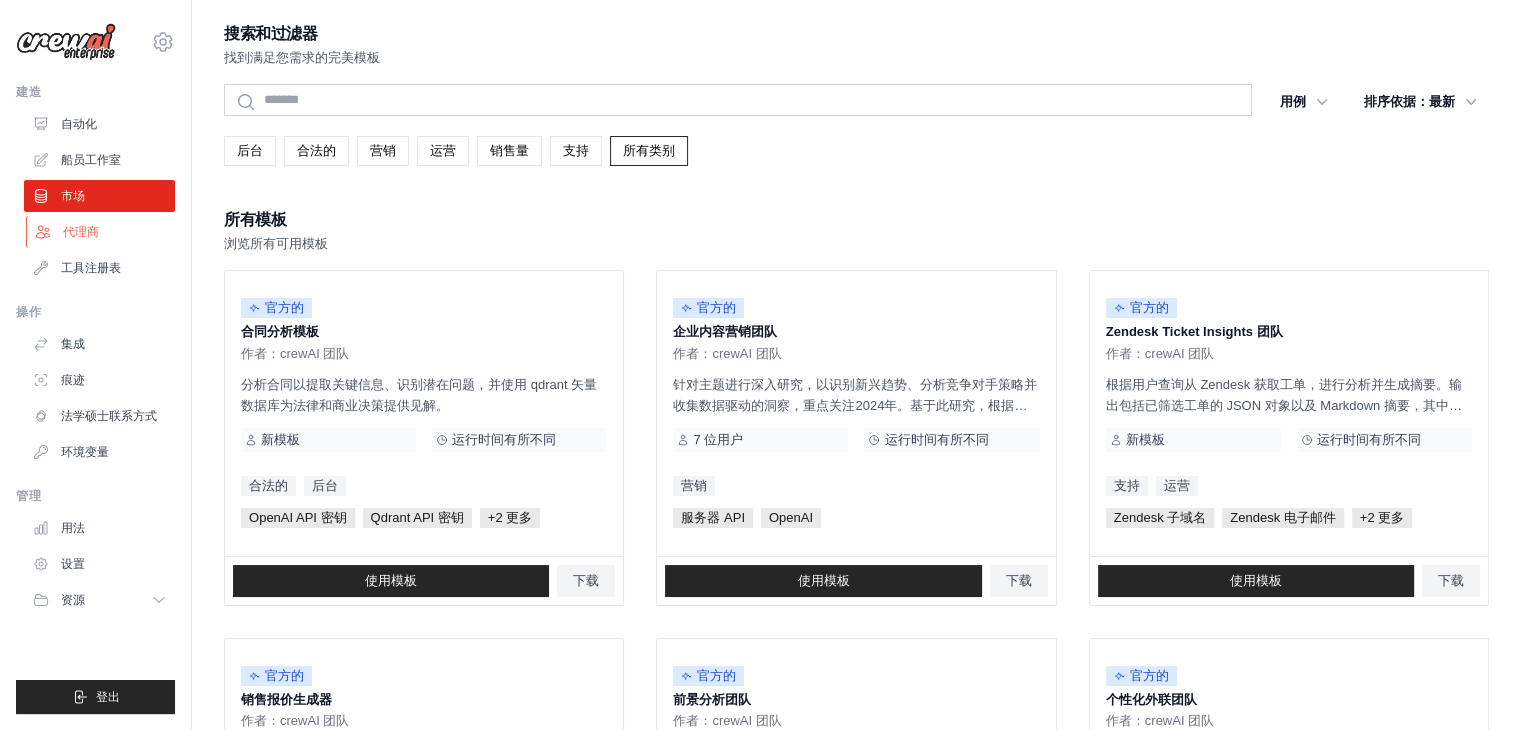 click on "代理商" at bounding box center (101, 232) 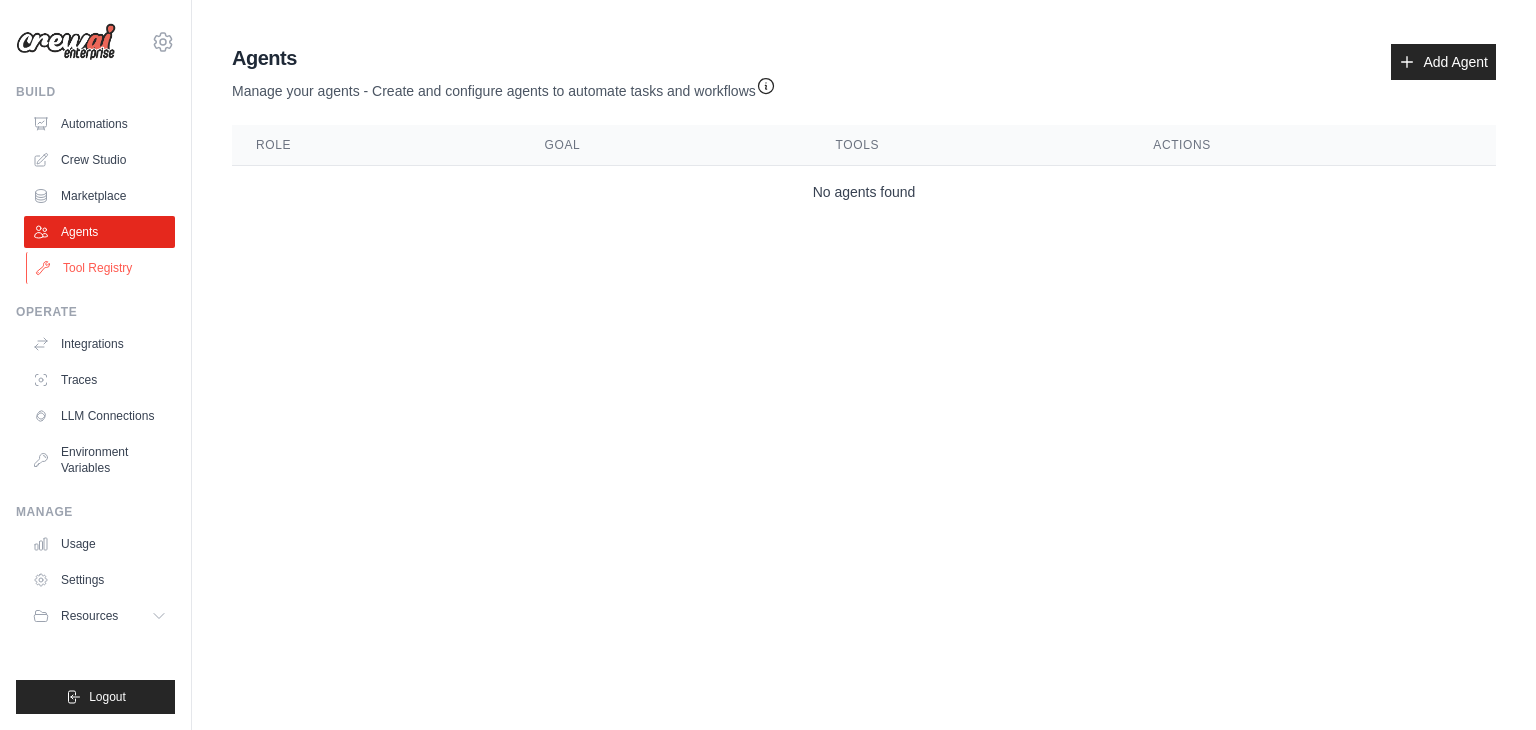 click on "Tool Registry" at bounding box center (101, 268) 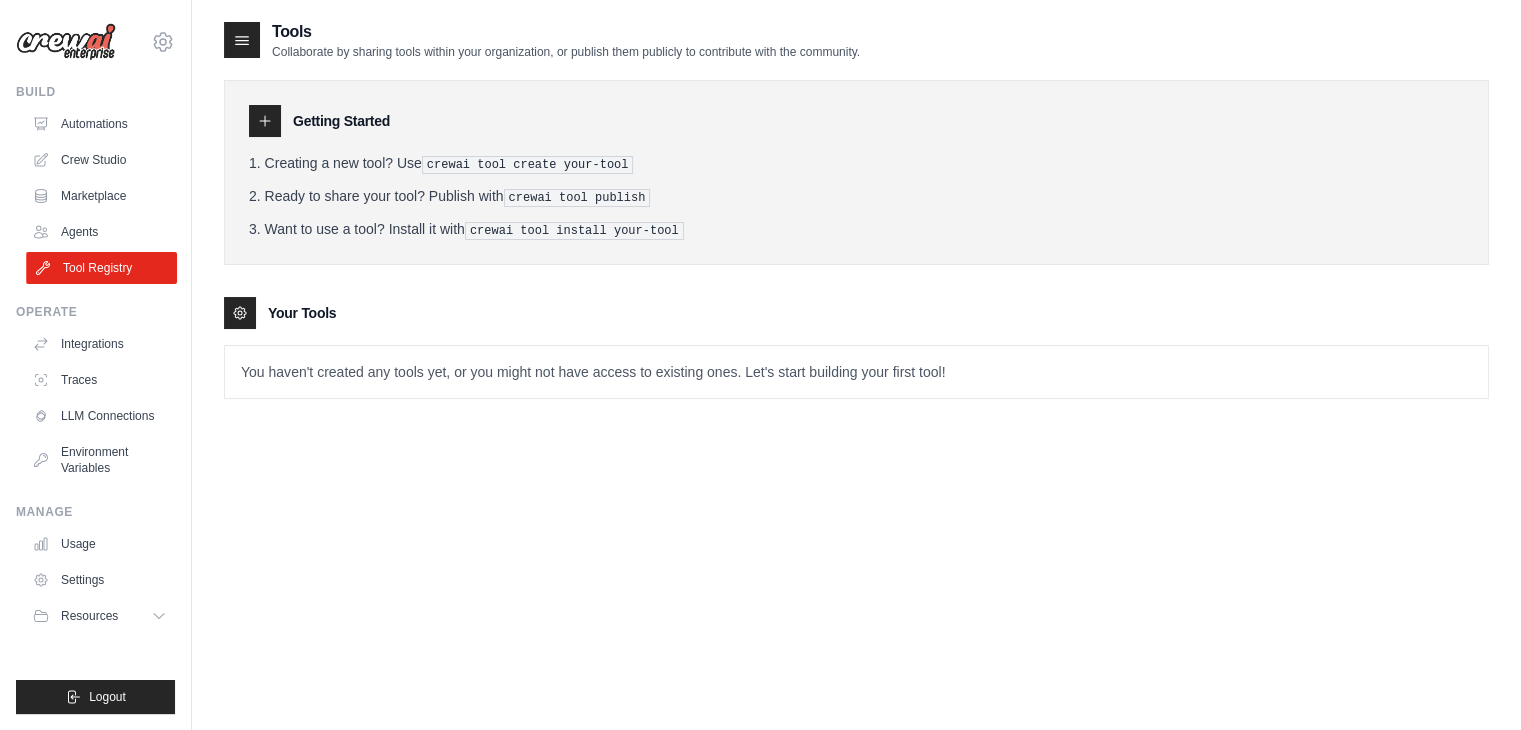 scroll, scrollTop: 40, scrollLeft: 0, axis: vertical 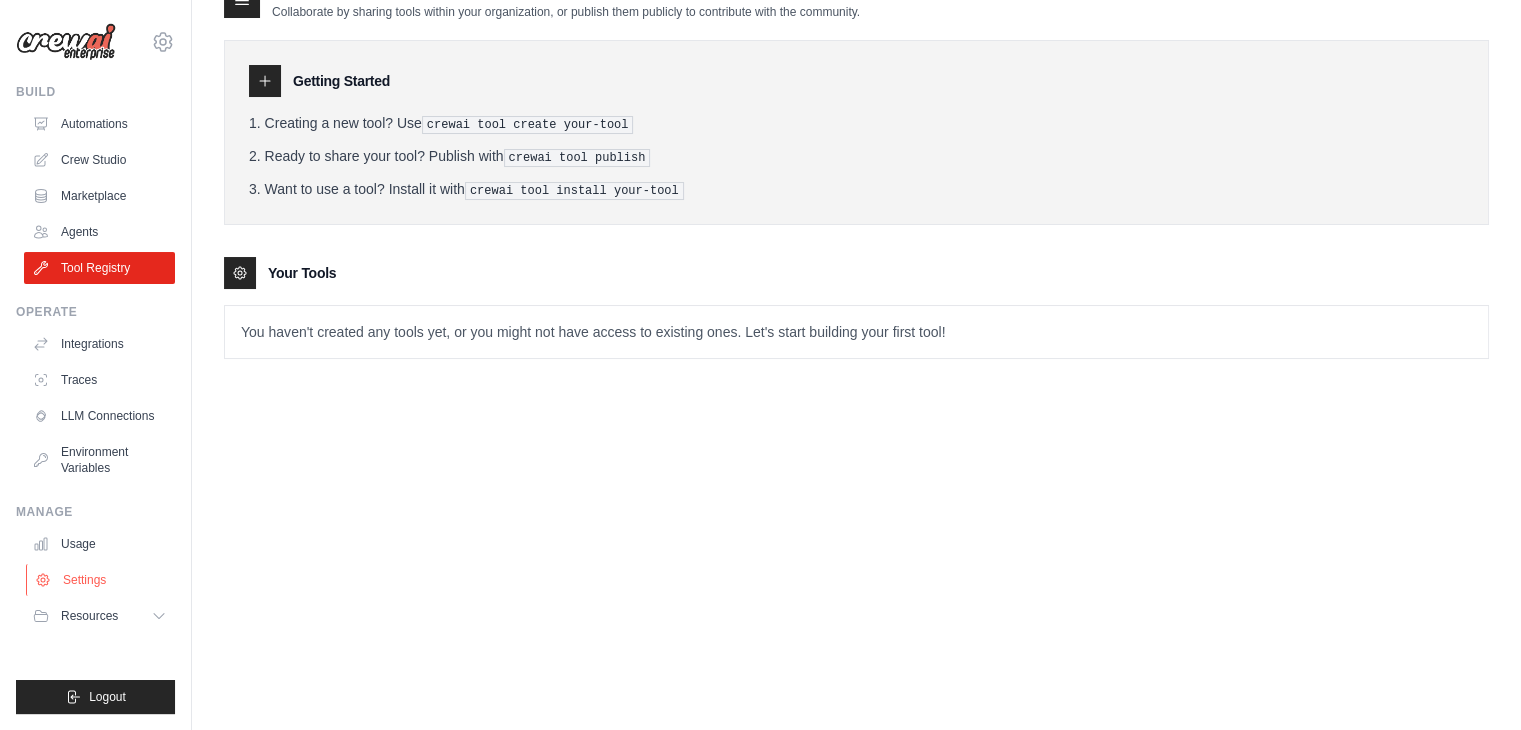 click on "Settings" at bounding box center (101, 580) 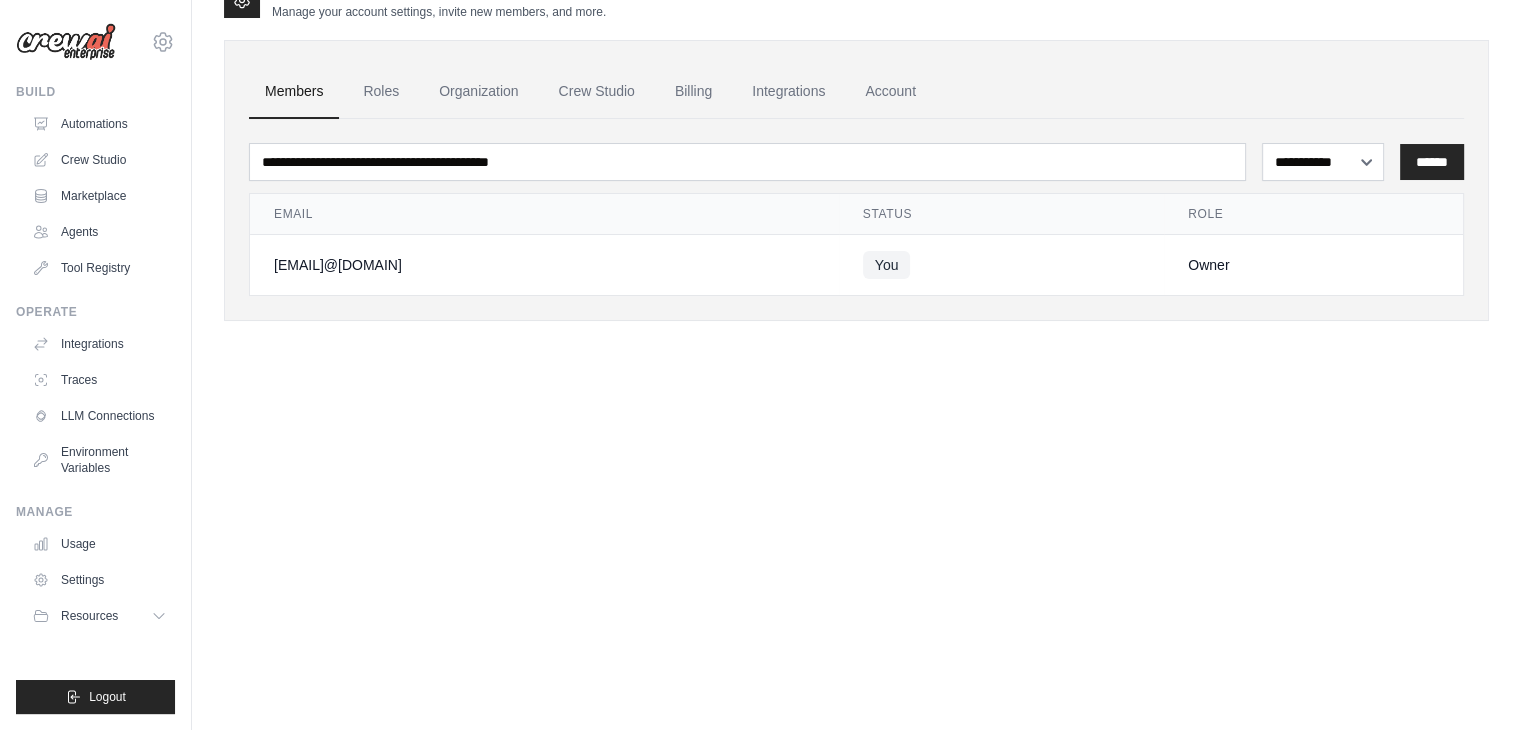scroll, scrollTop: 0, scrollLeft: 0, axis: both 